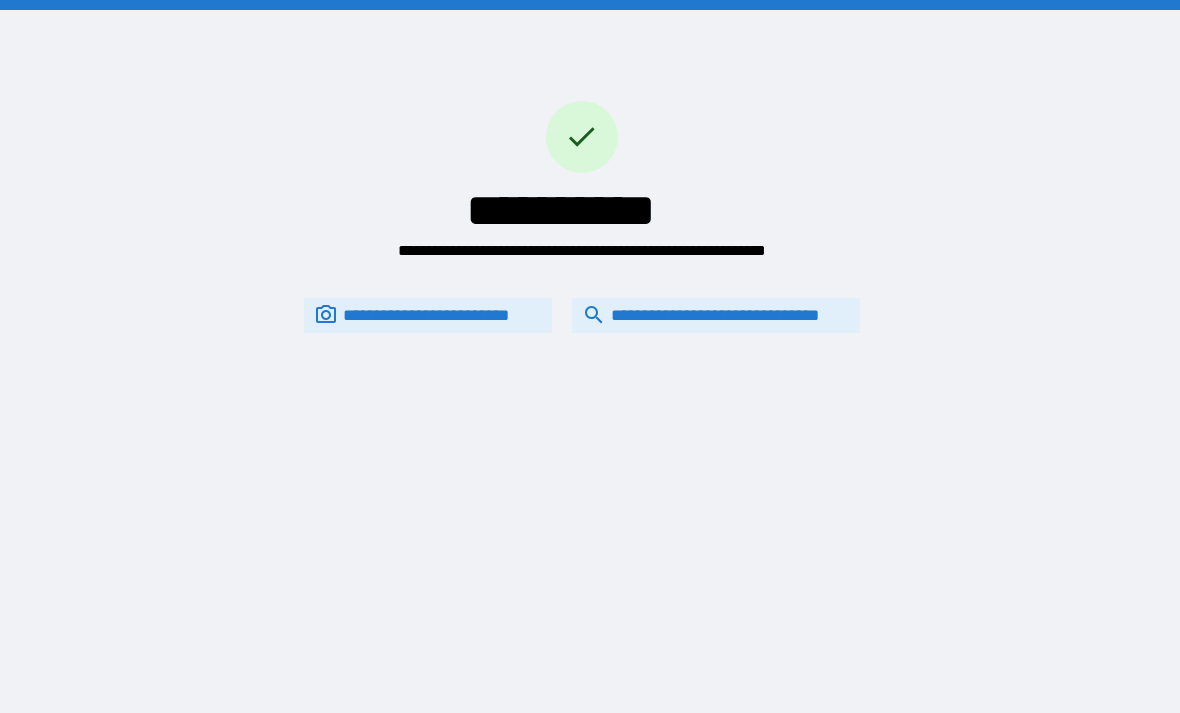 scroll, scrollTop: 0, scrollLeft: 0, axis: both 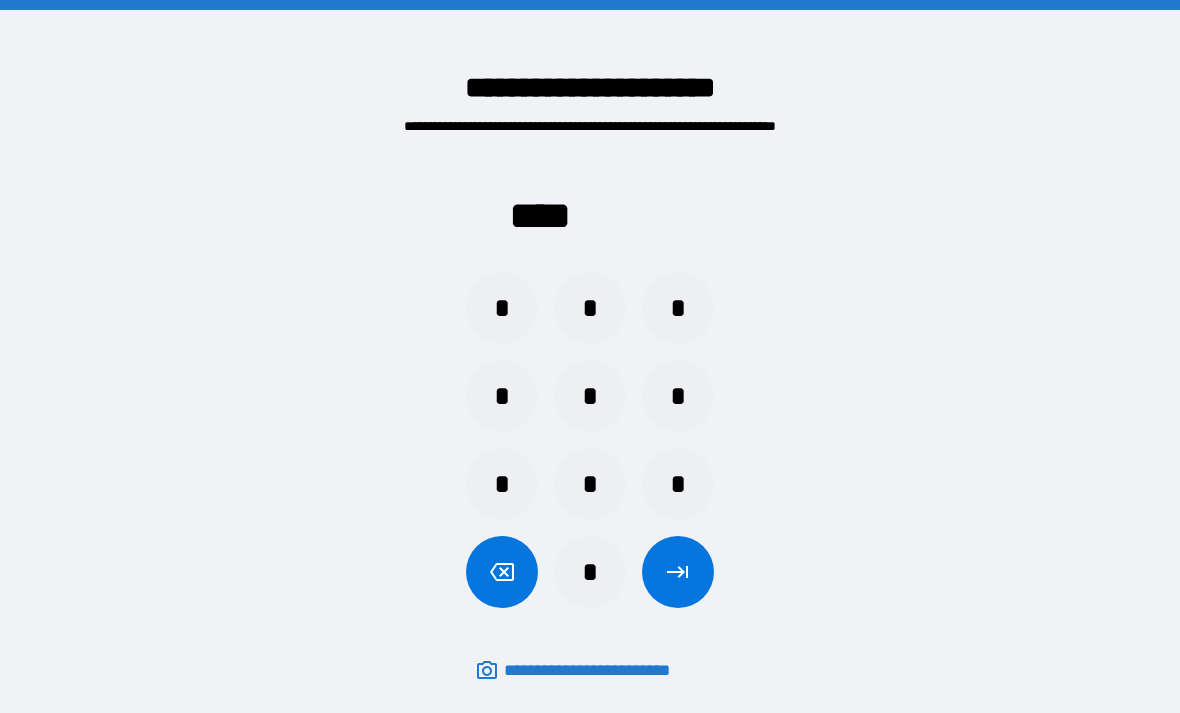 click on "*" at bounding box center [678, 308] 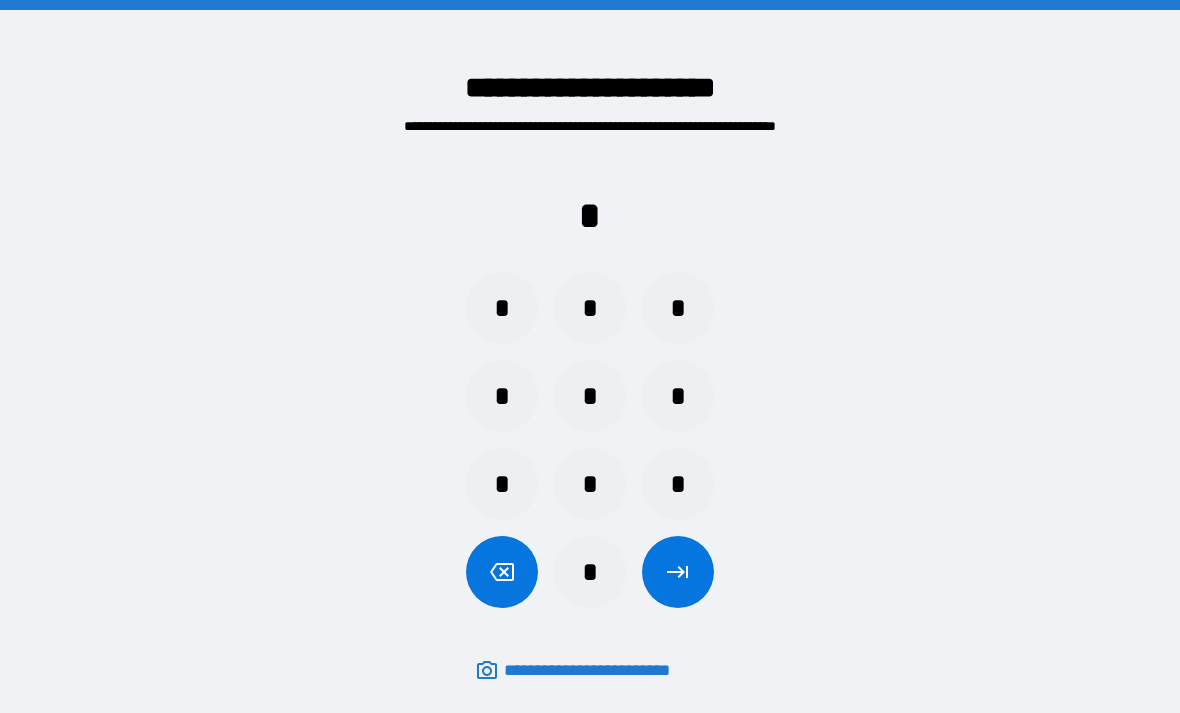 click on "*" at bounding box center (502, 308) 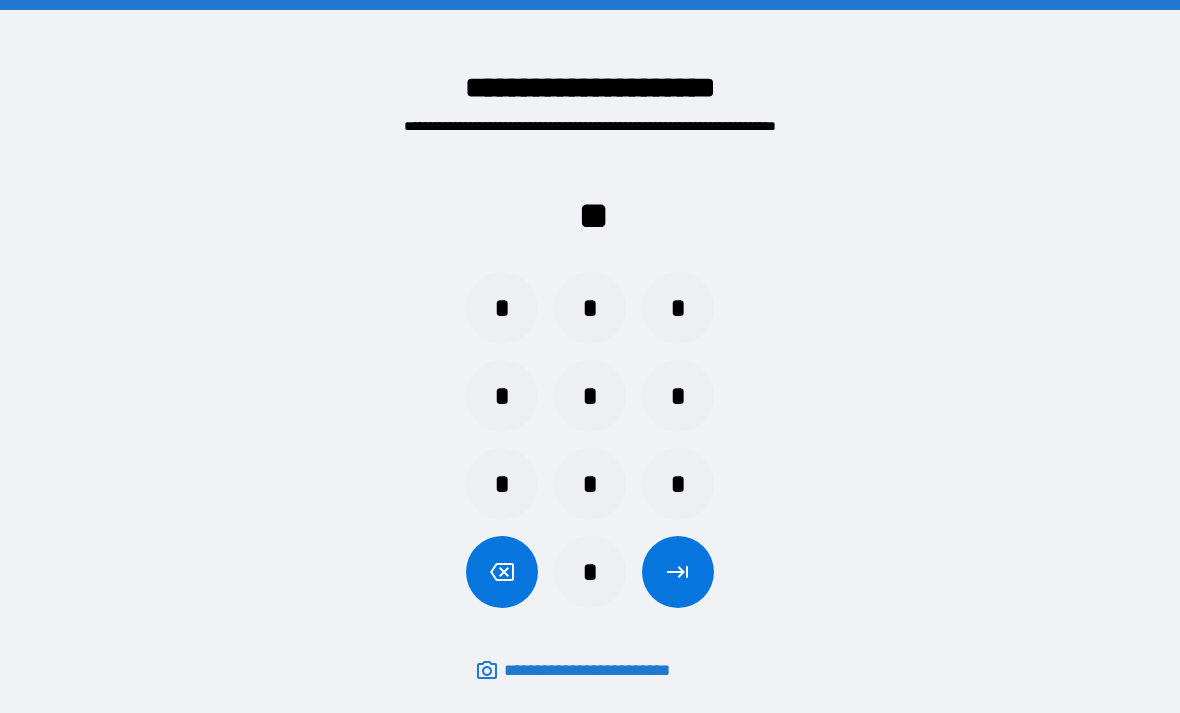 click on "*" at bounding box center [502, 396] 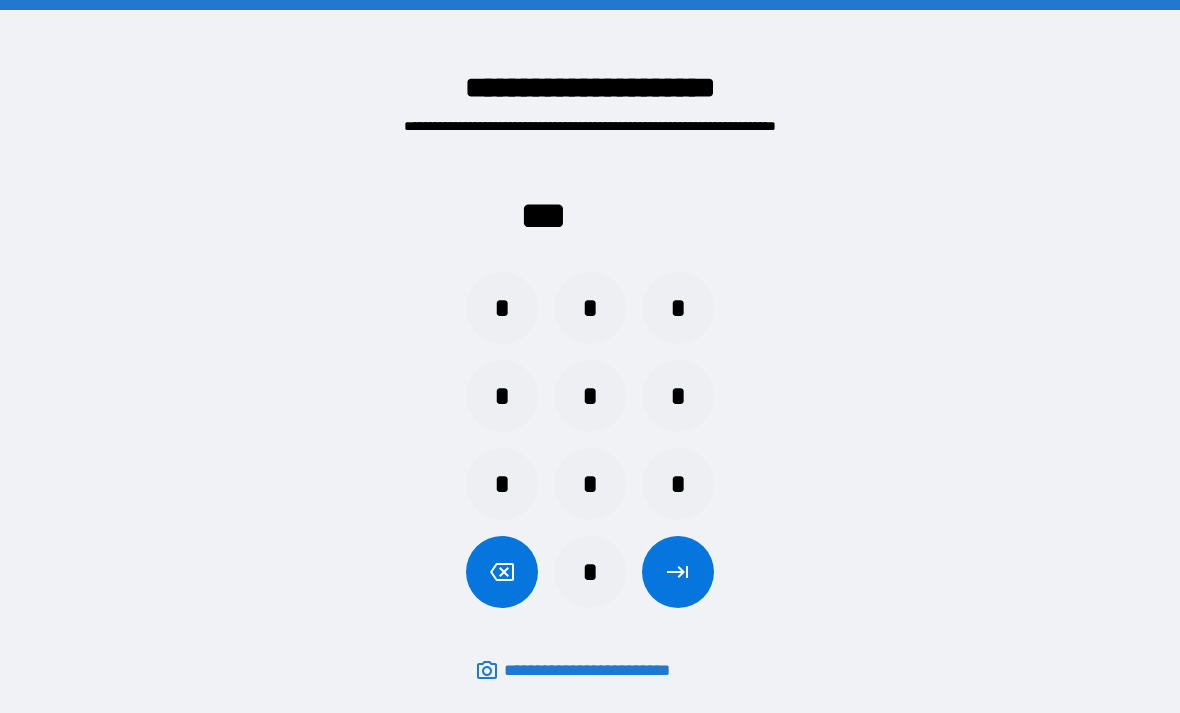 click on "*" at bounding box center [502, 308] 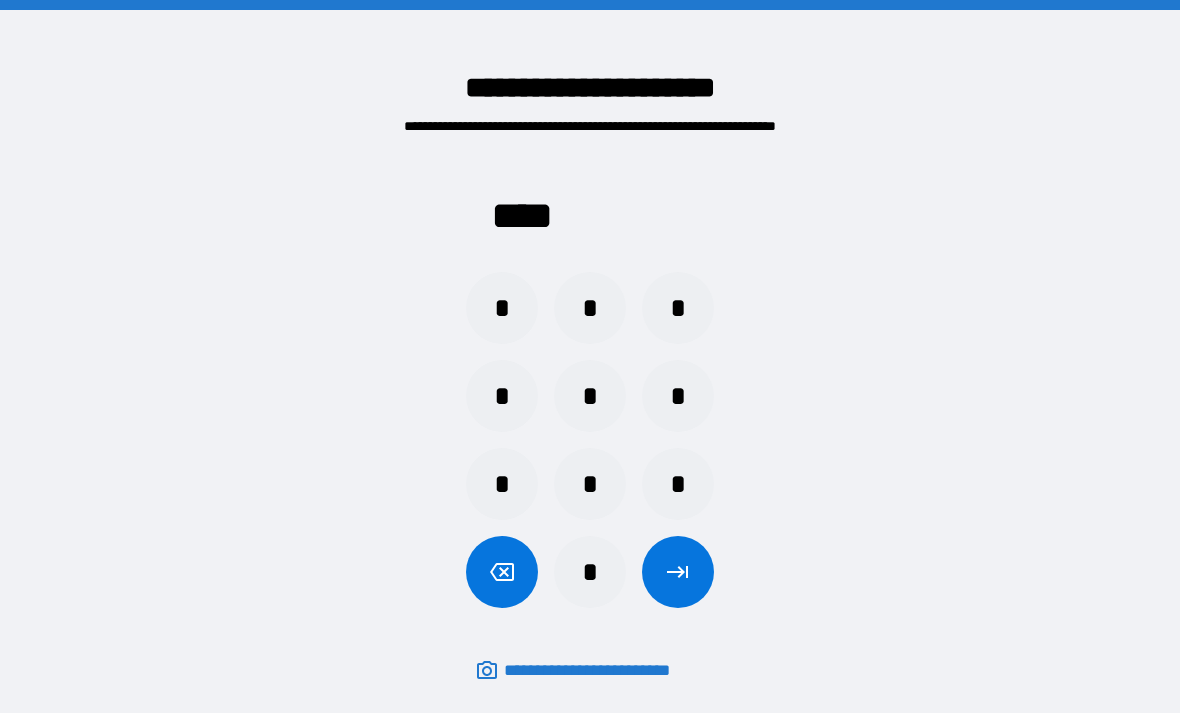 click 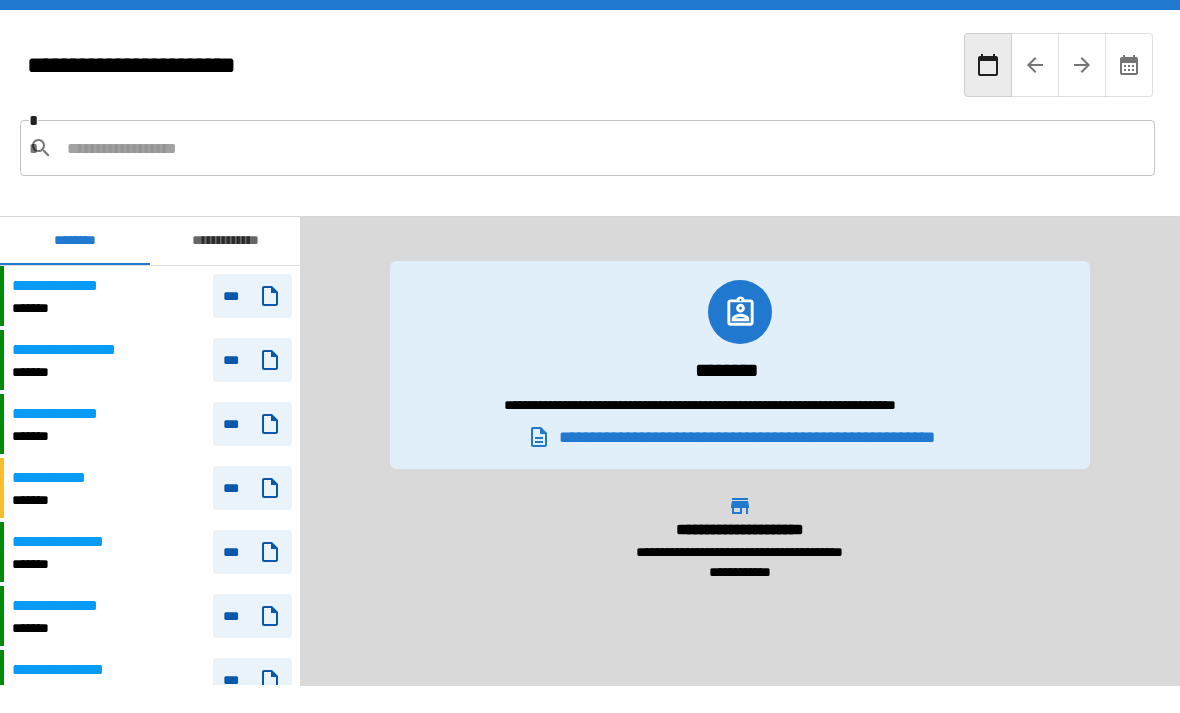 scroll, scrollTop: 1045, scrollLeft: 0, axis: vertical 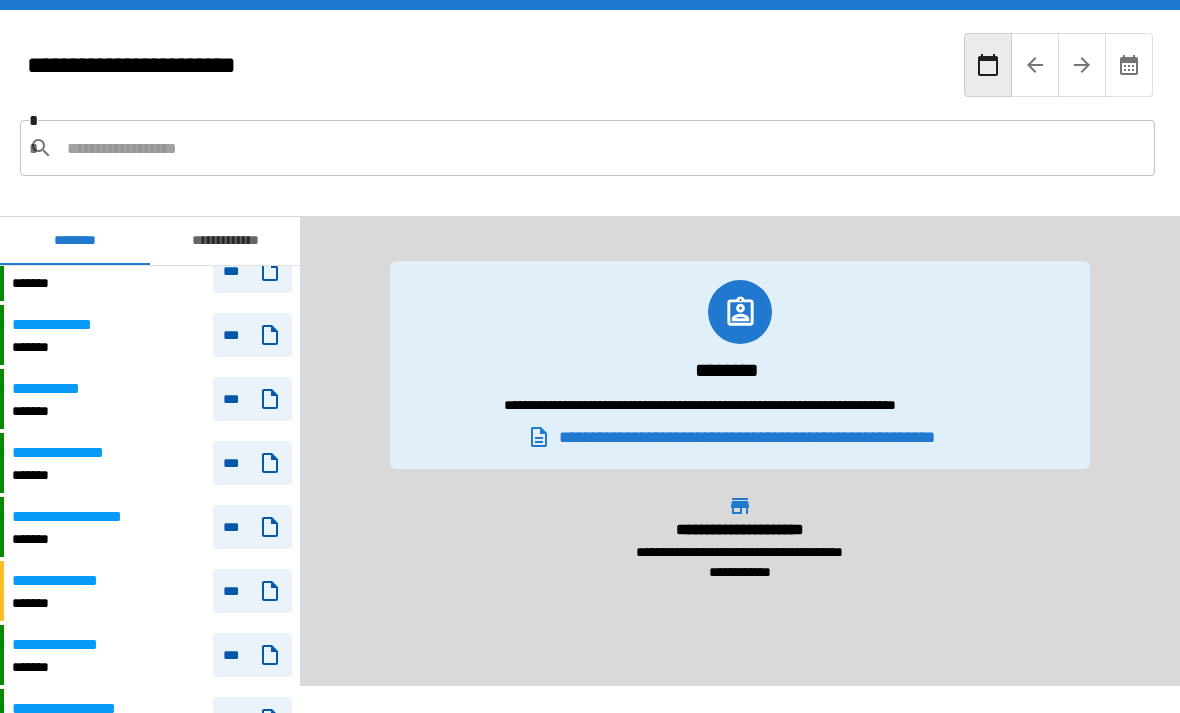 click on "**********" at bounding box center [74, 517] 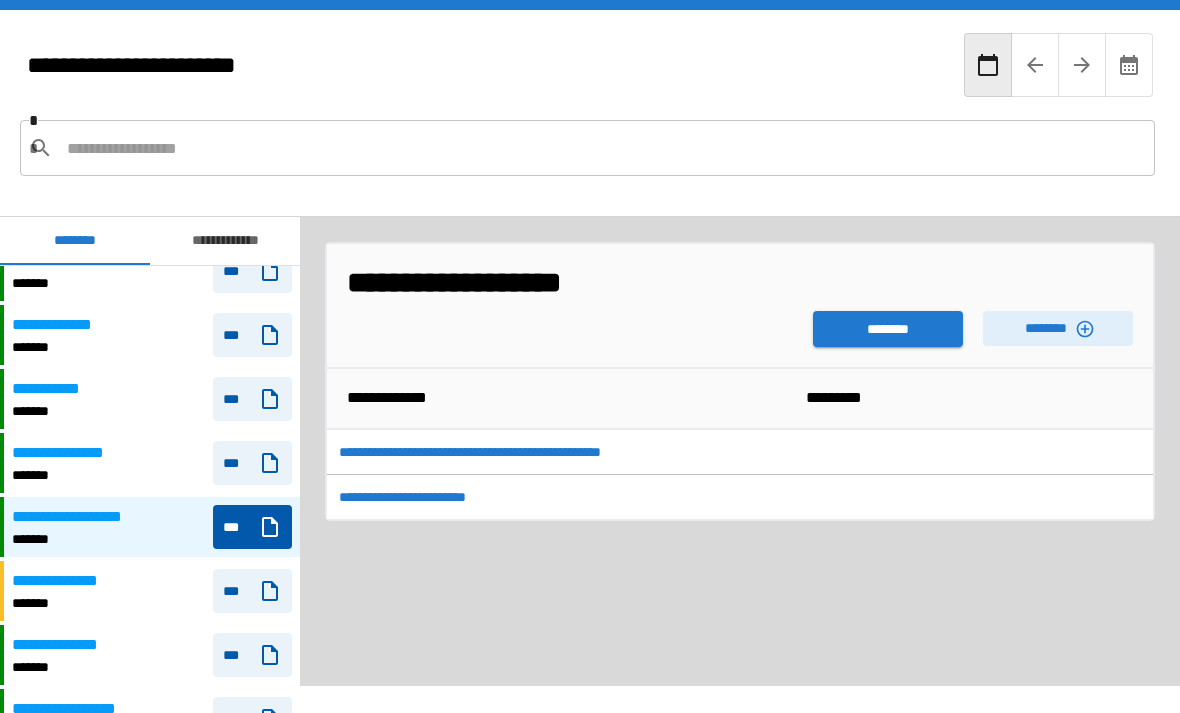 click on "********" at bounding box center [888, 329] 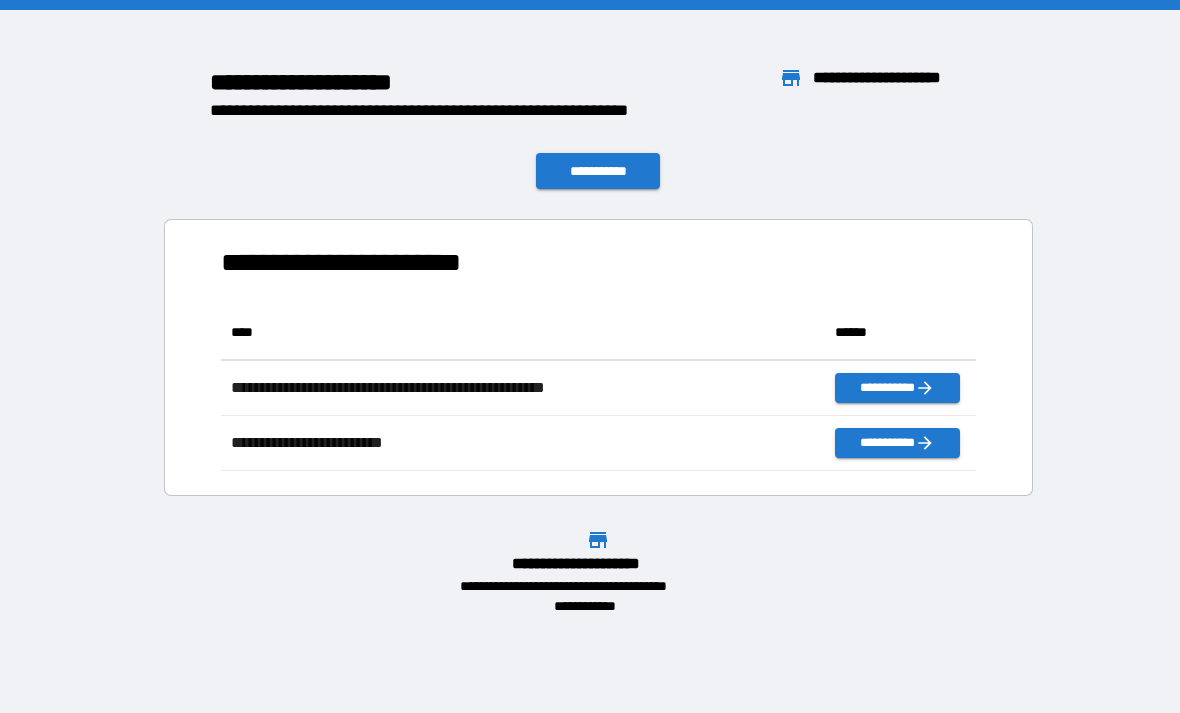scroll, scrollTop: 1, scrollLeft: 1, axis: both 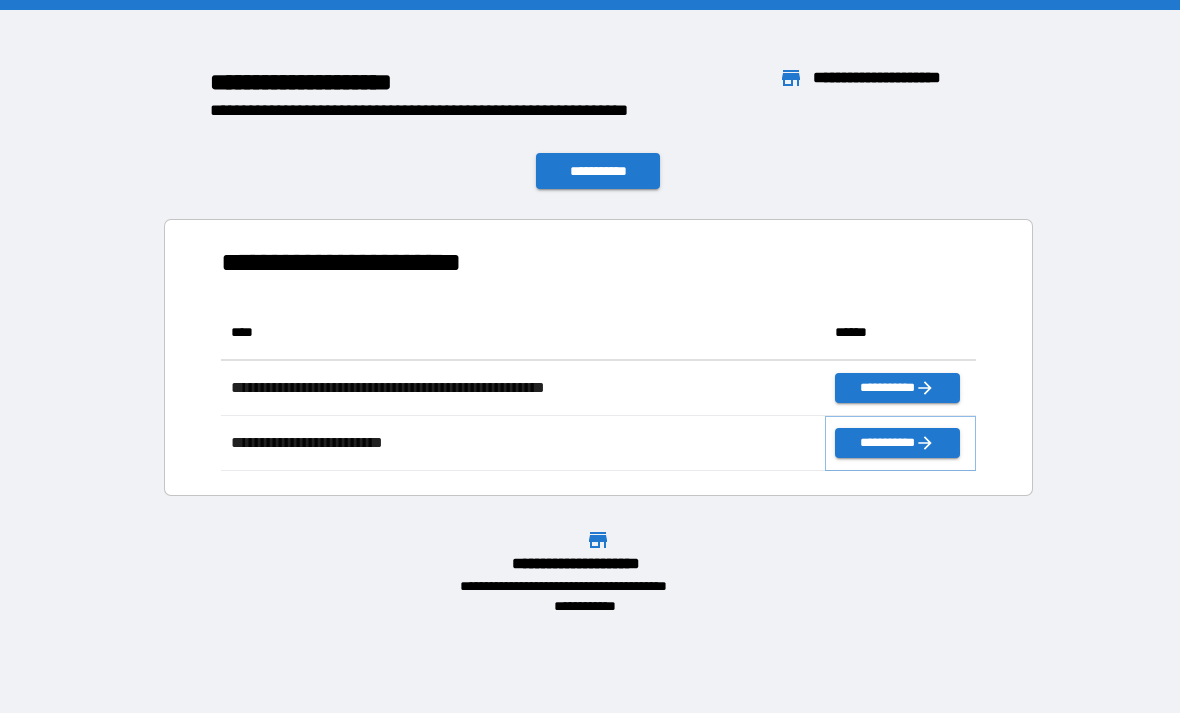 click on "**********" at bounding box center (897, 443) 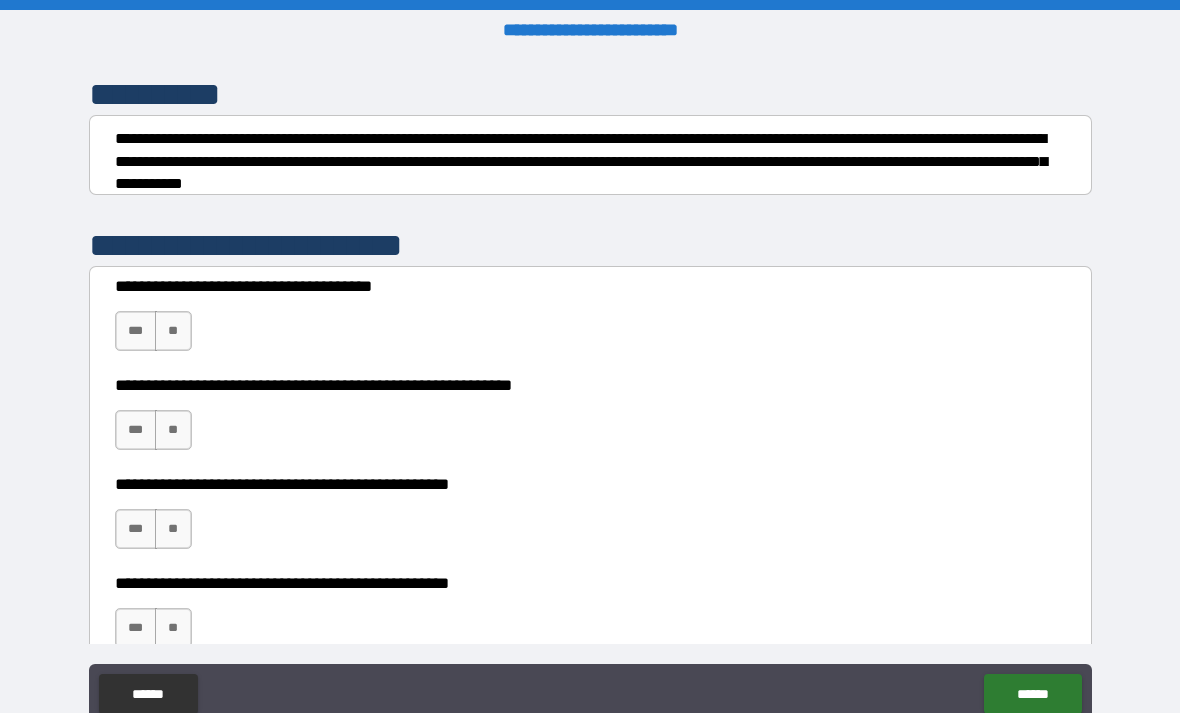 scroll, scrollTop: 254, scrollLeft: 0, axis: vertical 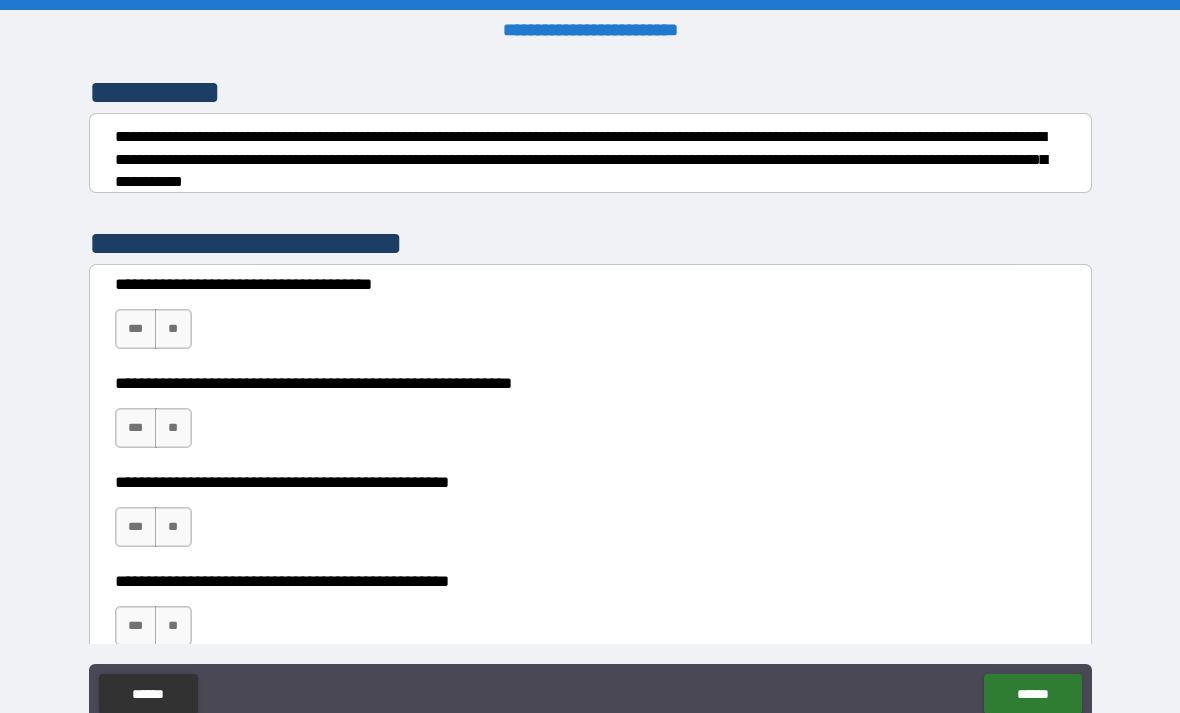 click on "***" at bounding box center [136, 329] 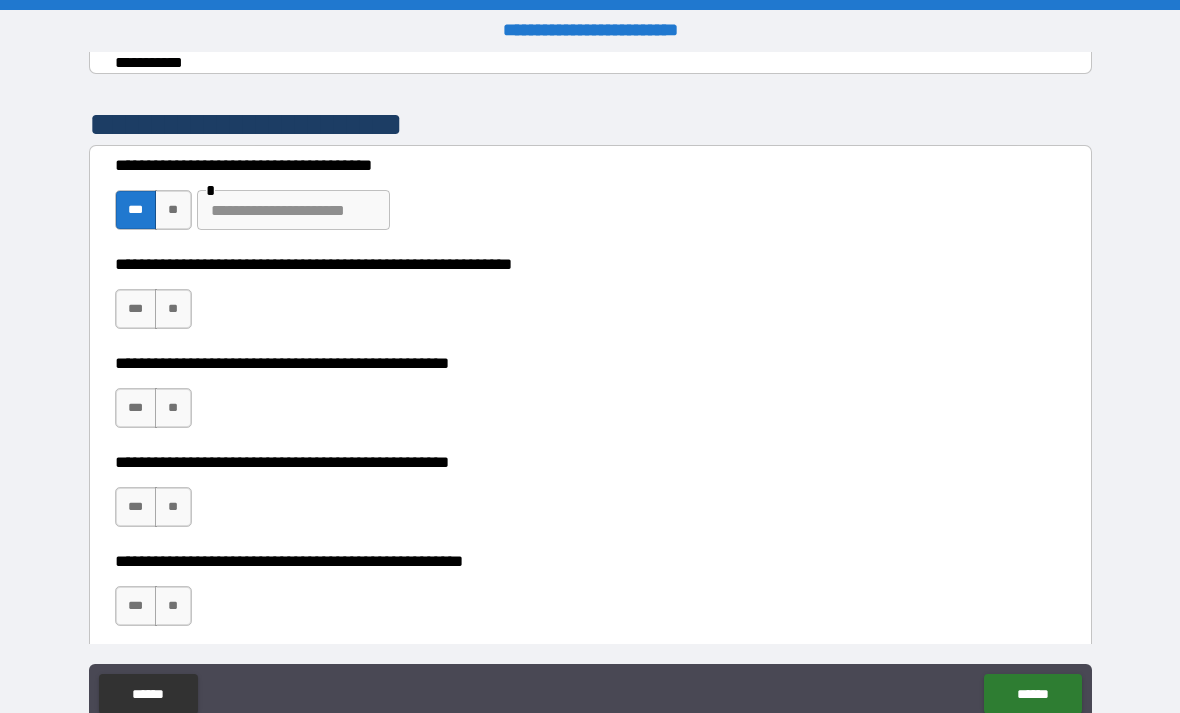 scroll, scrollTop: 381, scrollLeft: 0, axis: vertical 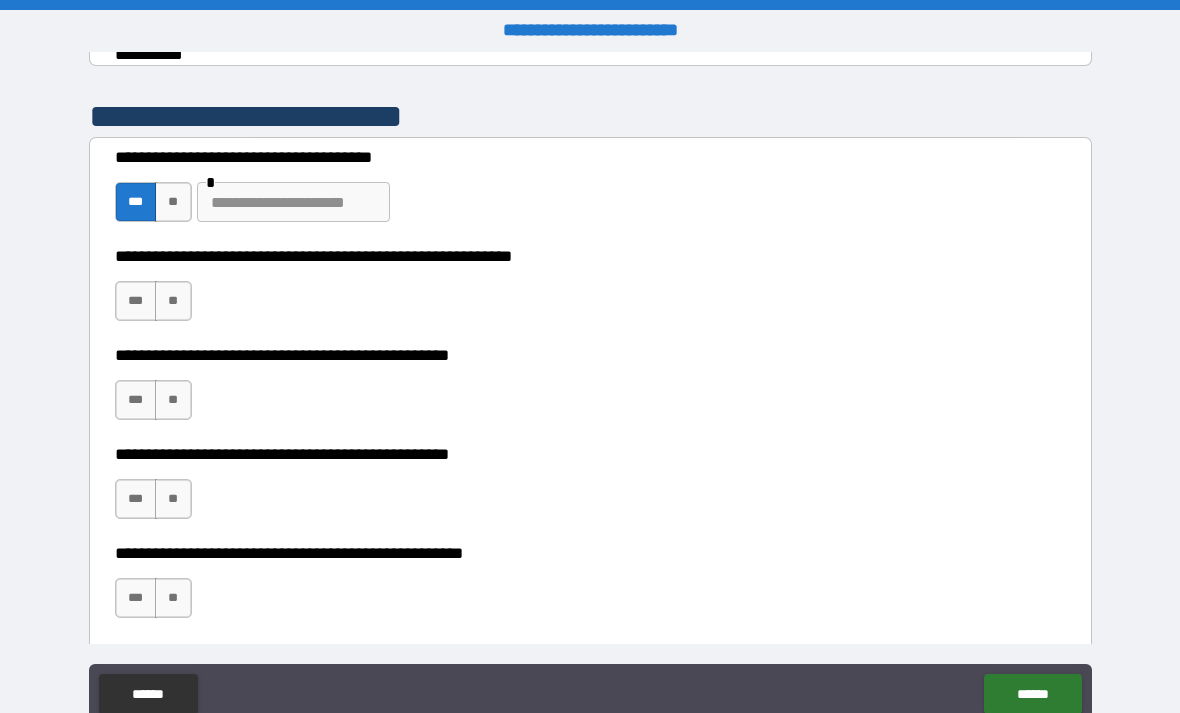 click on "**" at bounding box center (173, 202) 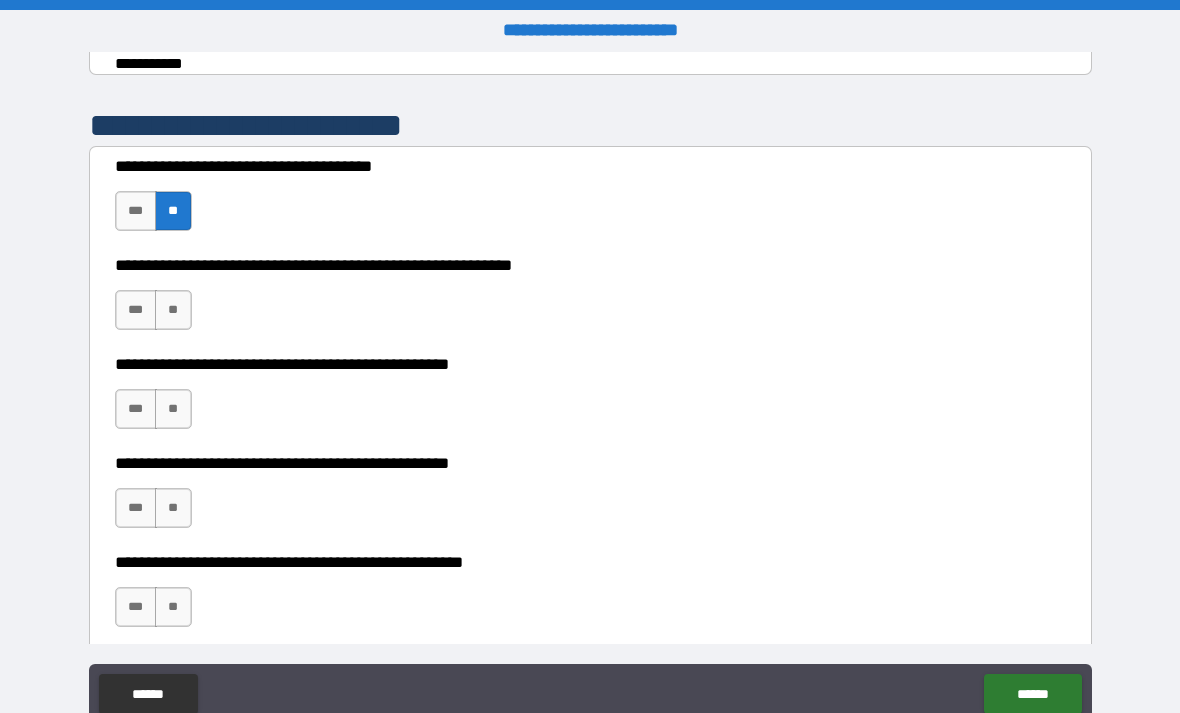 scroll, scrollTop: 374, scrollLeft: 0, axis: vertical 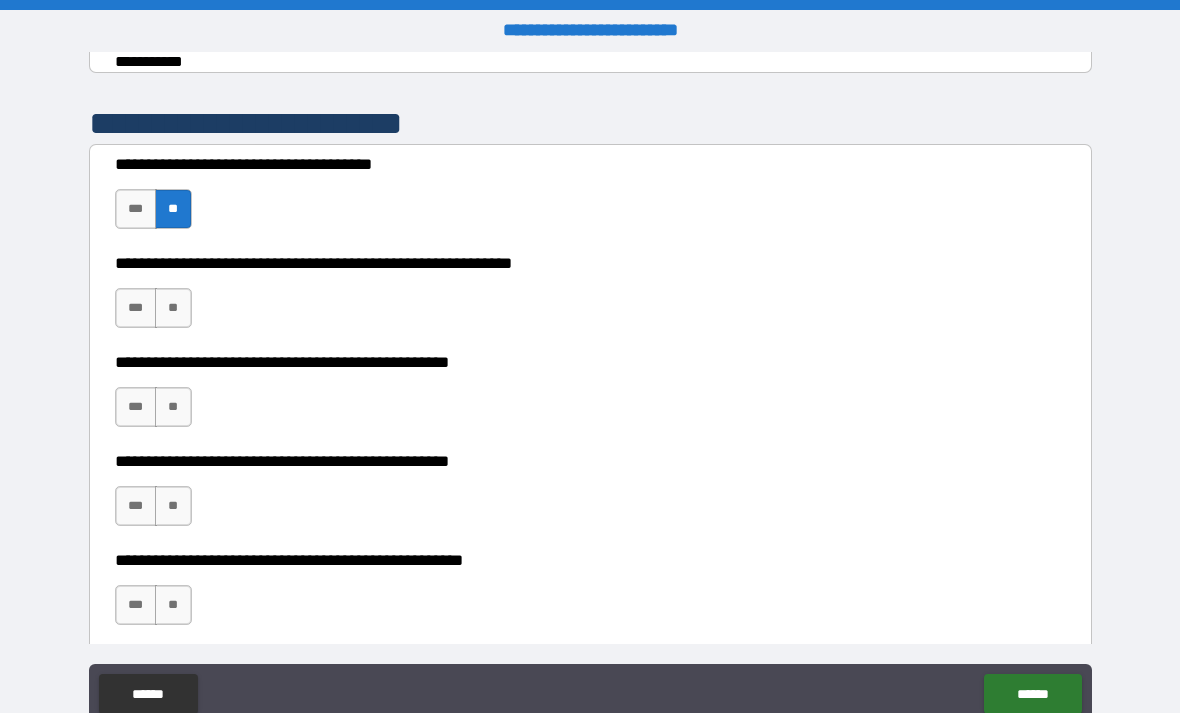 click on "**" at bounding box center [173, 308] 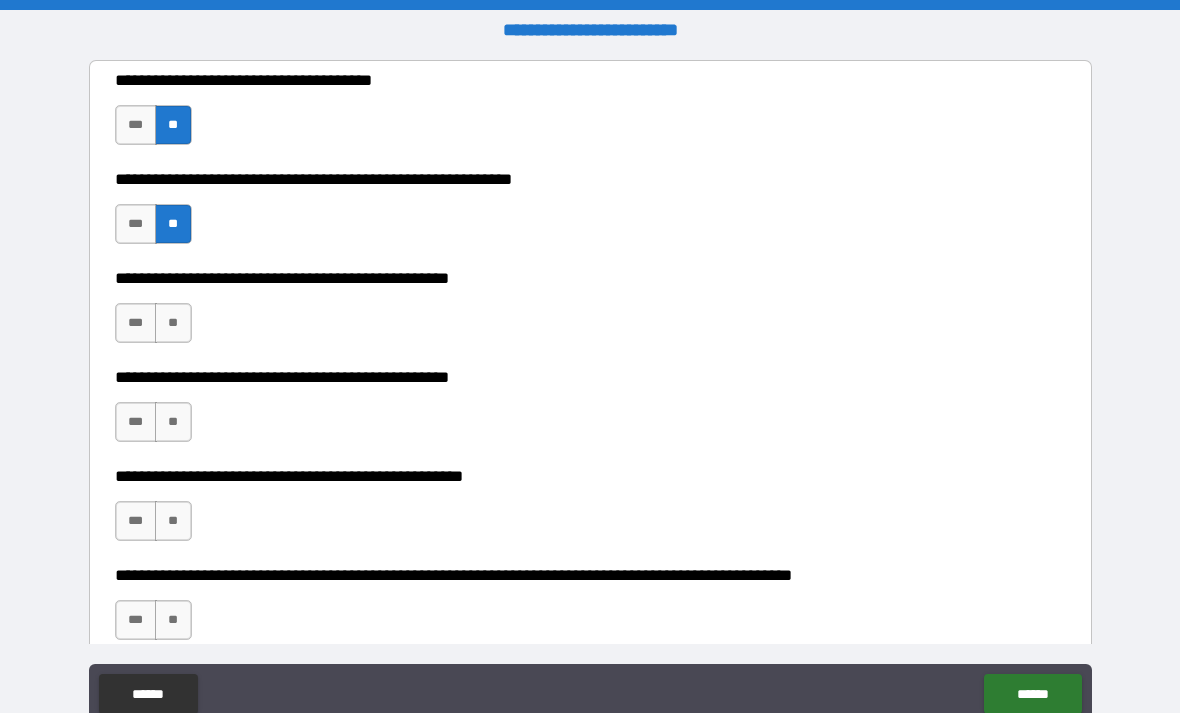 scroll, scrollTop: 460, scrollLeft: 0, axis: vertical 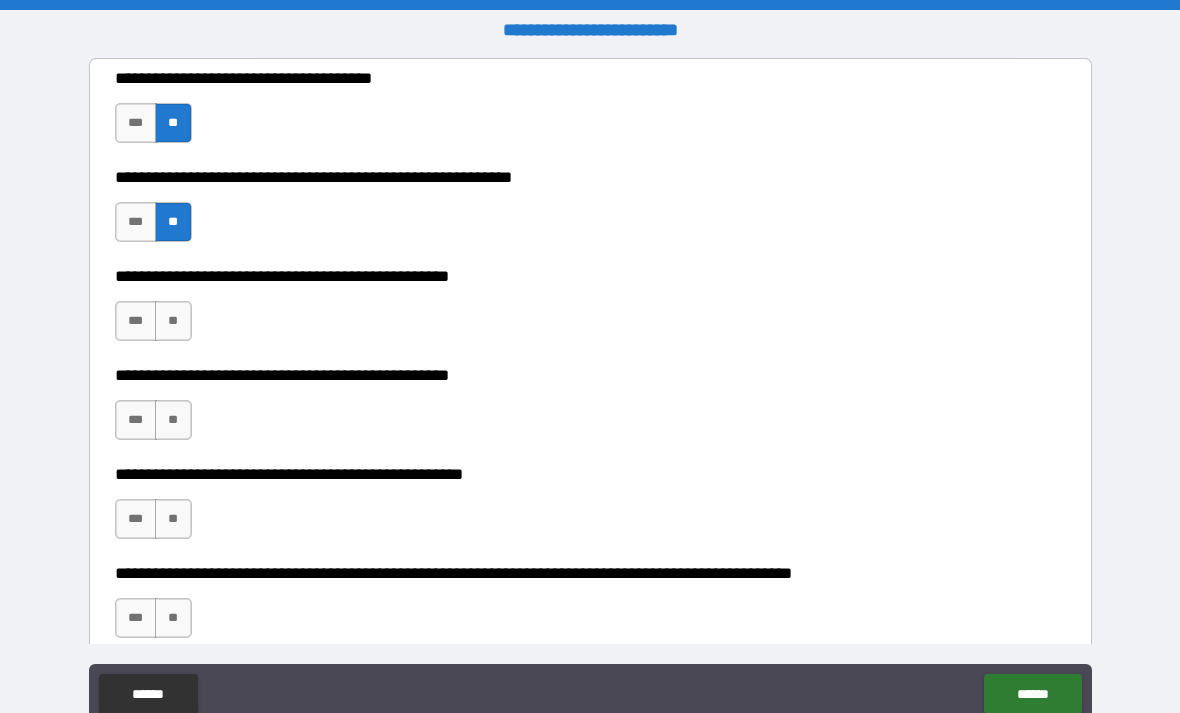 click on "**" at bounding box center [173, 321] 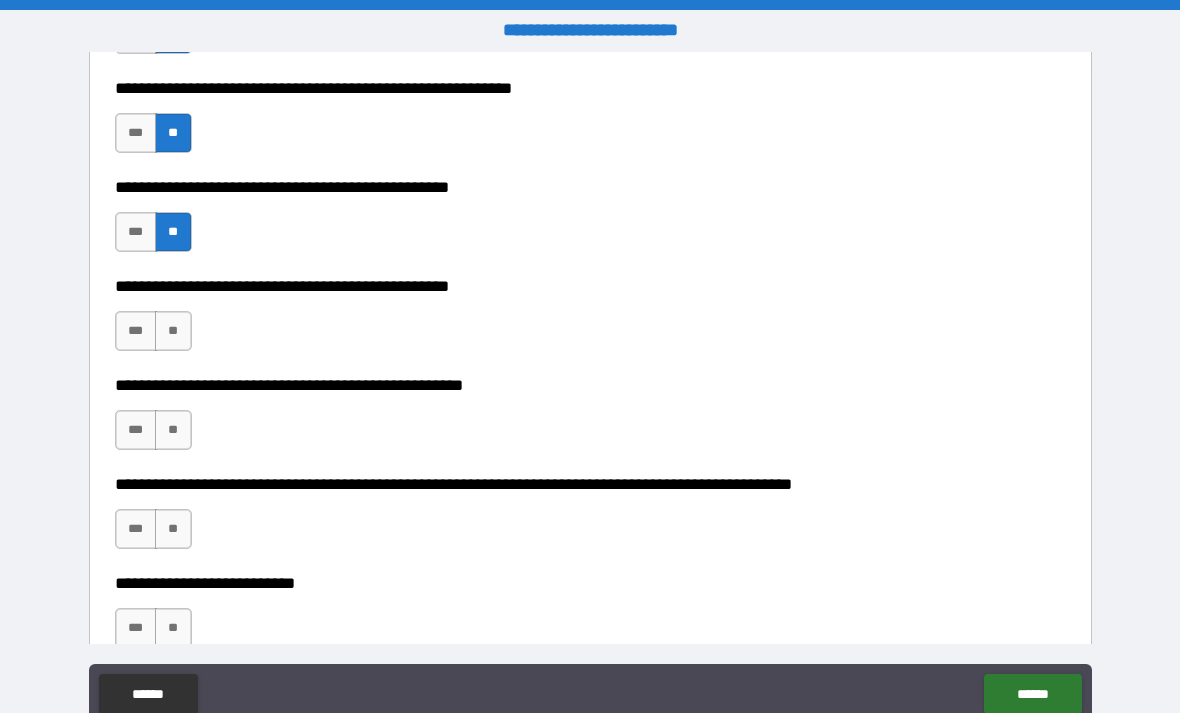 scroll, scrollTop: 554, scrollLeft: 0, axis: vertical 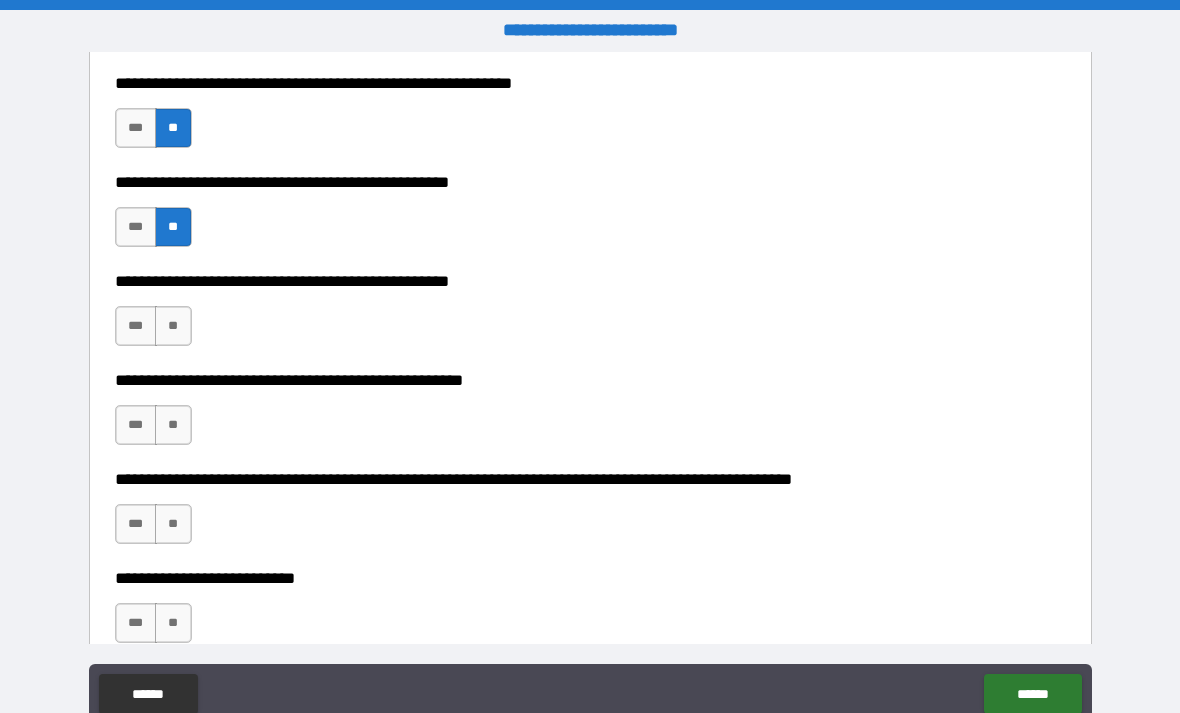 click on "**" at bounding box center (173, 326) 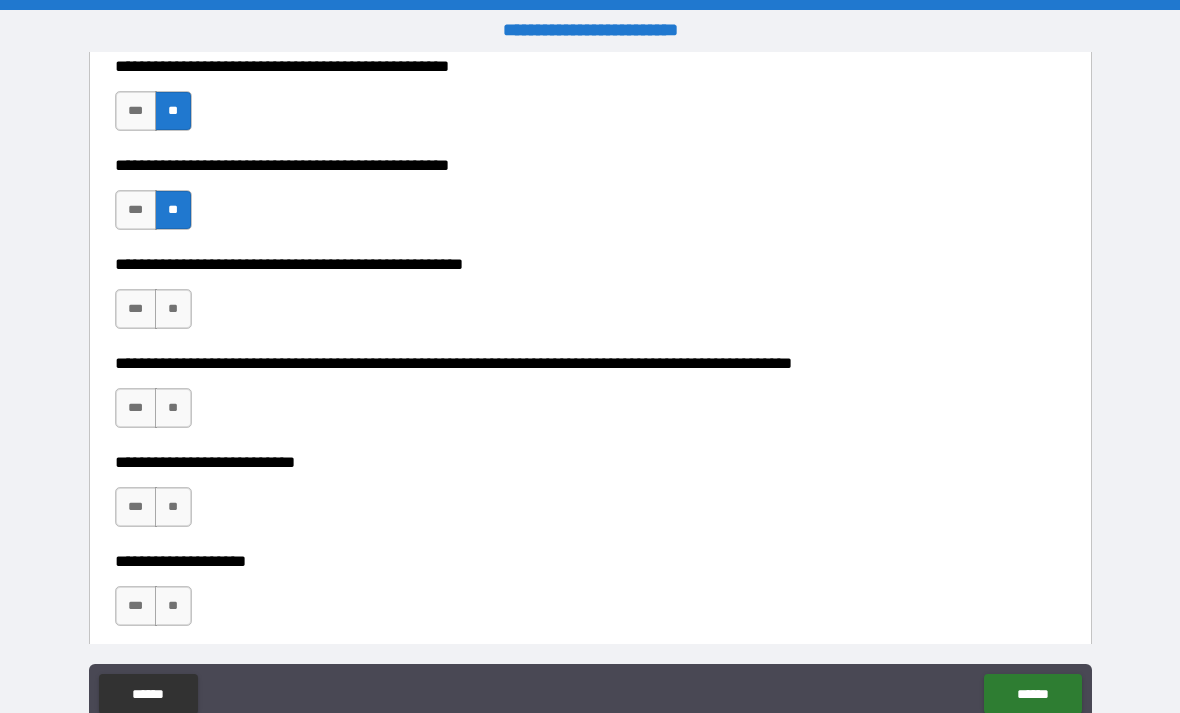 scroll, scrollTop: 672, scrollLeft: 0, axis: vertical 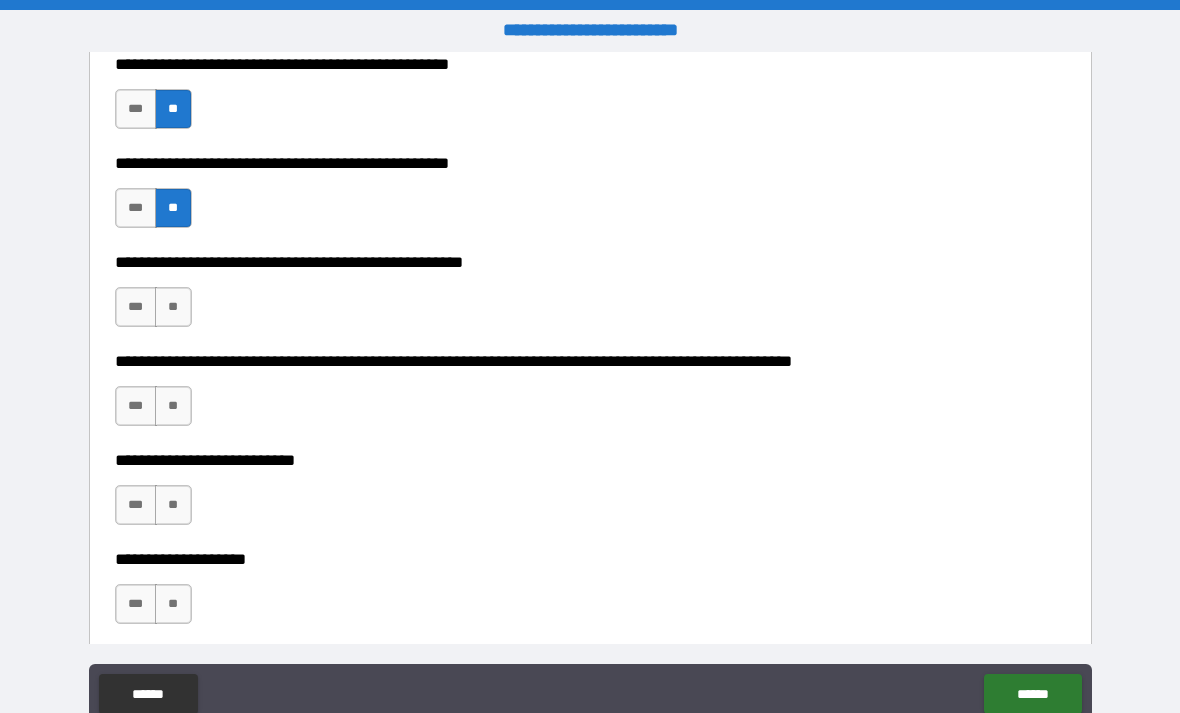 click on "**" at bounding box center (173, 307) 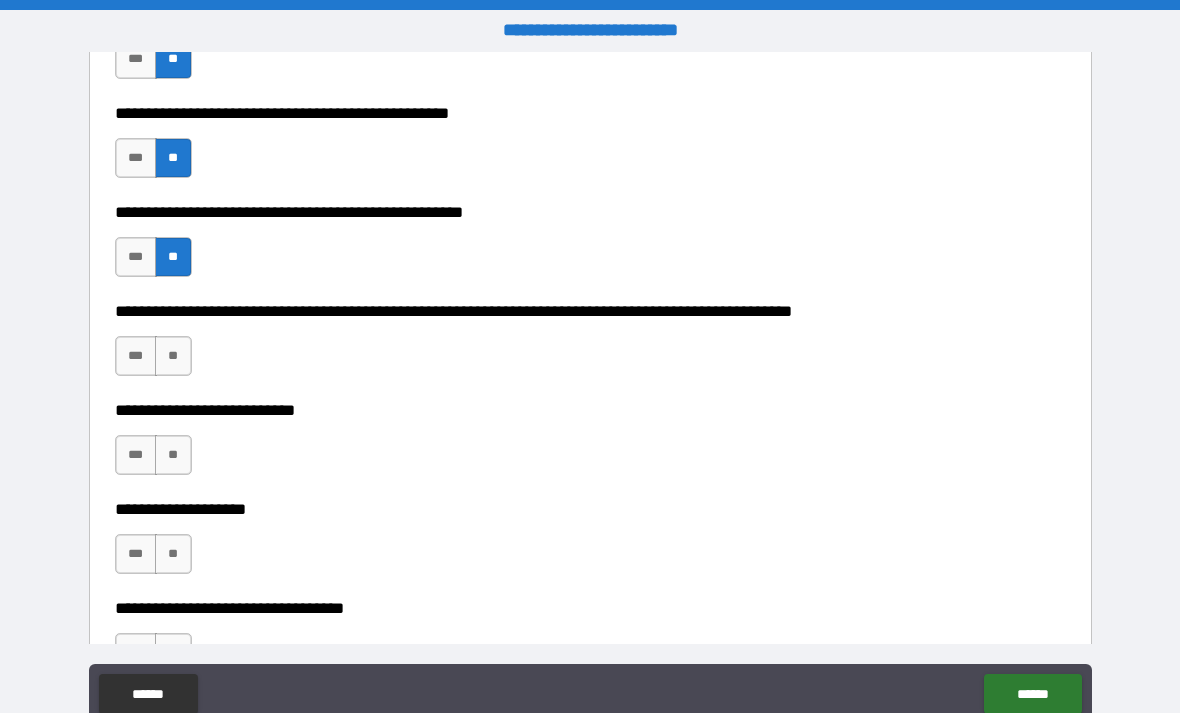 scroll, scrollTop: 725, scrollLeft: 0, axis: vertical 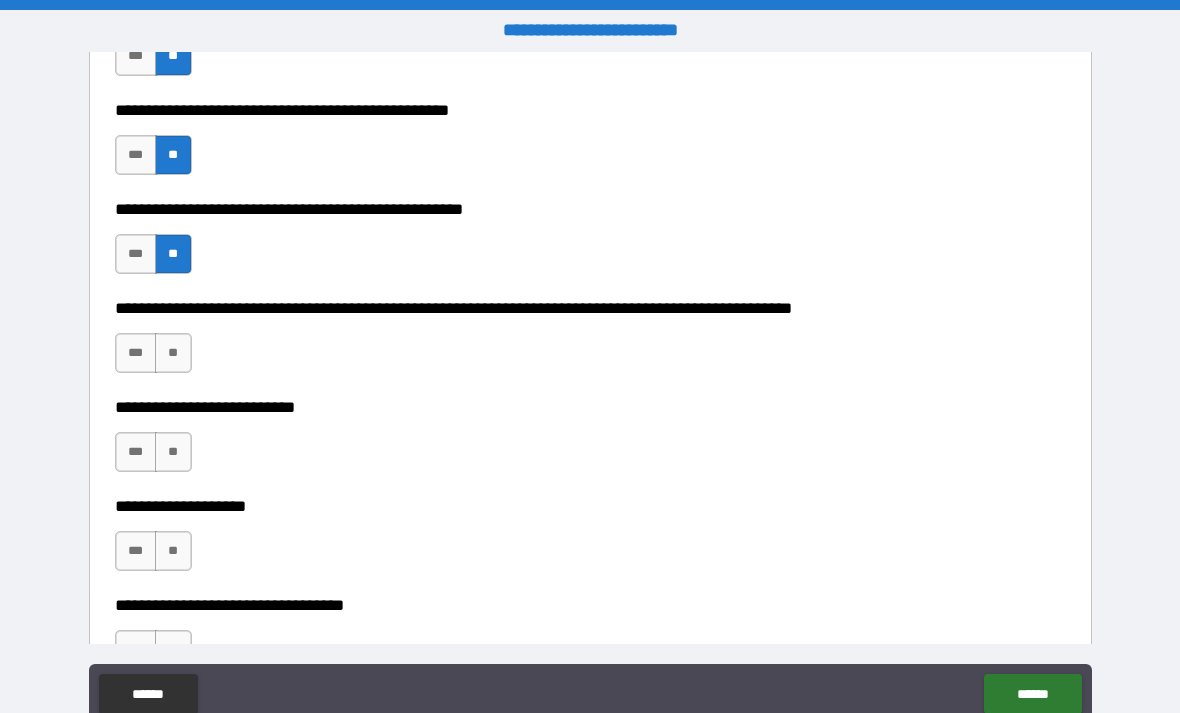 click on "**" at bounding box center [173, 353] 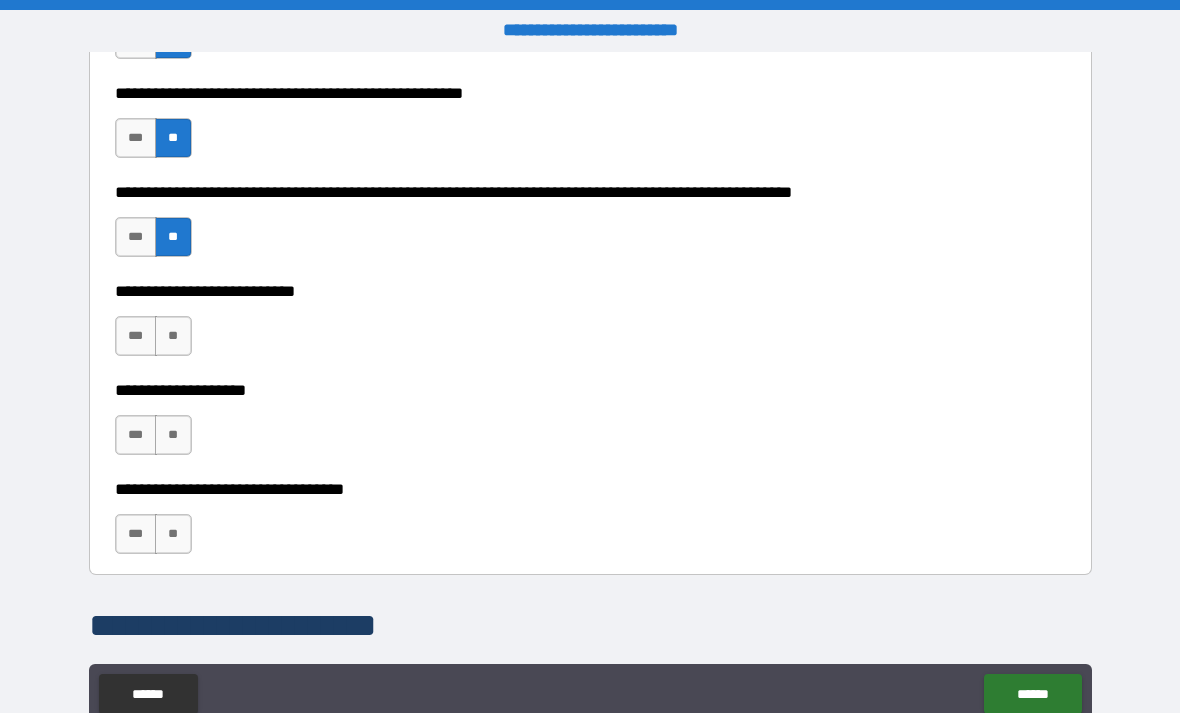 scroll, scrollTop: 858, scrollLeft: 0, axis: vertical 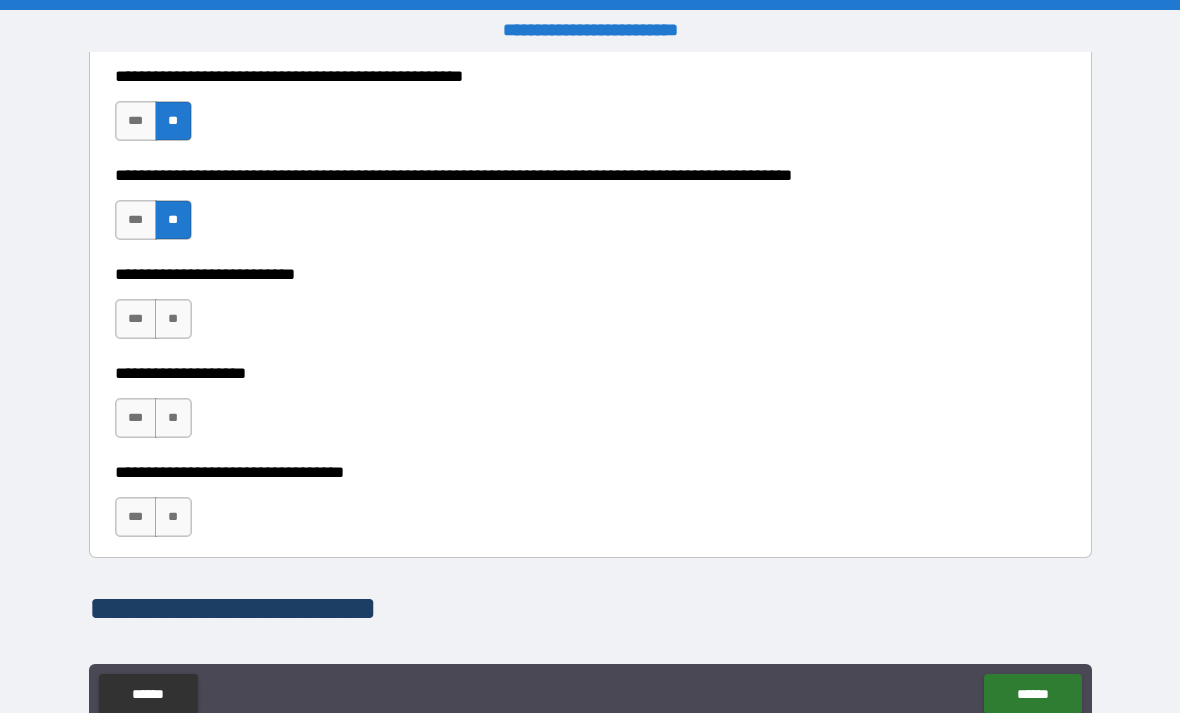 click on "**" at bounding box center (173, 319) 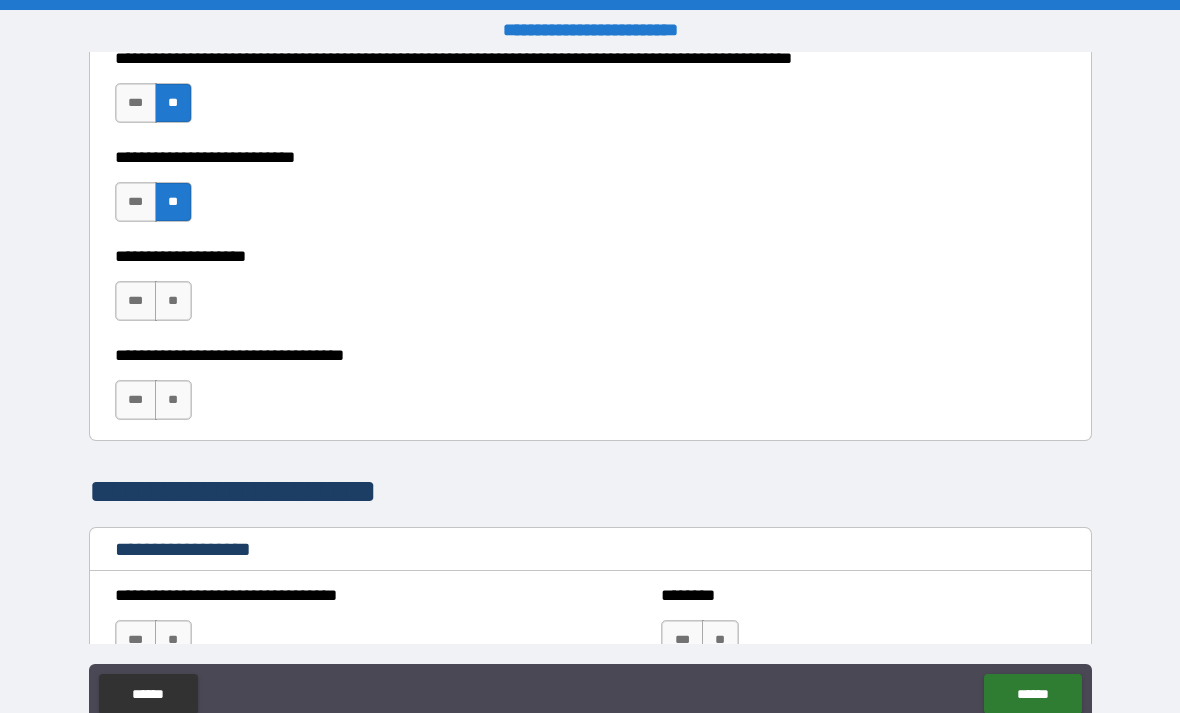 scroll, scrollTop: 977, scrollLeft: 0, axis: vertical 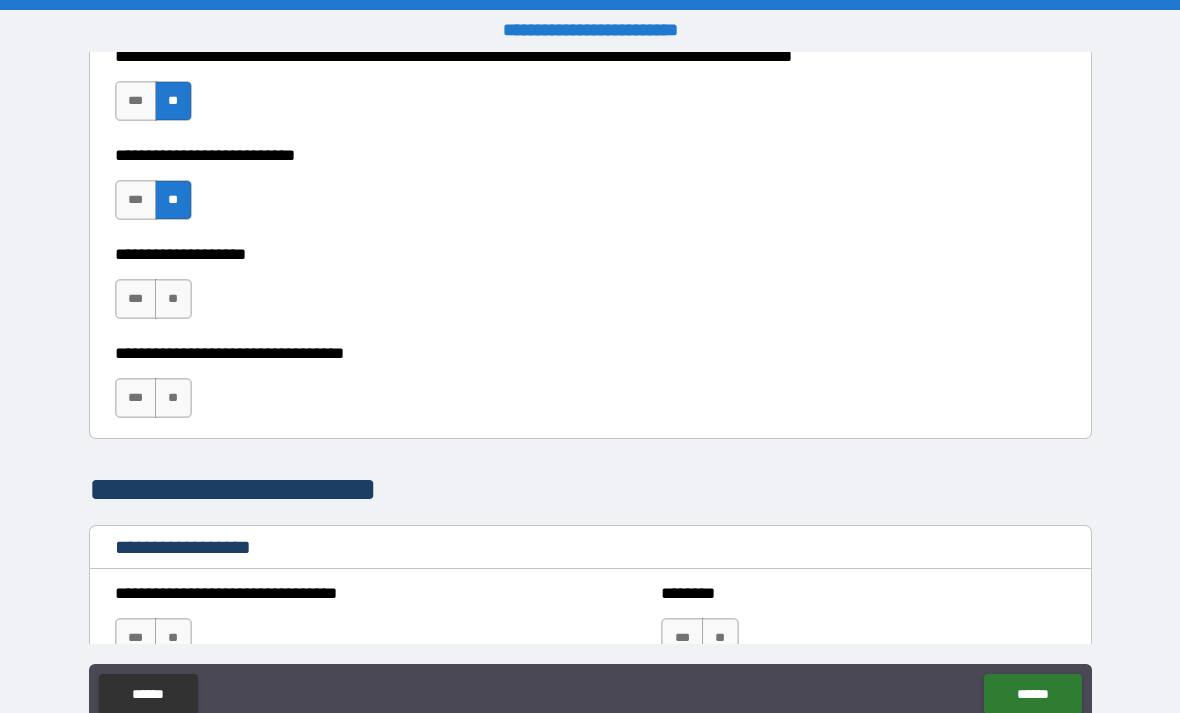 click on "**" at bounding box center [173, 299] 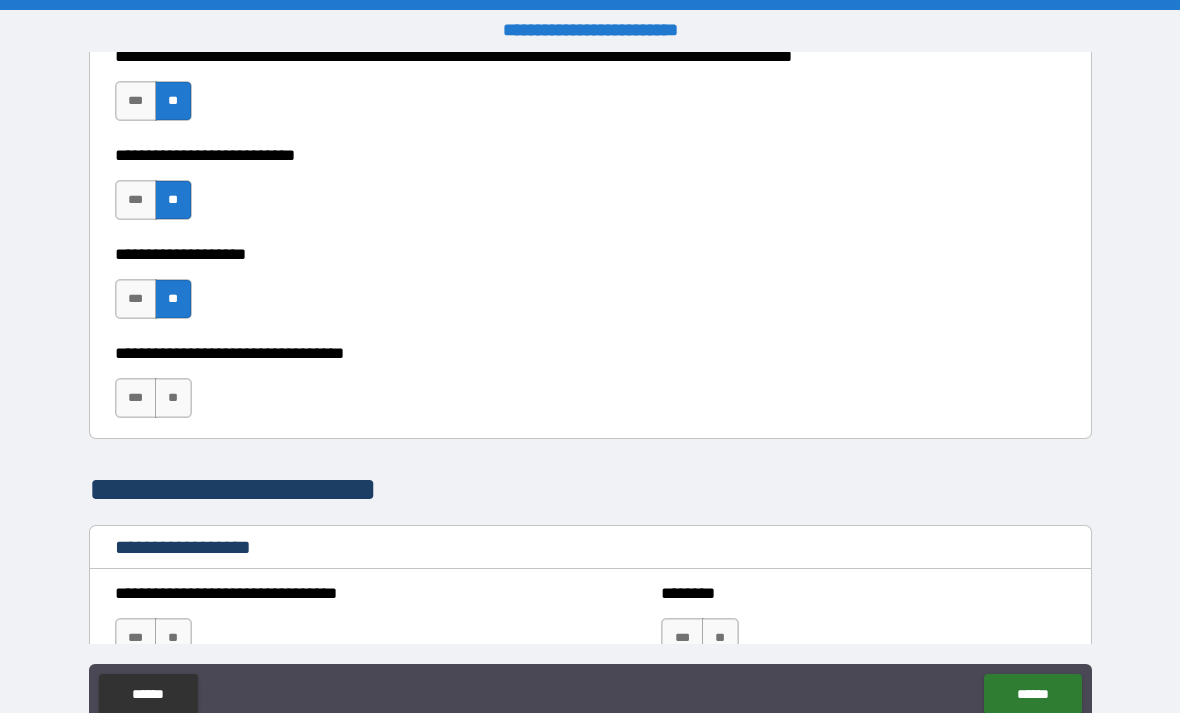 click on "**" at bounding box center [173, 398] 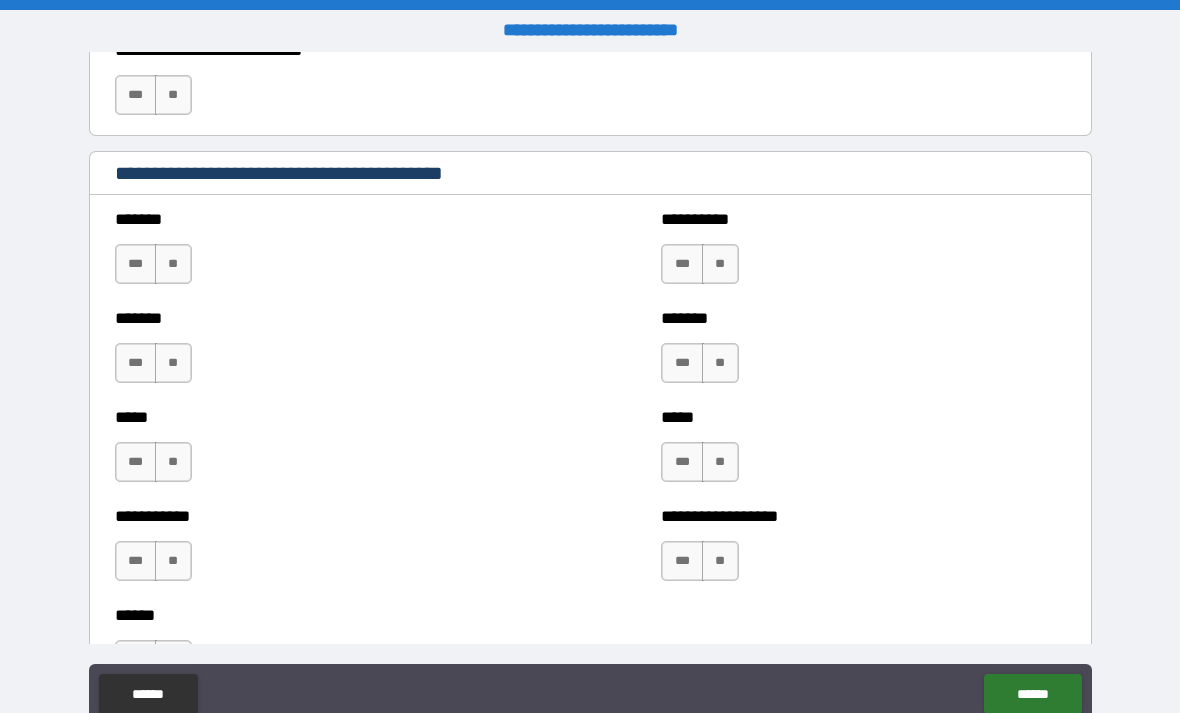 scroll, scrollTop: 1620, scrollLeft: 0, axis: vertical 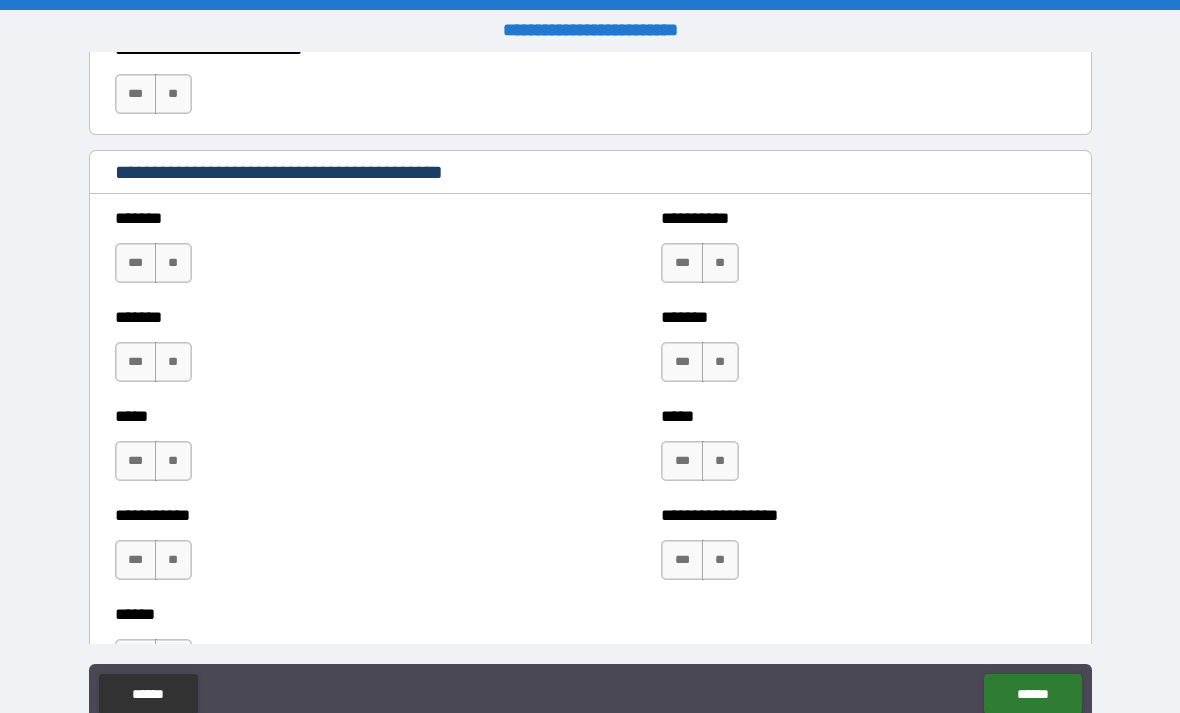 click on "**" at bounding box center (173, 263) 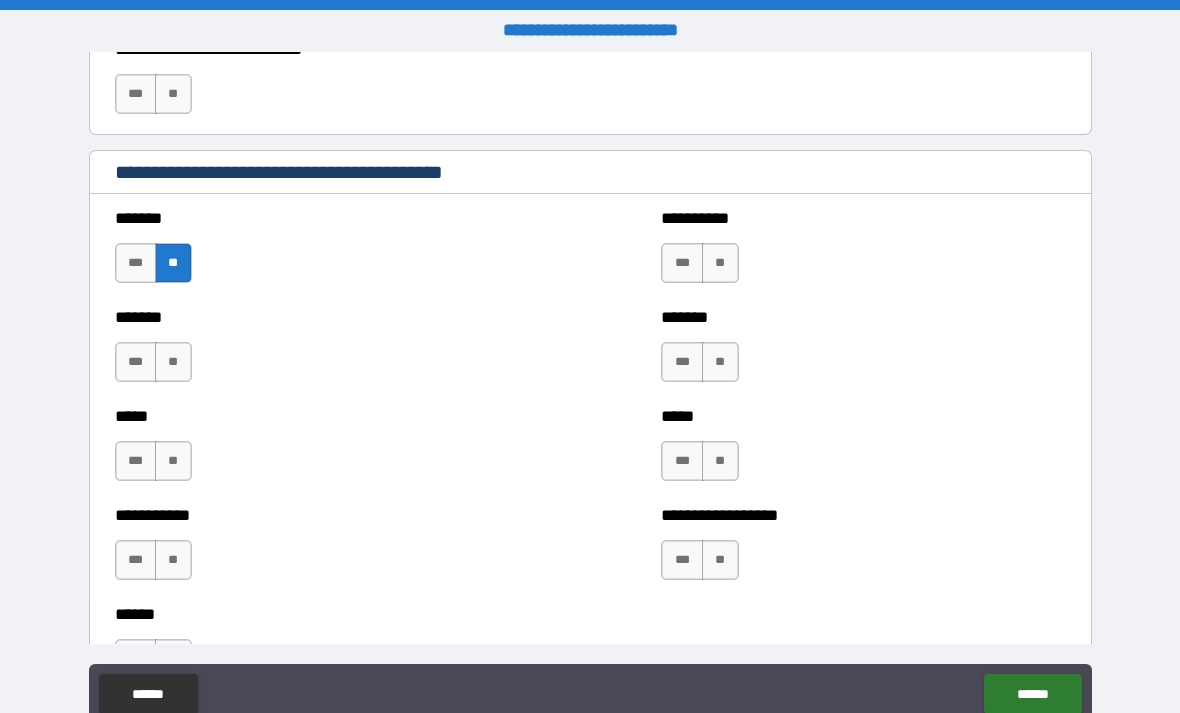 click on "**" at bounding box center [720, 263] 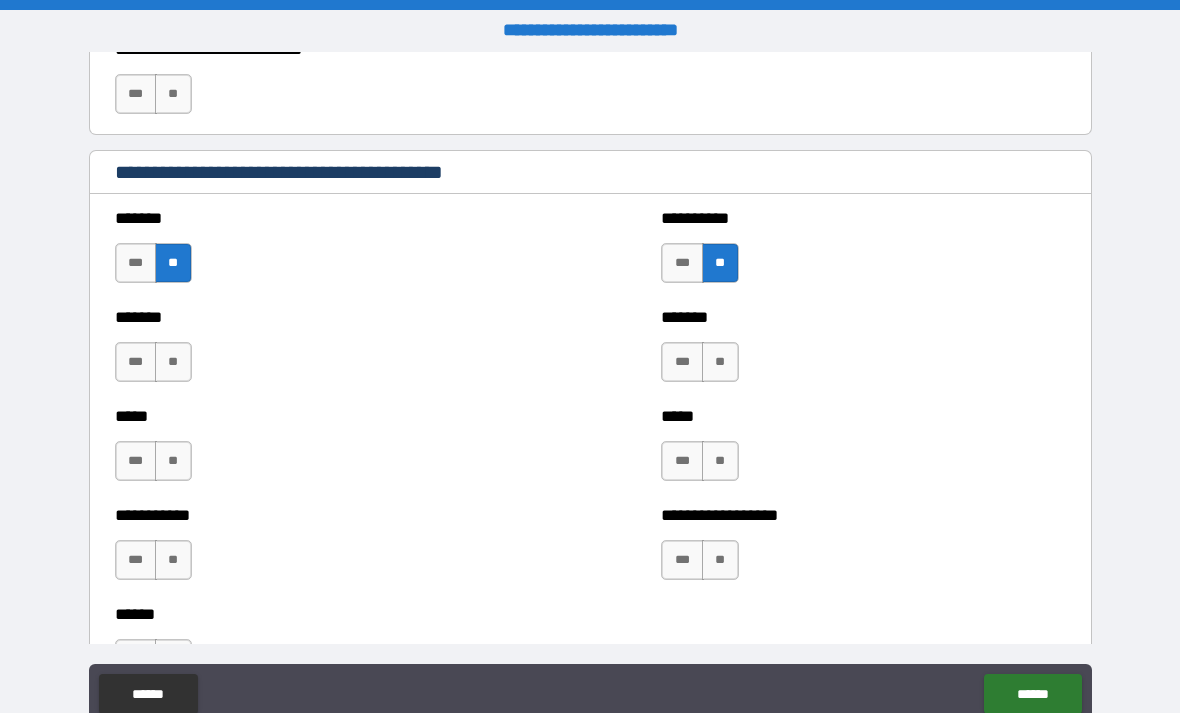 click on "**" at bounding box center [173, 362] 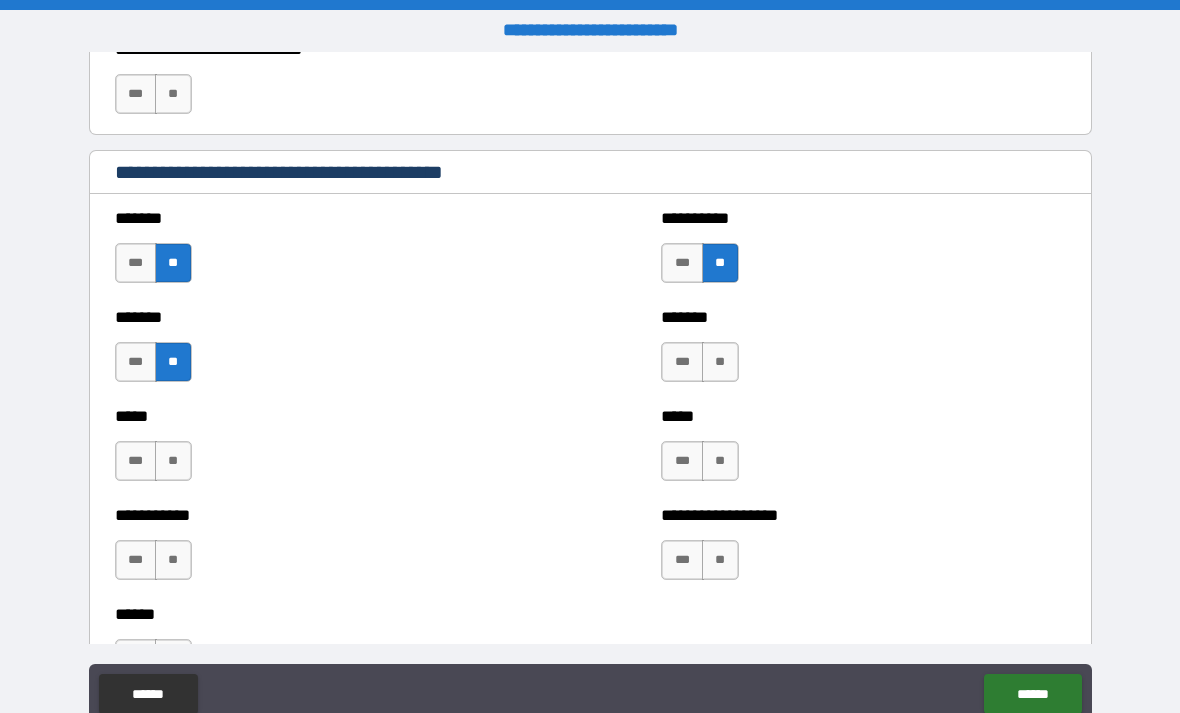 click on "**" at bounding box center [720, 362] 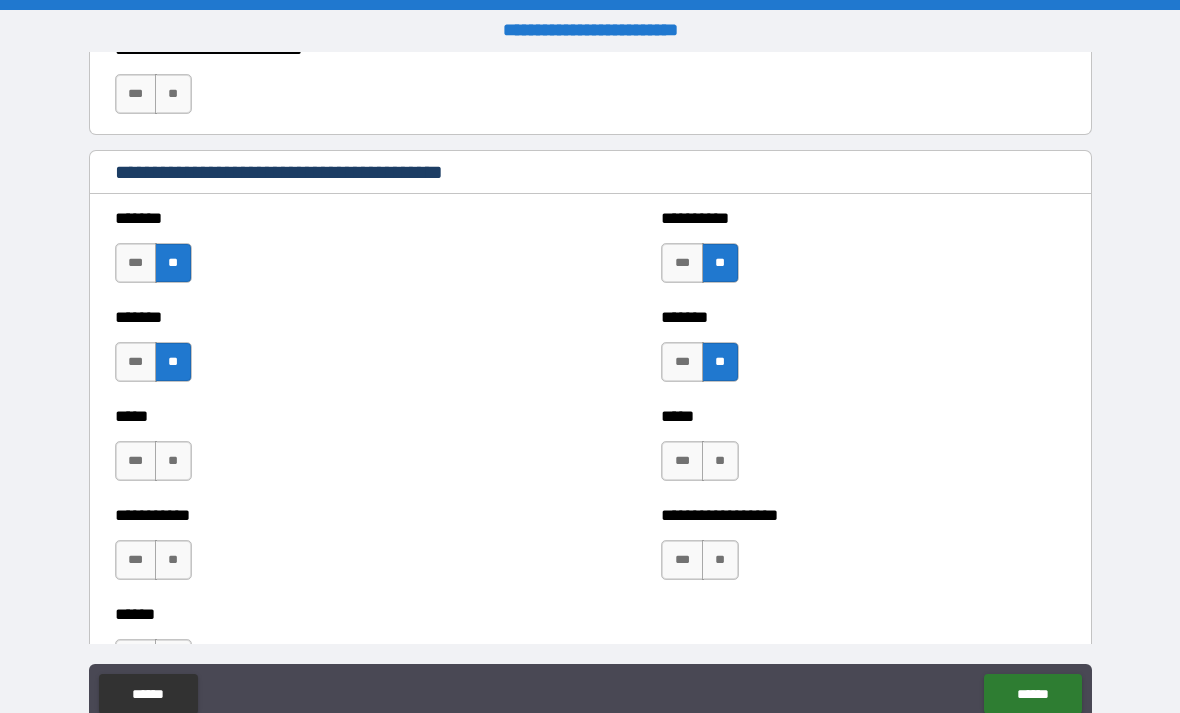 click on "**" at bounding box center [173, 461] 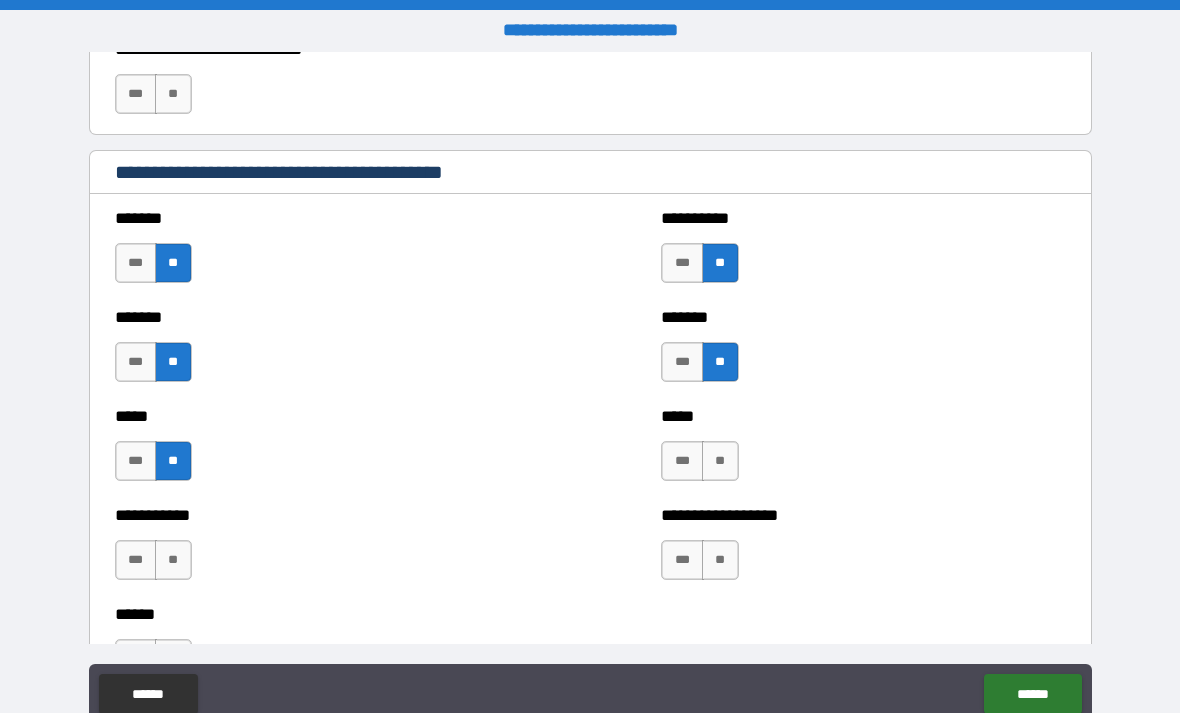 click on "**" at bounding box center (720, 461) 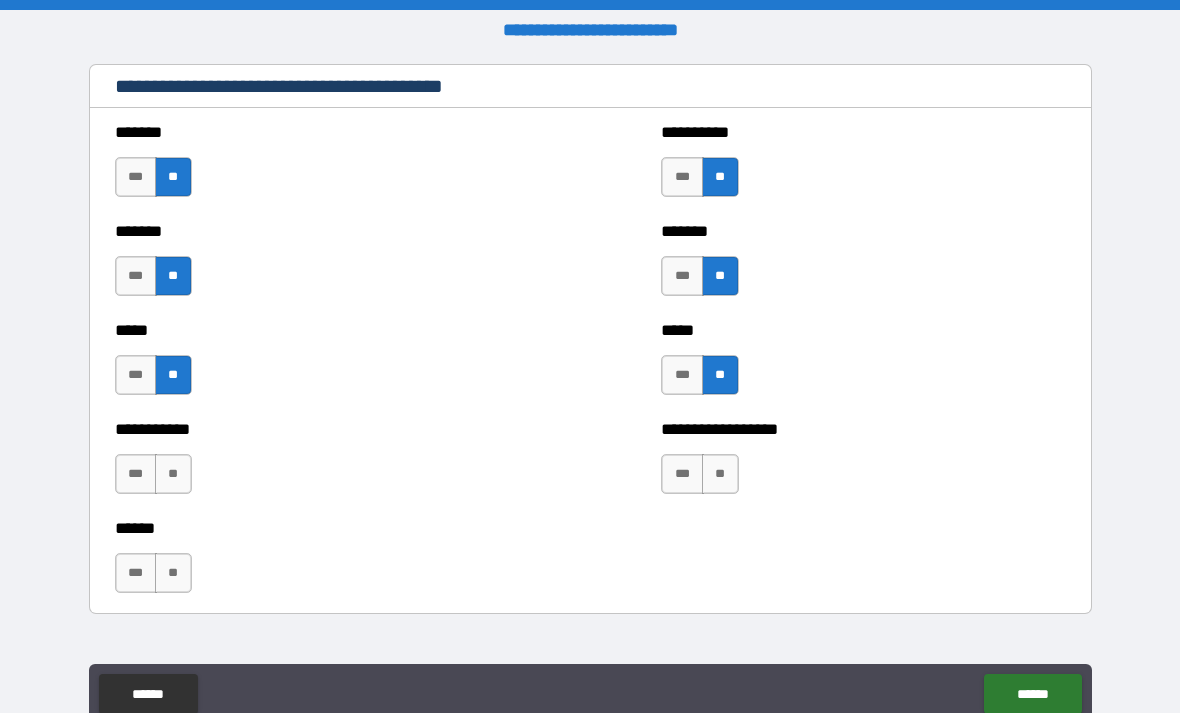 scroll, scrollTop: 1740, scrollLeft: 0, axis: vertical 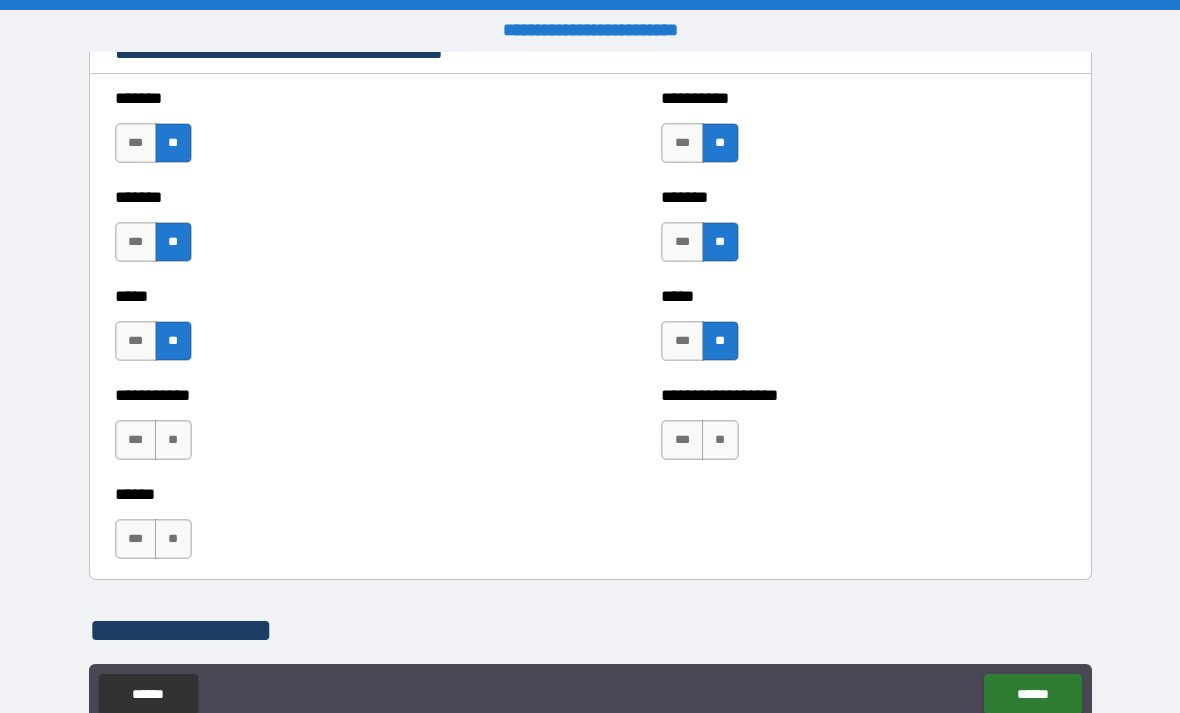 click on "**" at bounding box center [720, 440] 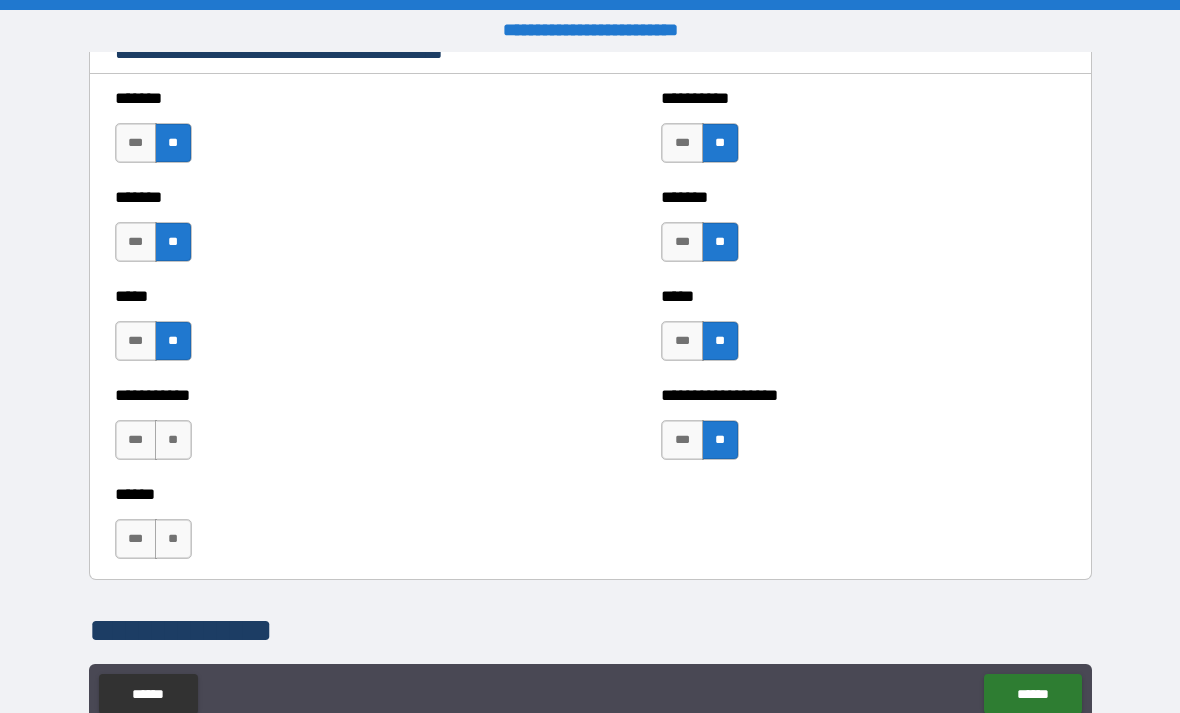 click on "**" at bounding box center (173, 440) 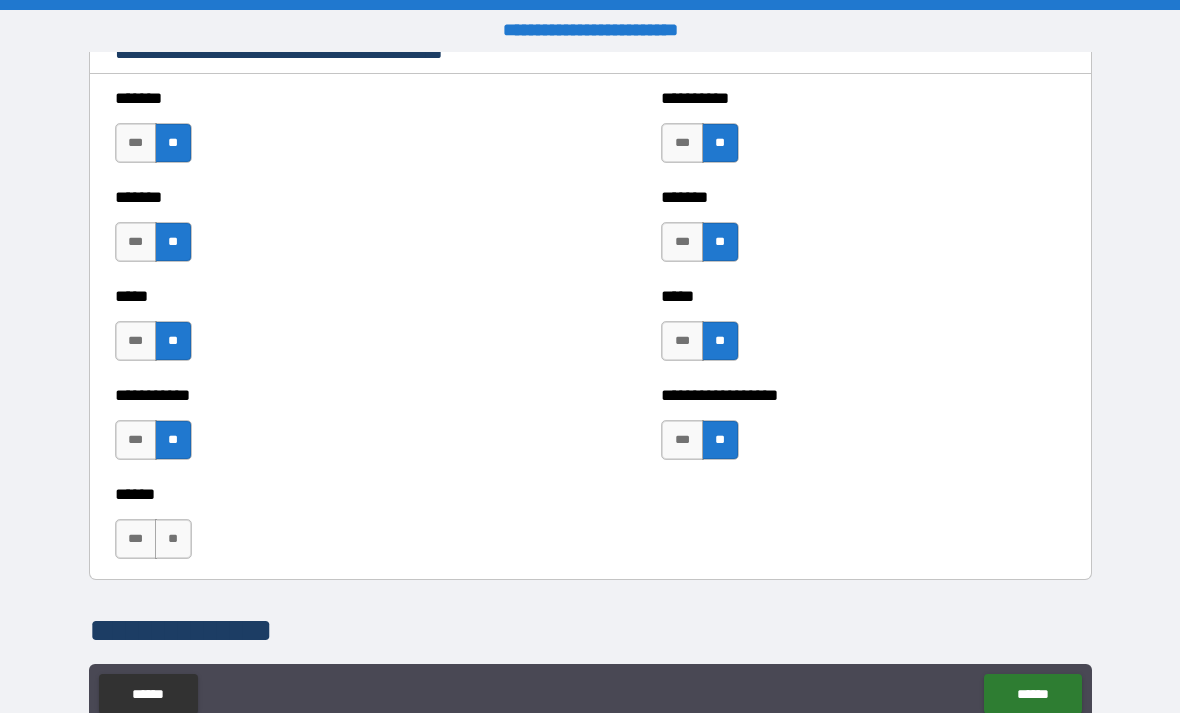 click on "**" at bounding box center (173, 539) 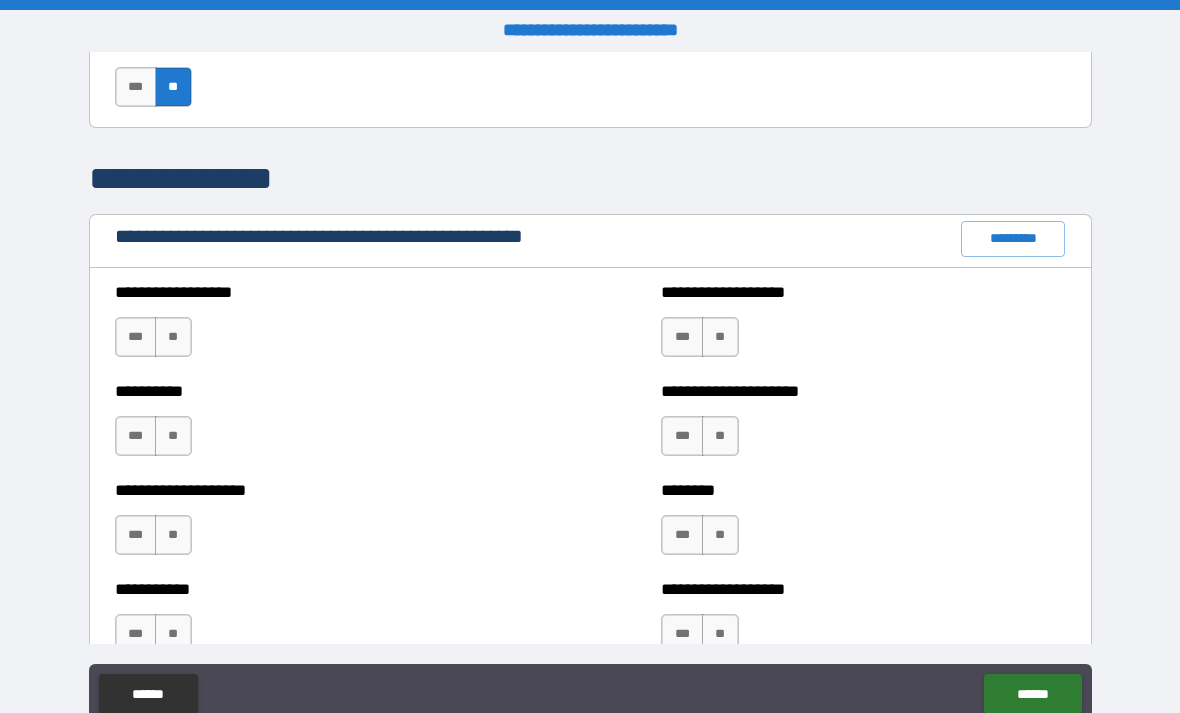 scroll, scrollTop: 2178, scrollLeft: 0, axis: vertical 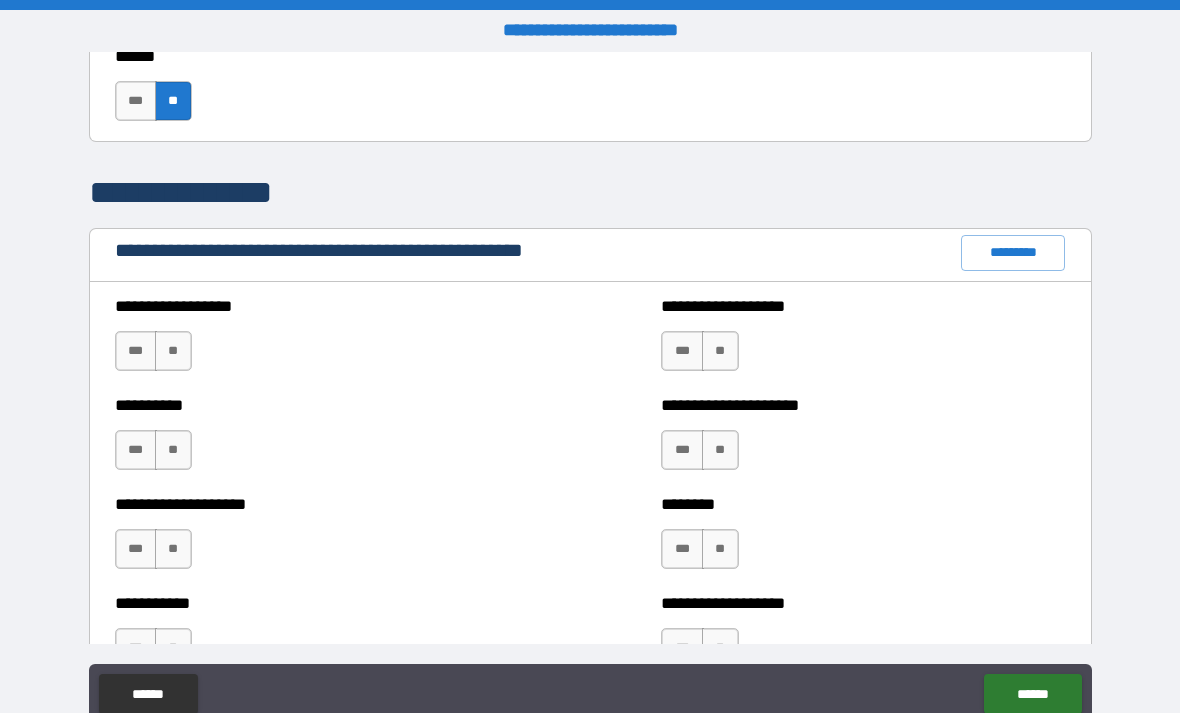 click on "**" at bounding box center [173, 351] 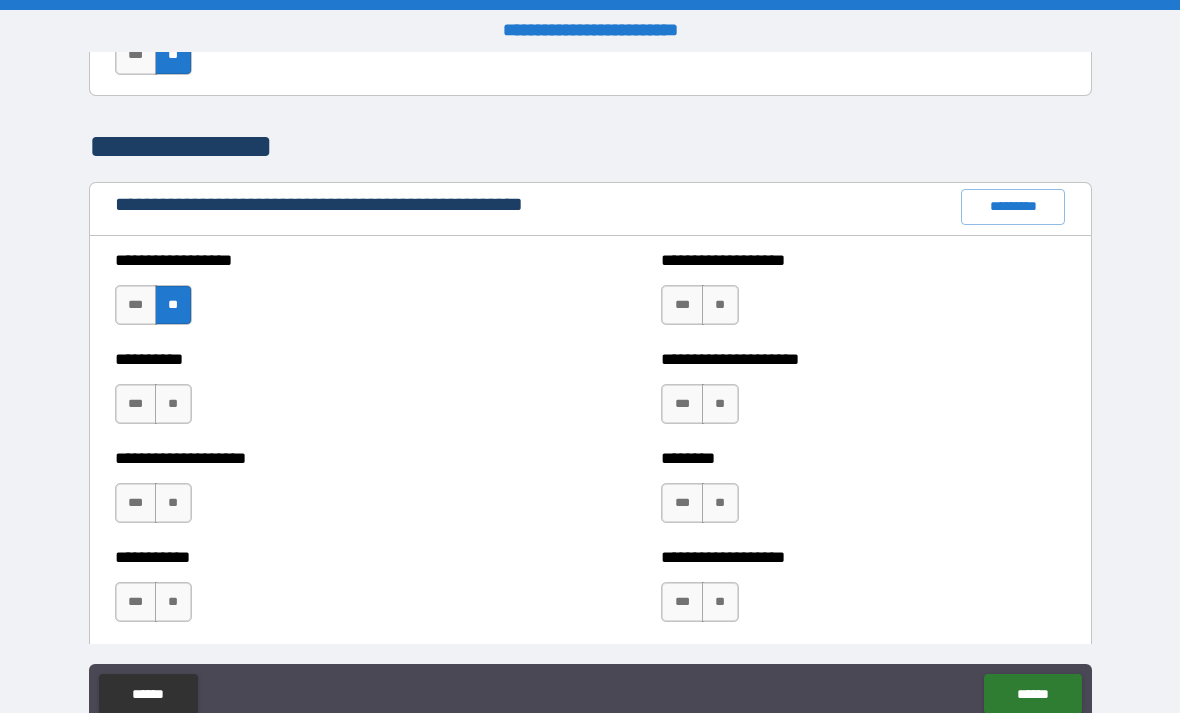 scroll, scrollTop: 2266, scrollLeft: 0, axis: vertical 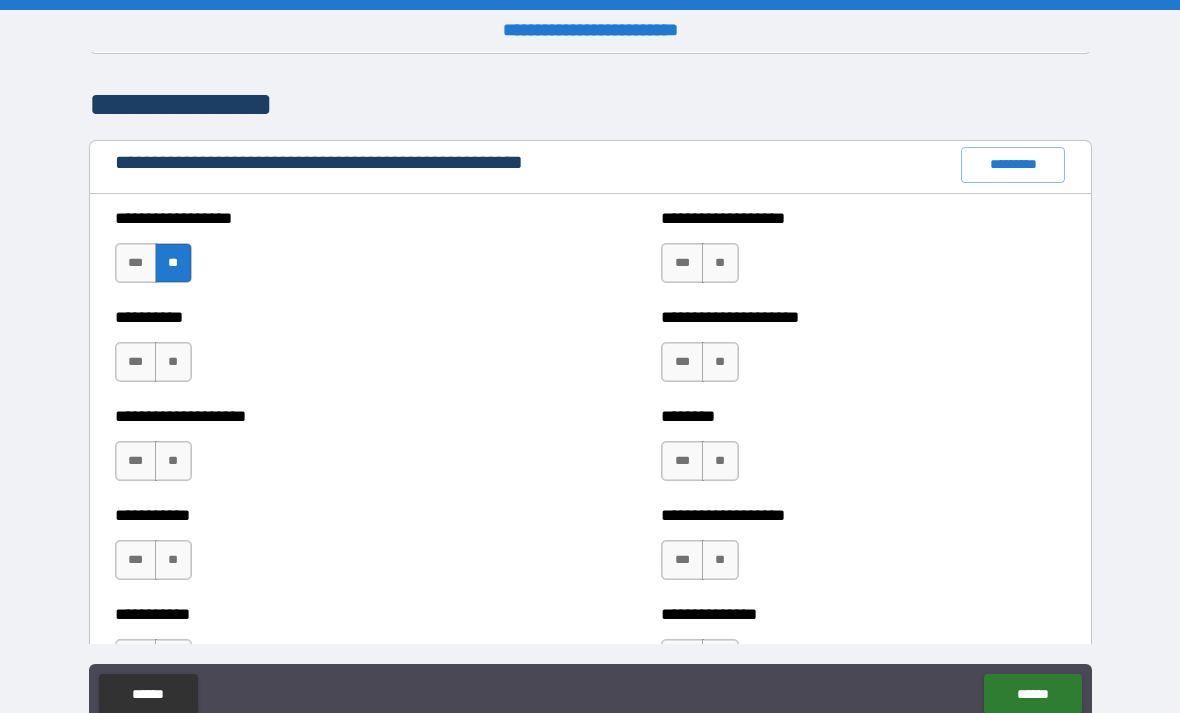 click on "**" at bounding box center [173, 362] 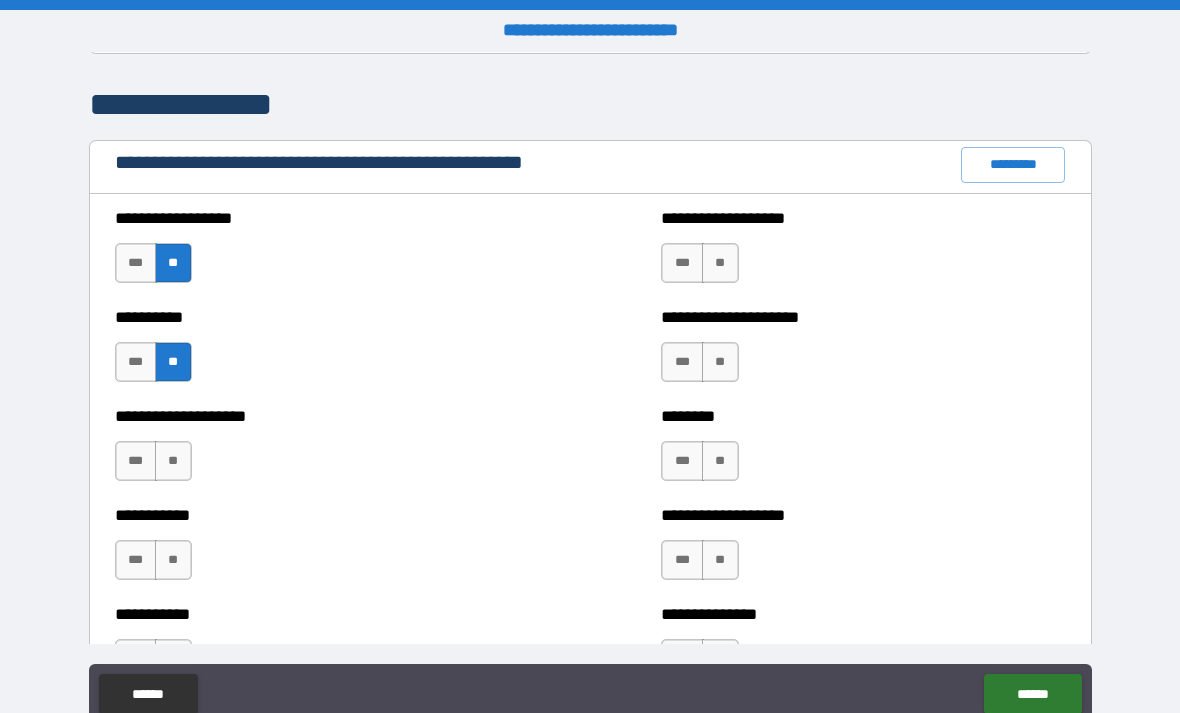 click on "**" at bounding box center [173, 461] 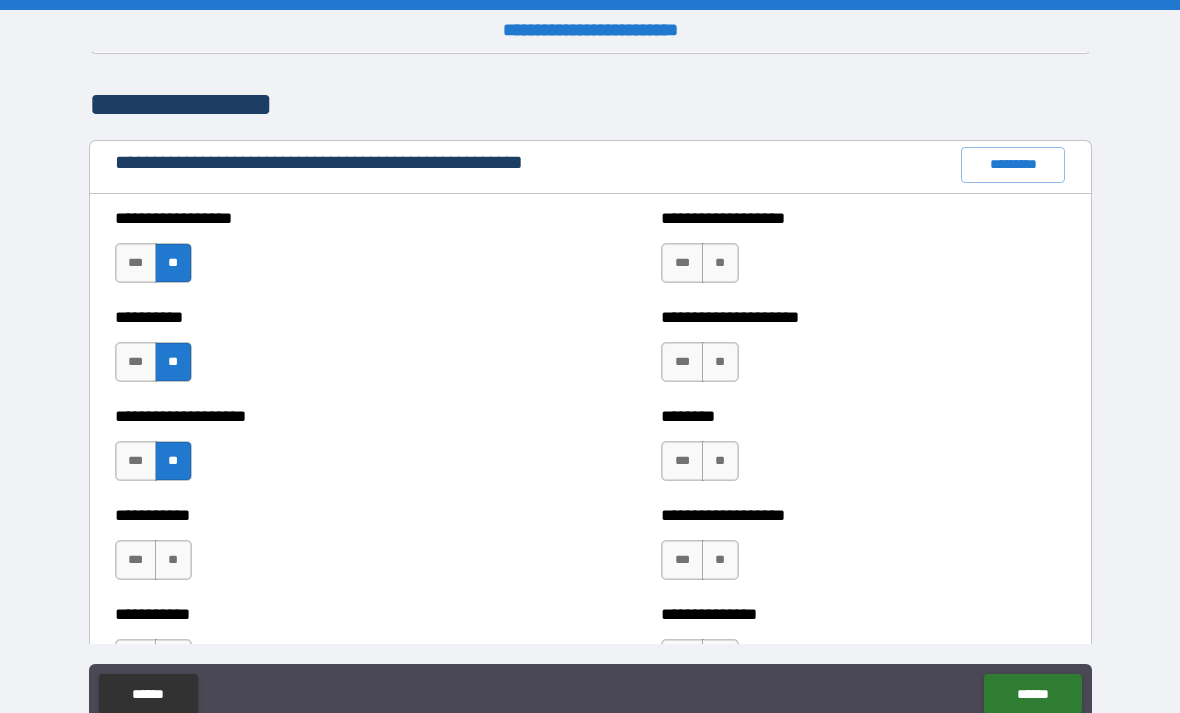 click on "**" at bounding box center (173, 560) 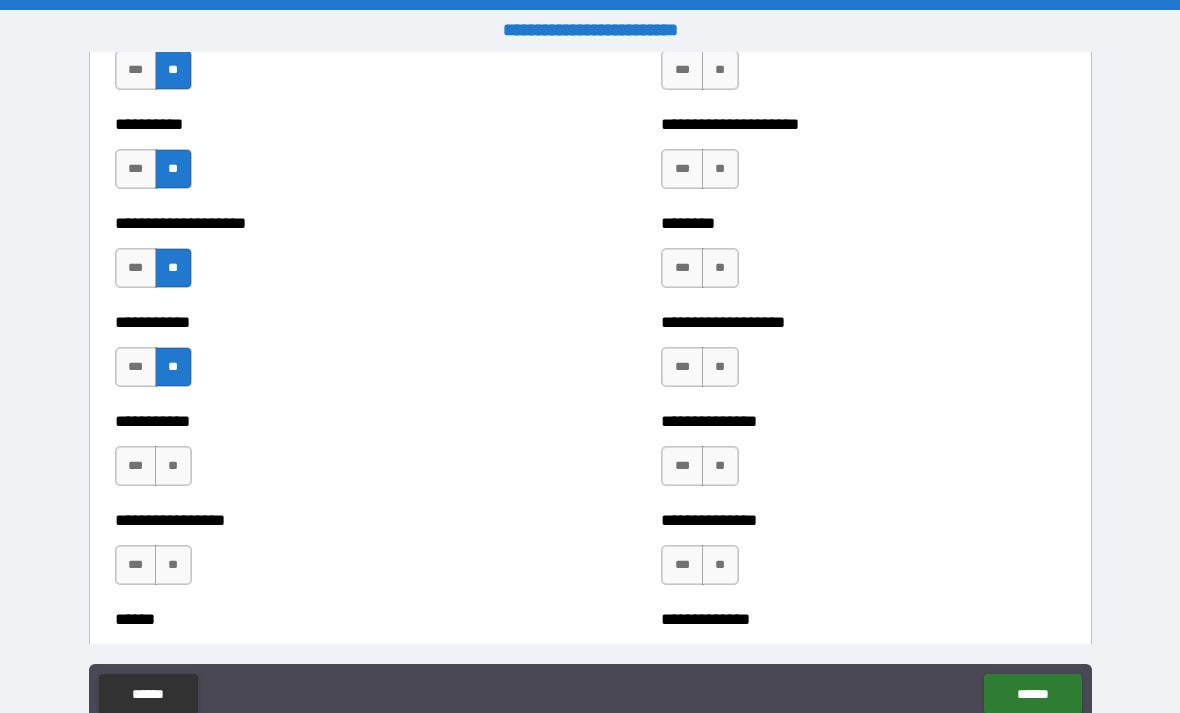 scroll, scrollTop: 2456, scrollLeft: 0, axis: vertical 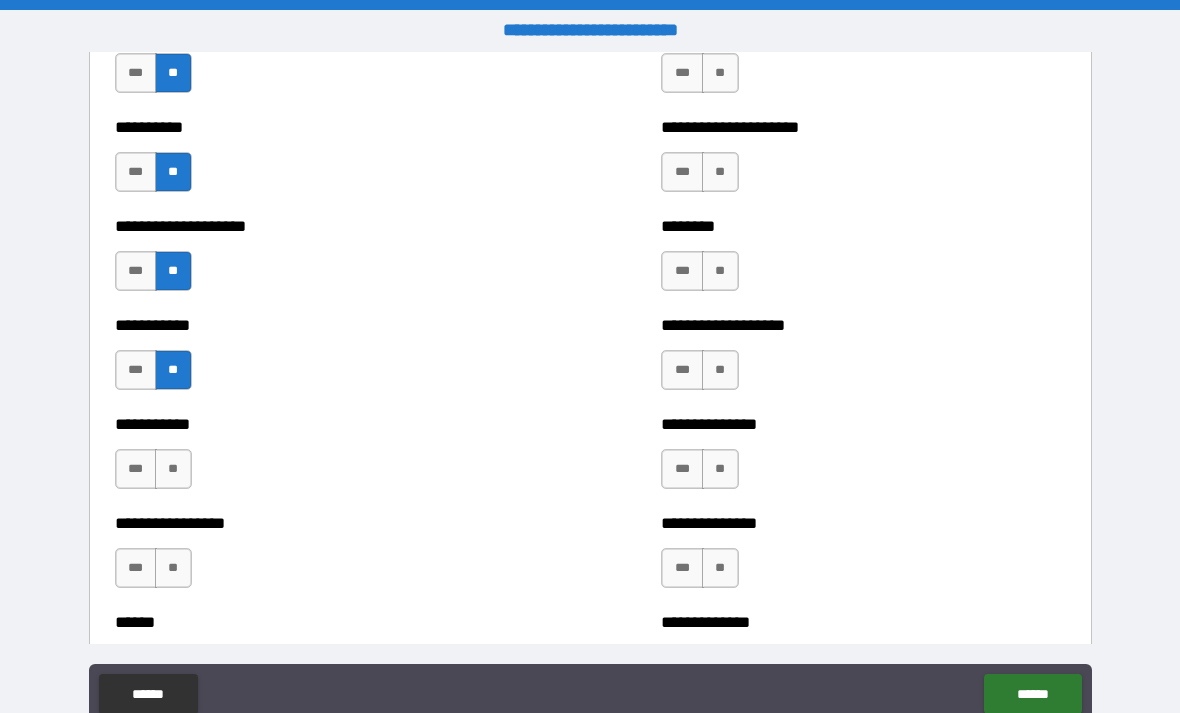 click on "**" at bounding box center (173, 469) 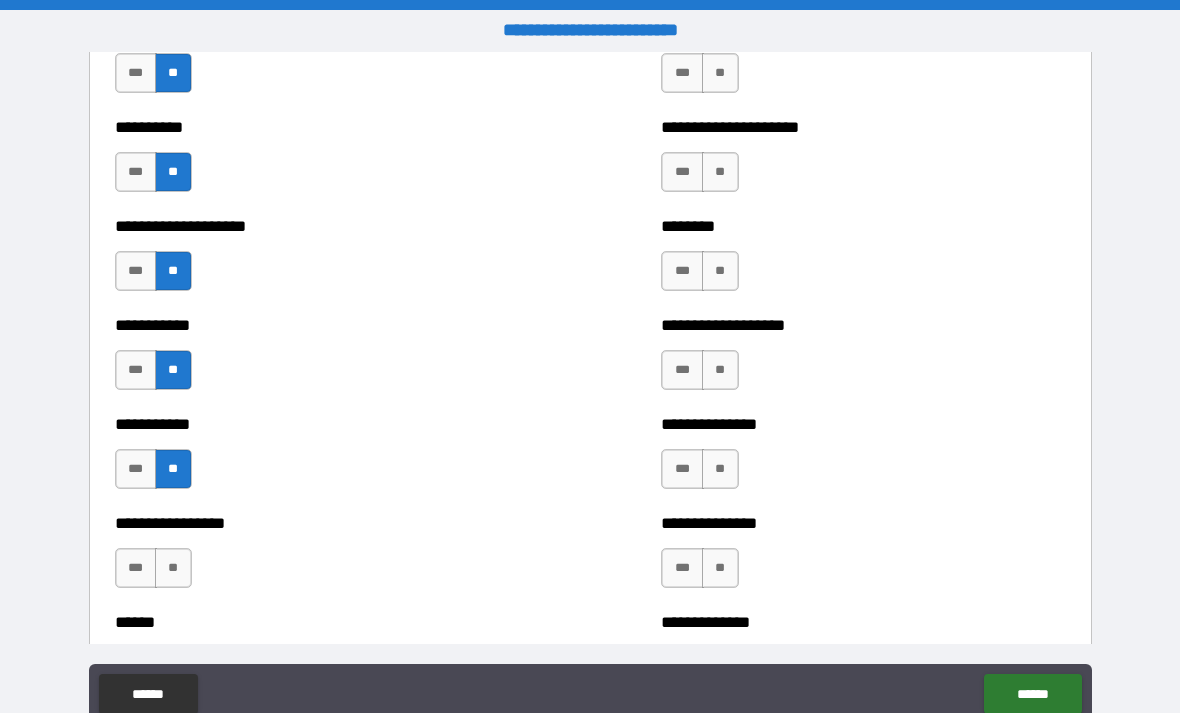 click on "**" at bounding box center [173, 568] 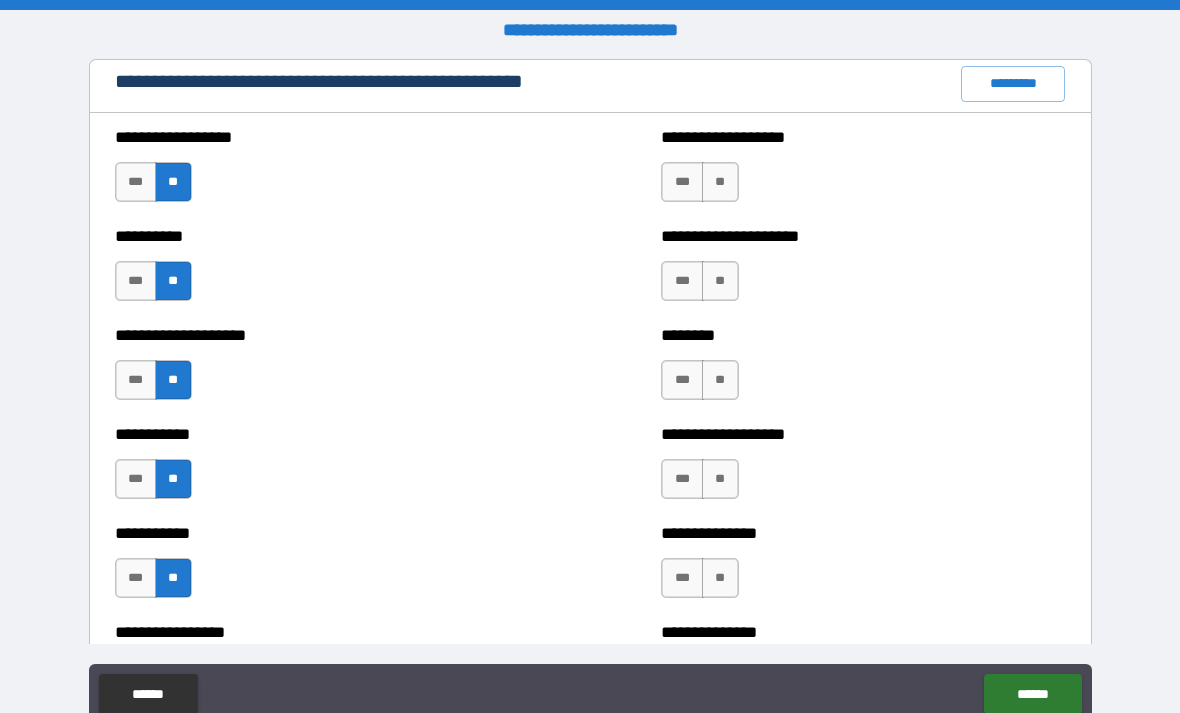scroll, scrollTop: 2345, scrollLeft: 0, axis: vertical 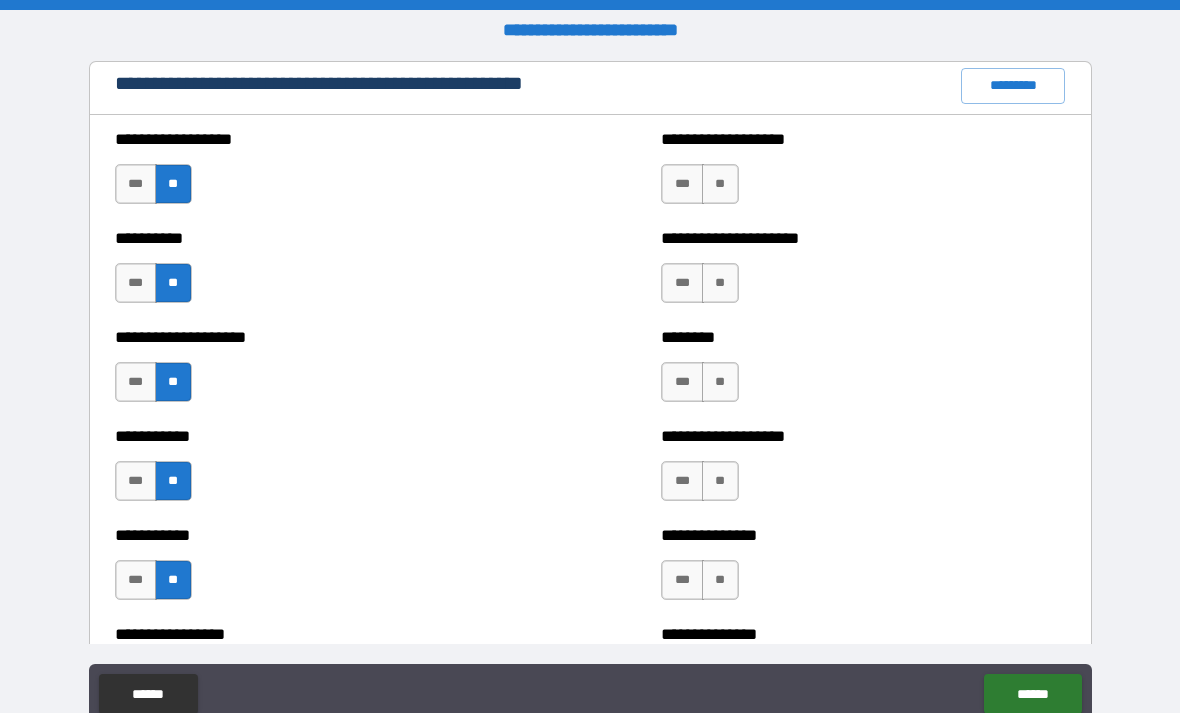 click on "**" at bounding box center [720, 184] 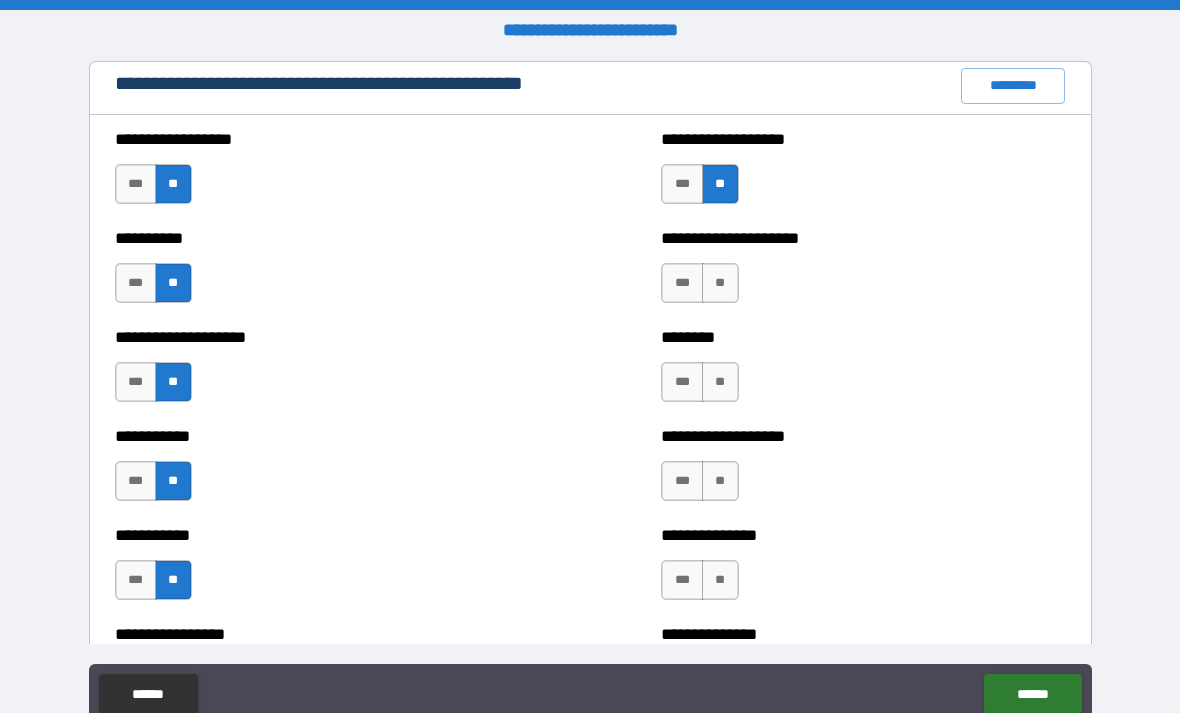 click on "**" at bounding box center (720, 283) 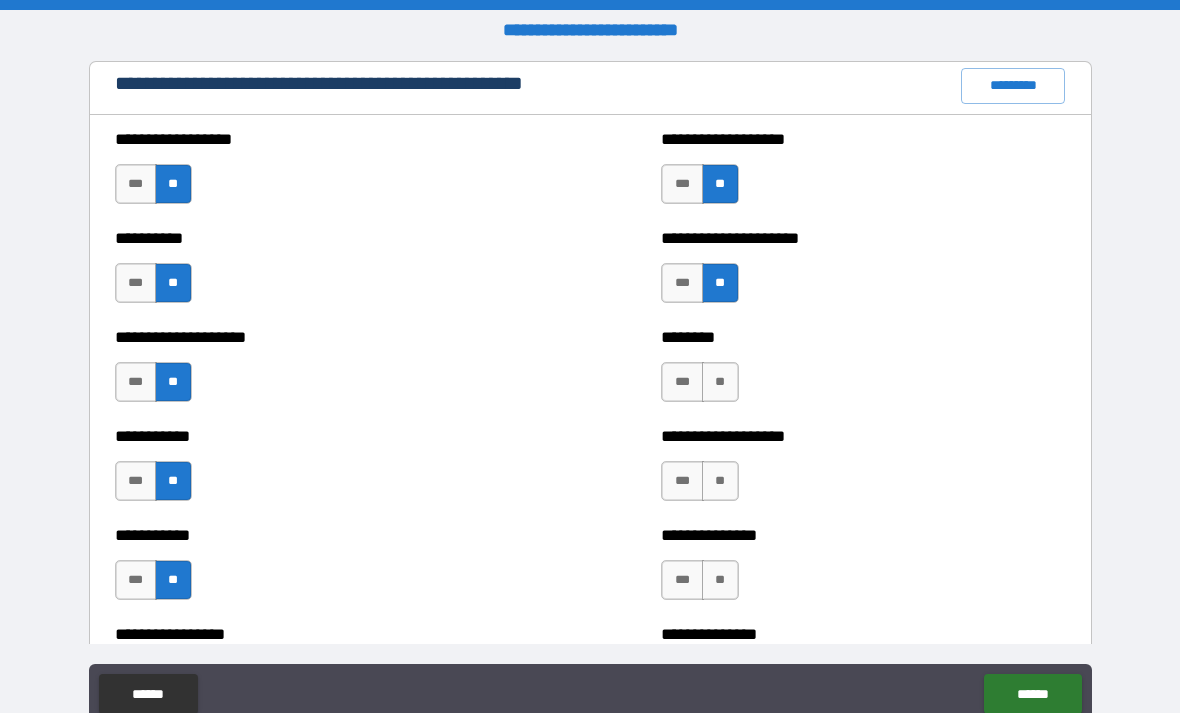 click on "**" at bounding box center [720, 382] 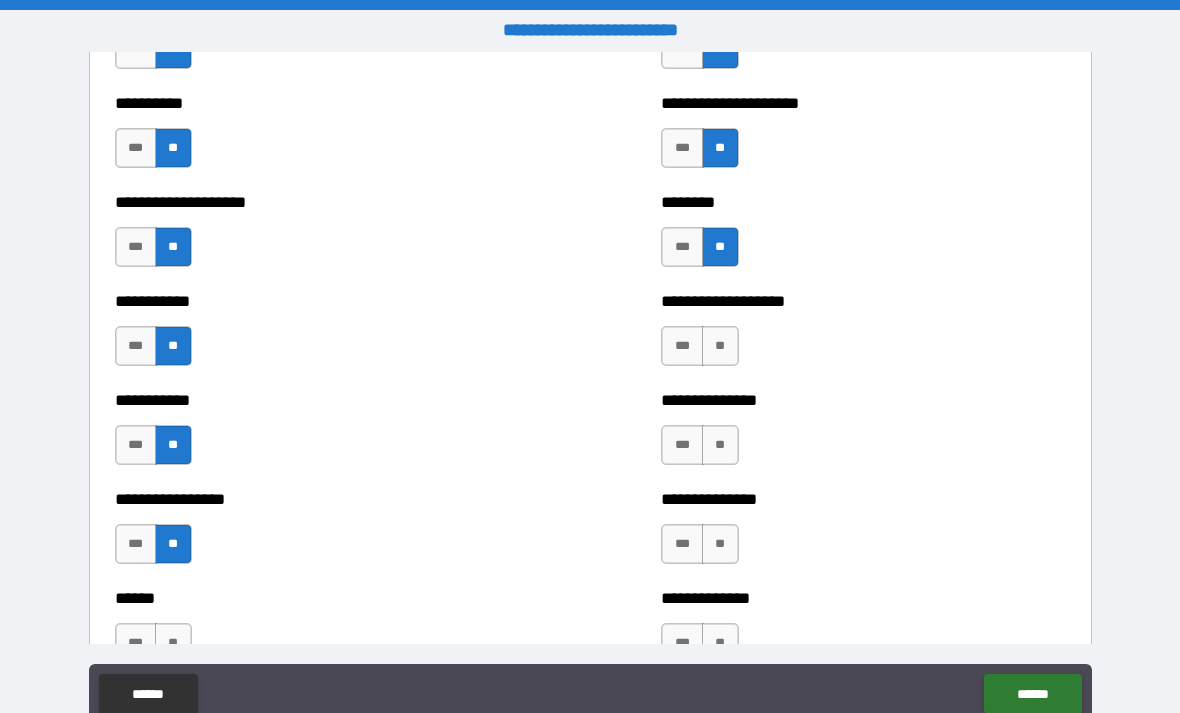 scroll, scrollTop: 2481, scrollLeft: 0, axis: vertical 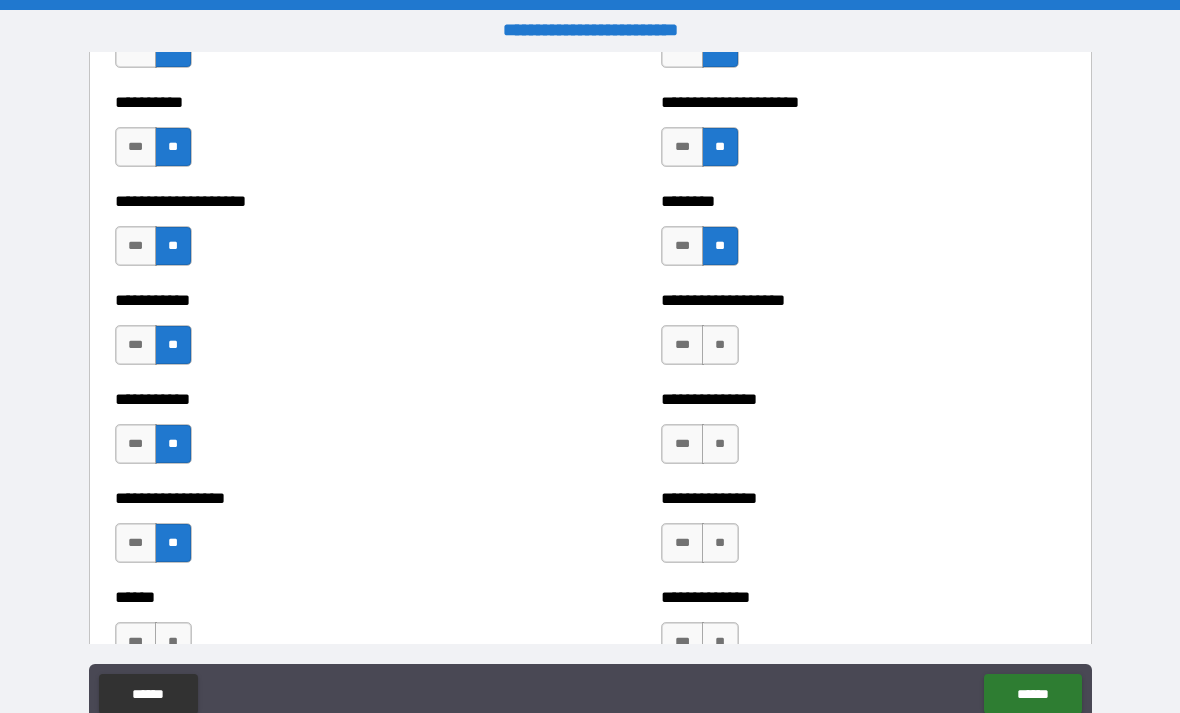 click on "**" at bounding box center [720, 345] 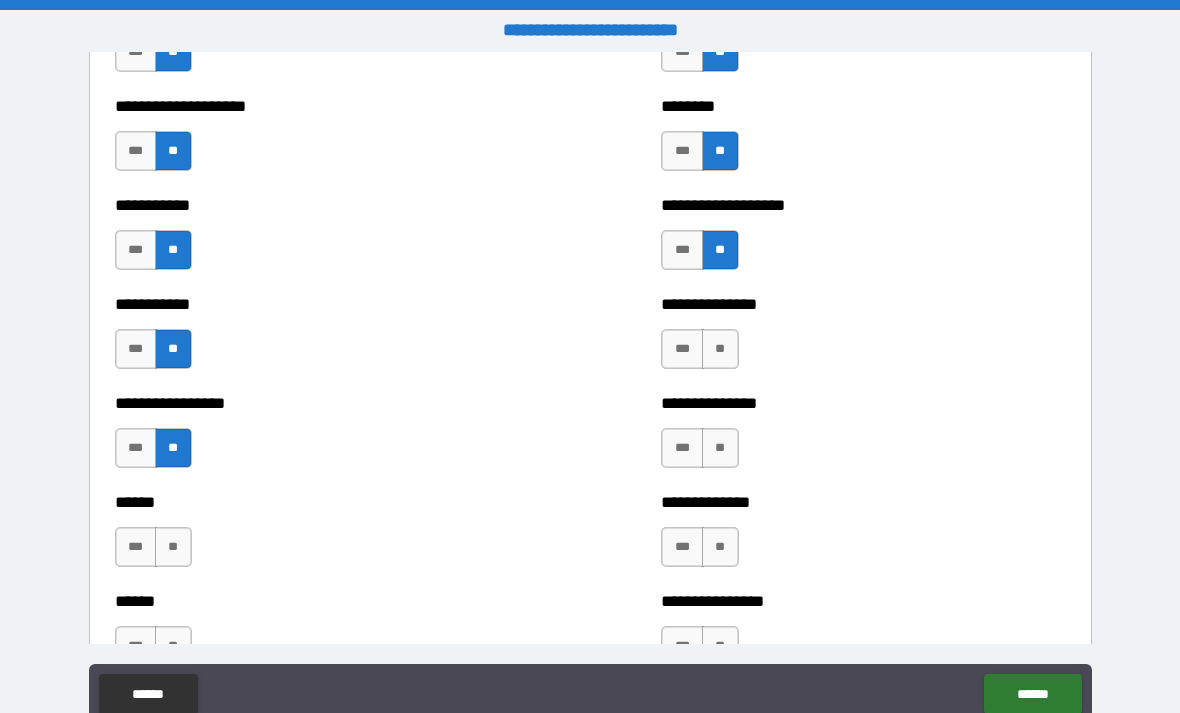 scroll, scrollTop: 2604, scrollLeft: 0, axis: vertical 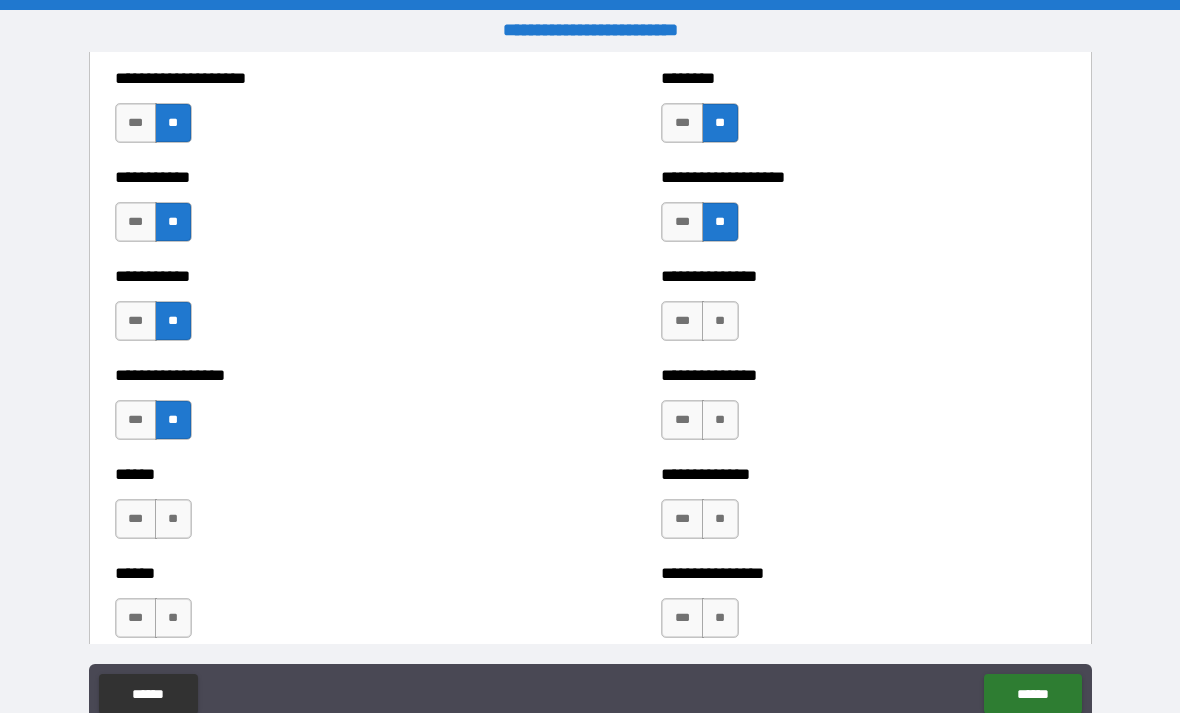 click on "**" at bounding box center [720, 321] 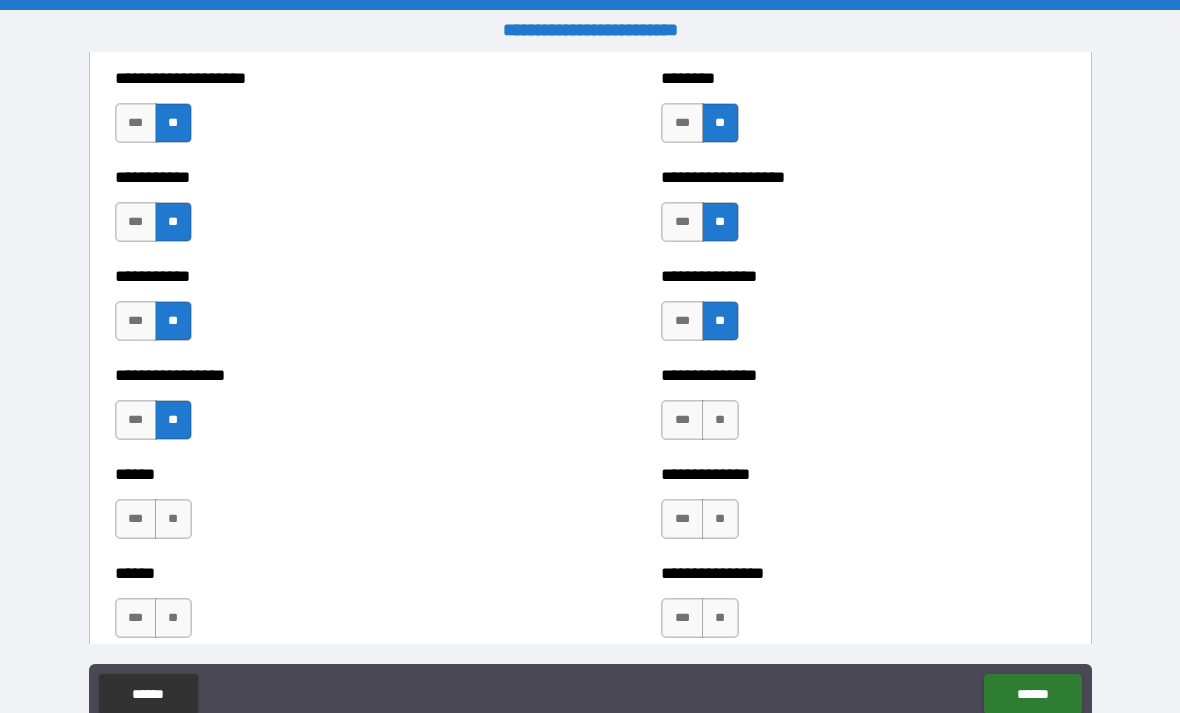 click on "**" at bounding box center (720, 420) 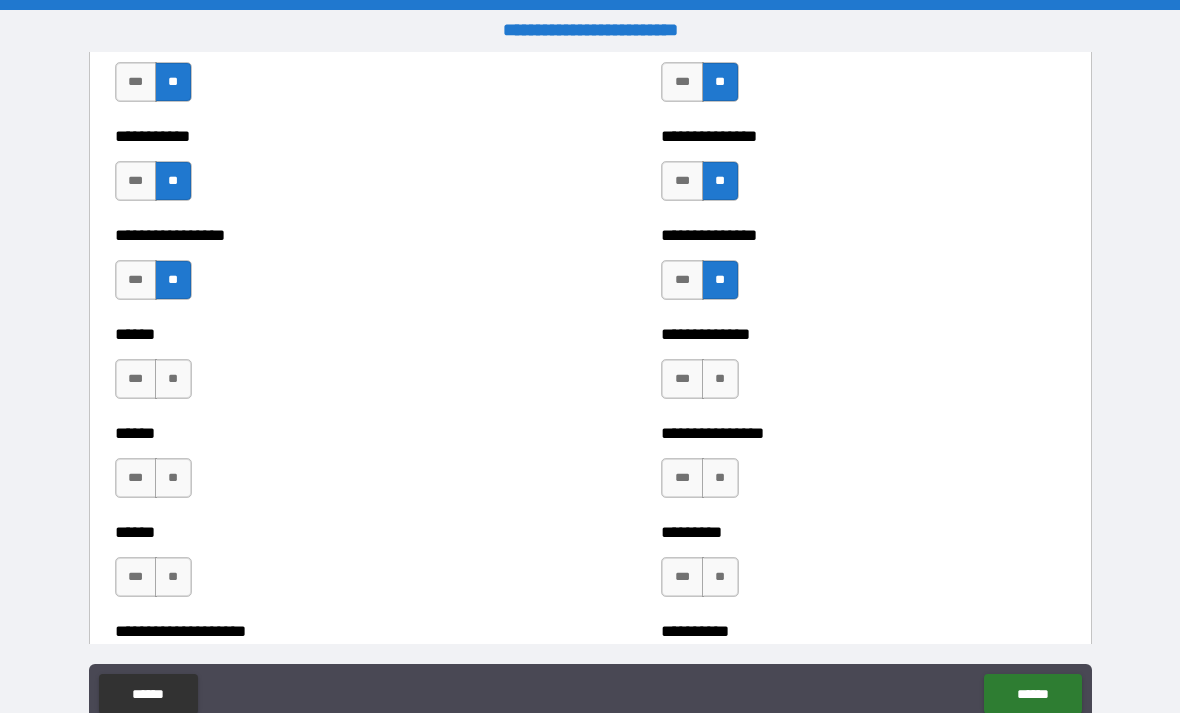 scroll, scrollTop: 2753, scrollLeft: 0, axis: vertical 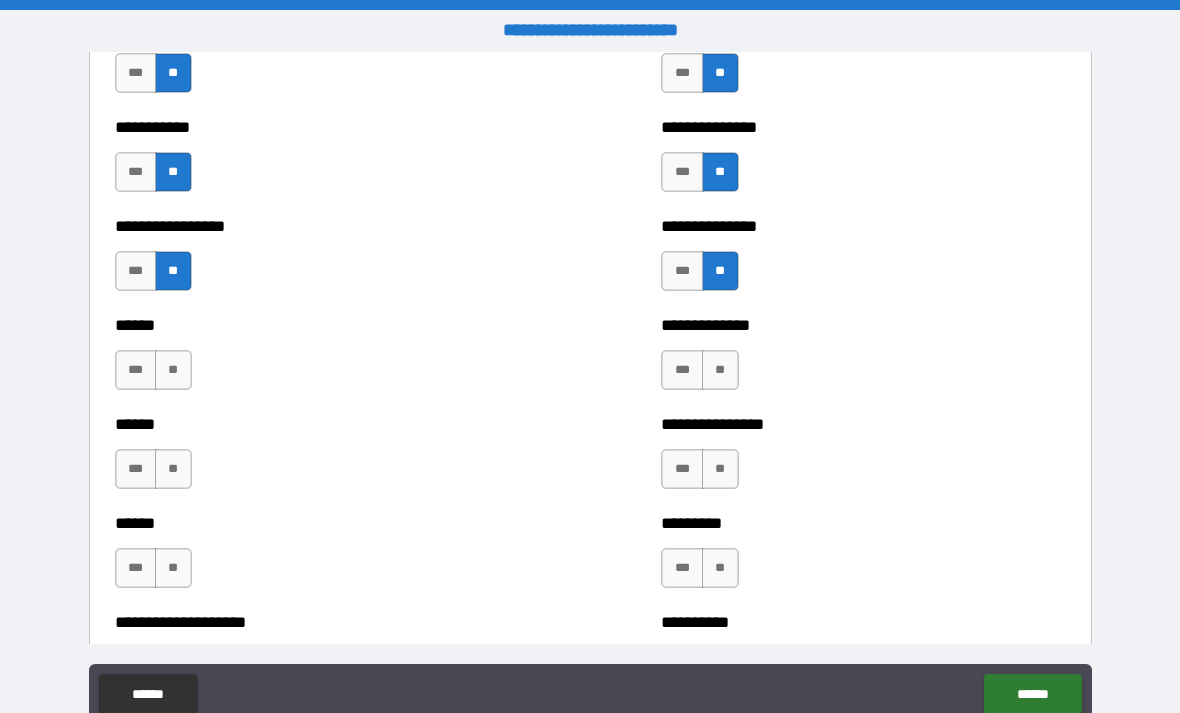click on "**" at bounding box center (173, 370) 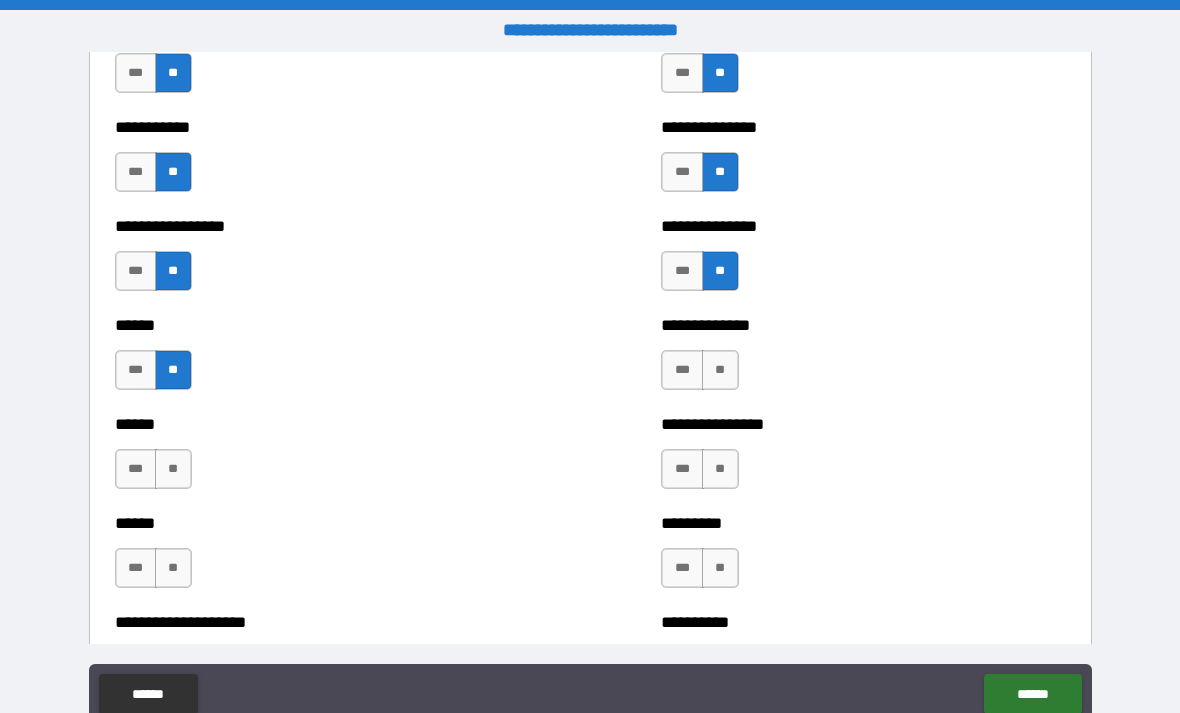 click on "**" at bounding box center [173, 469] 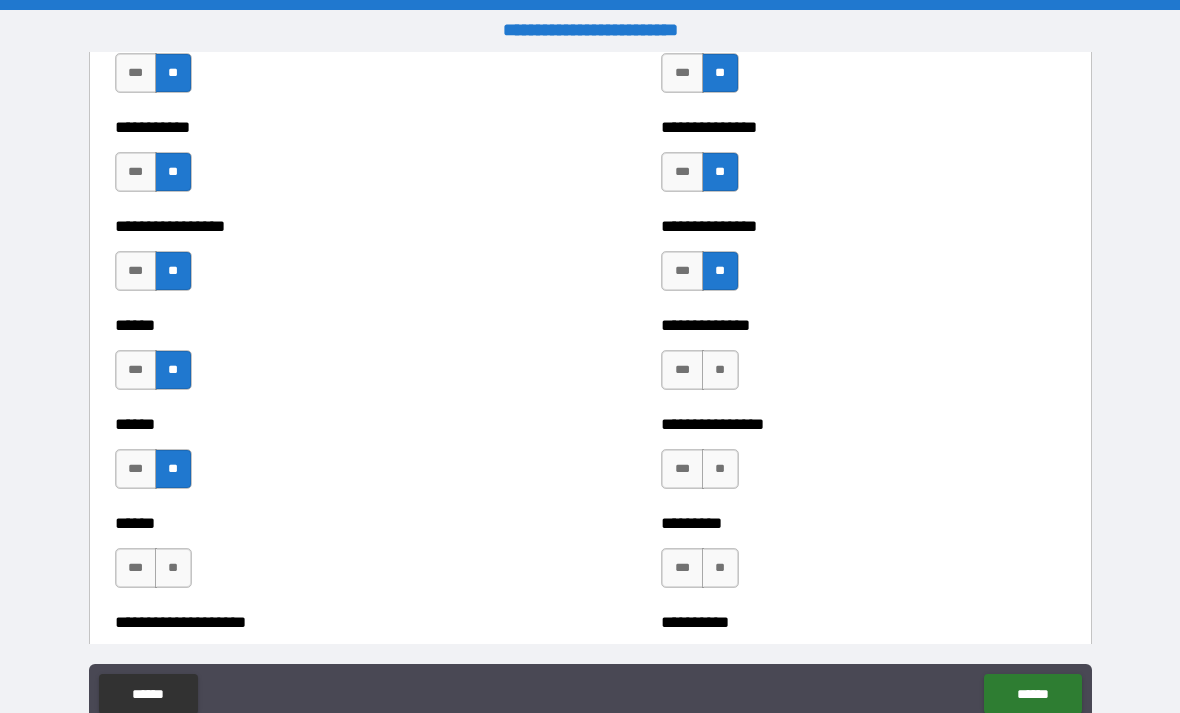 click on "**" at bounding box center (173, 568) 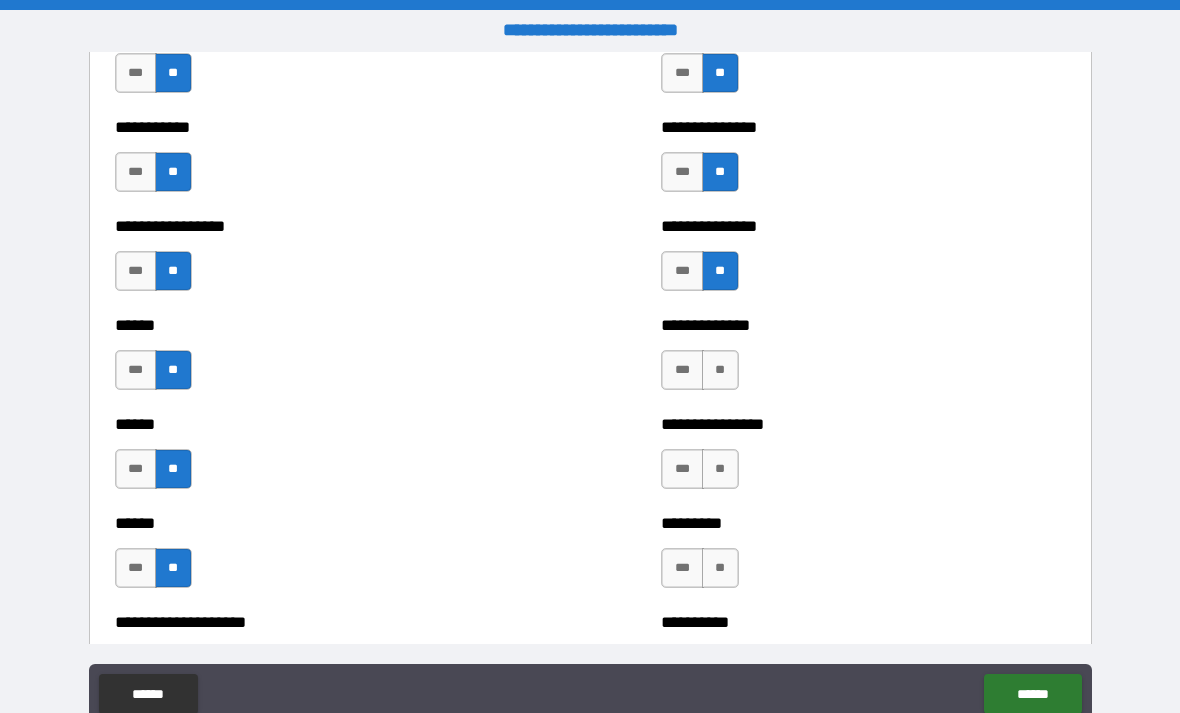 click on "**" at bounding box center [720, 370] 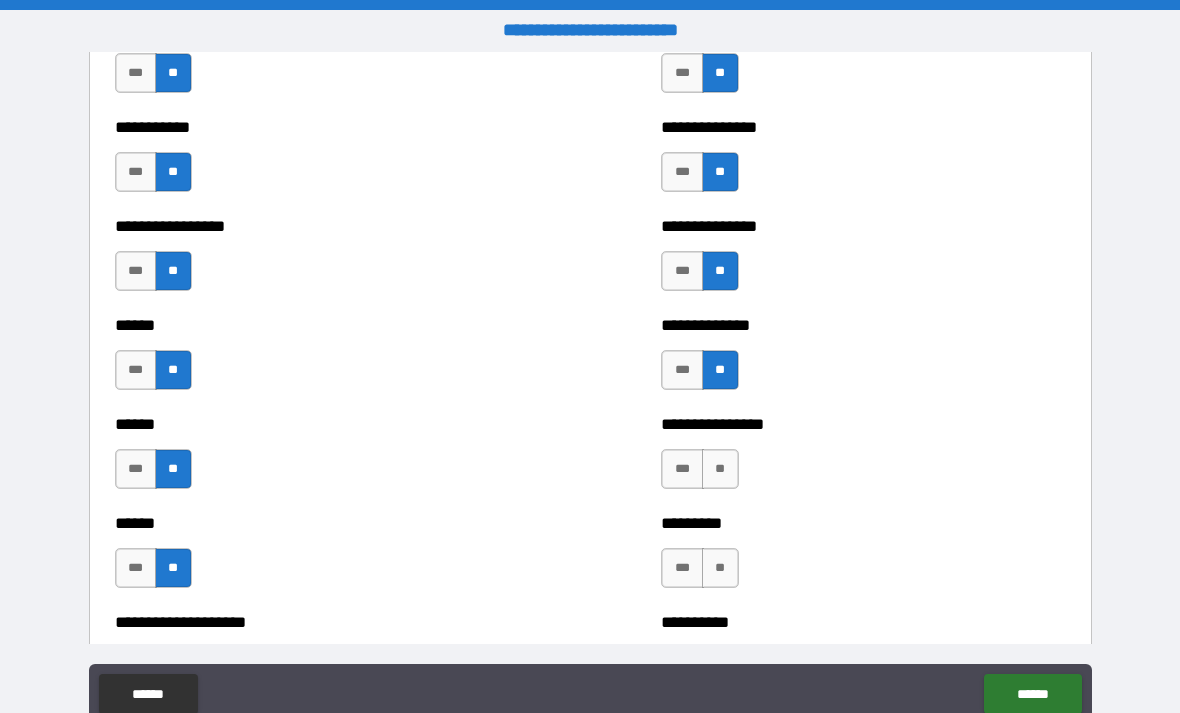 click on "**" at bounding box center (720, 469) 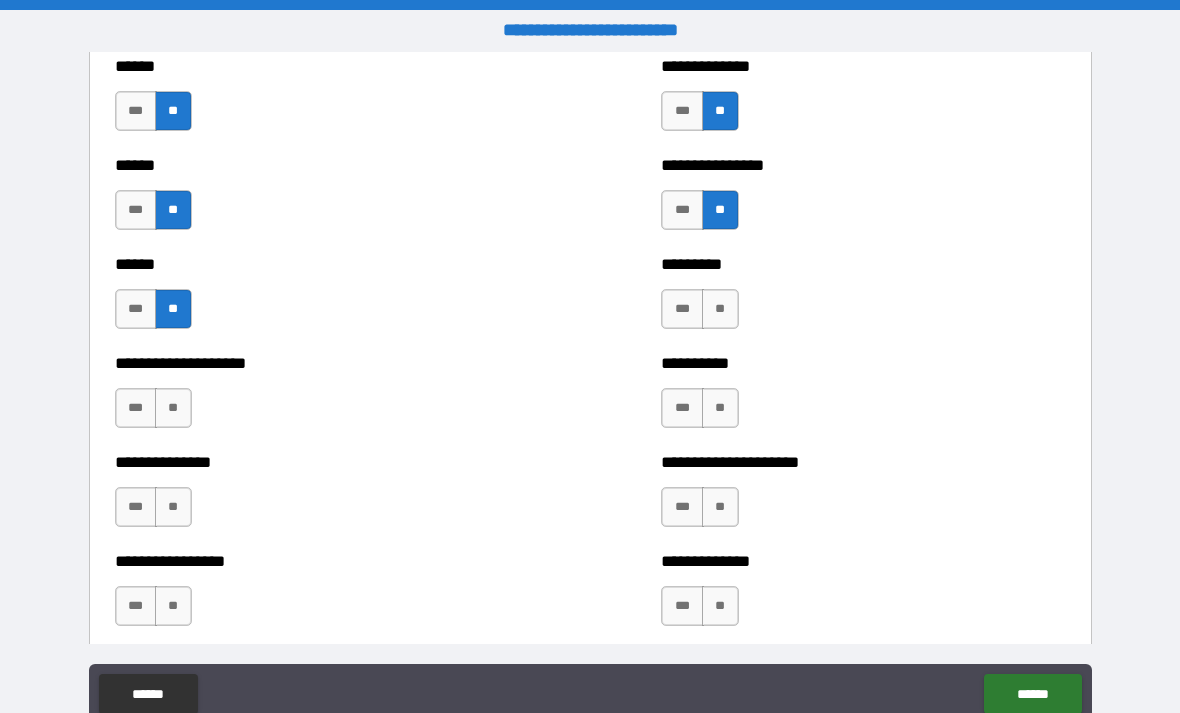 scroll, scrollTop: 3016, scrollLeft: 0, axis: vertical 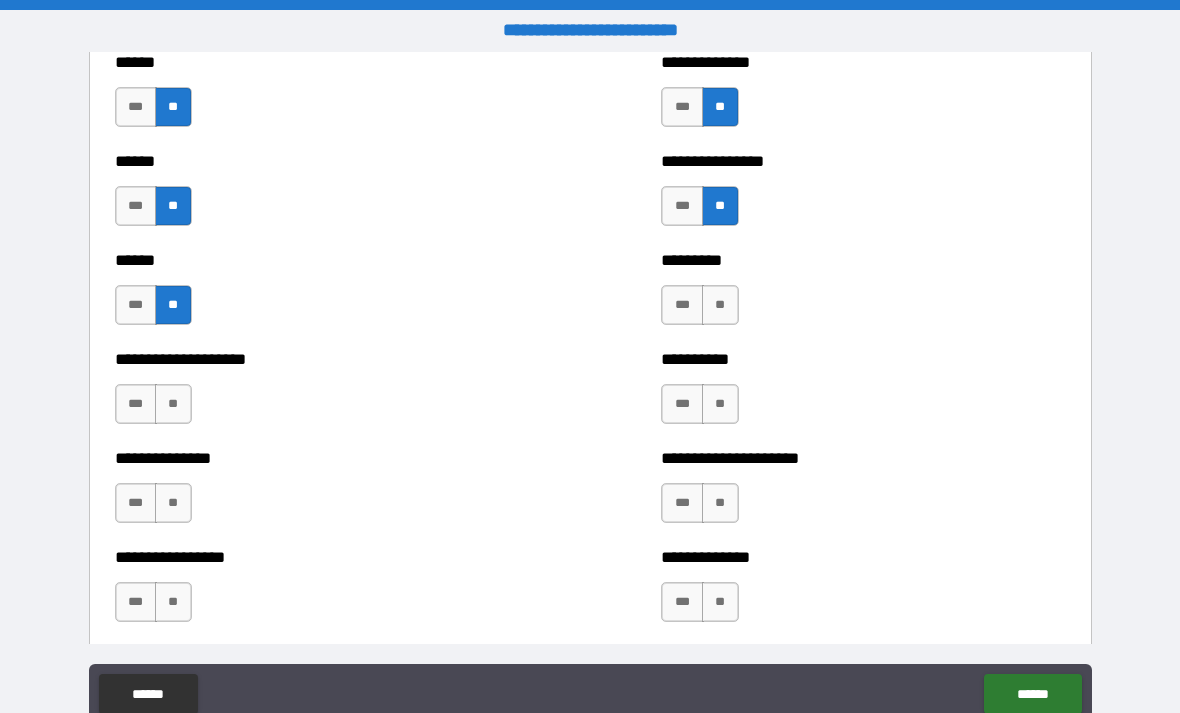 click on "**" at bounding box center [720, 305] 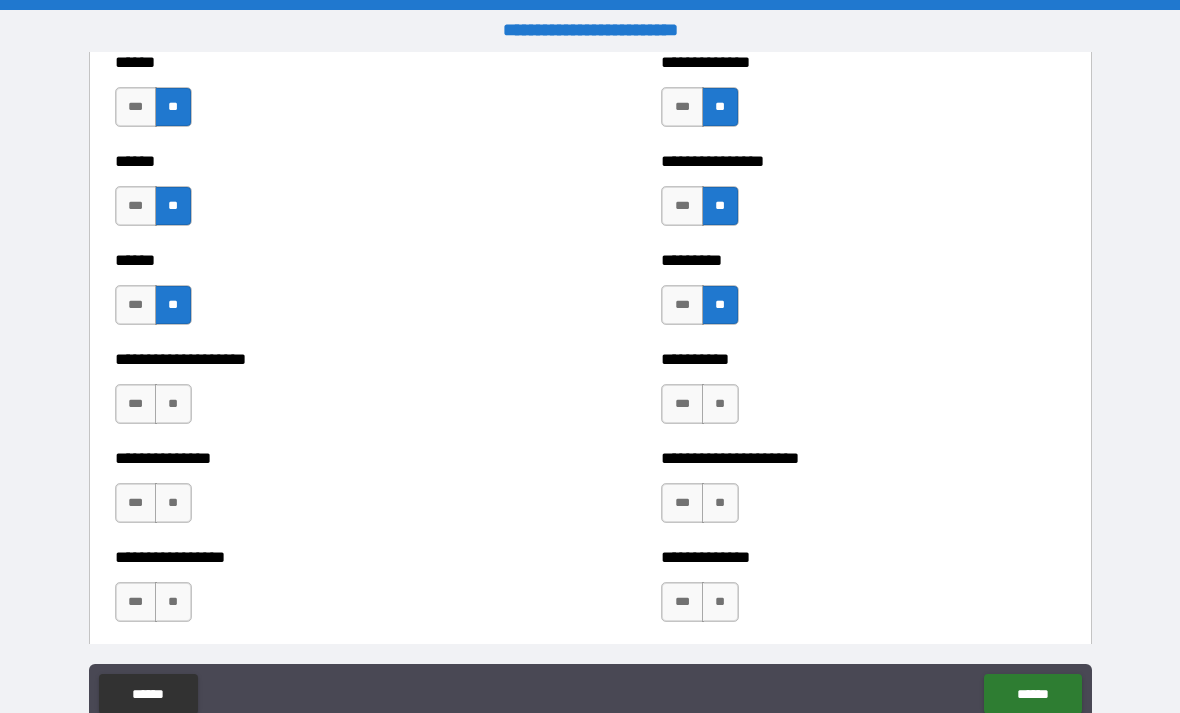 click on "**" at bounding box center (720, 404) 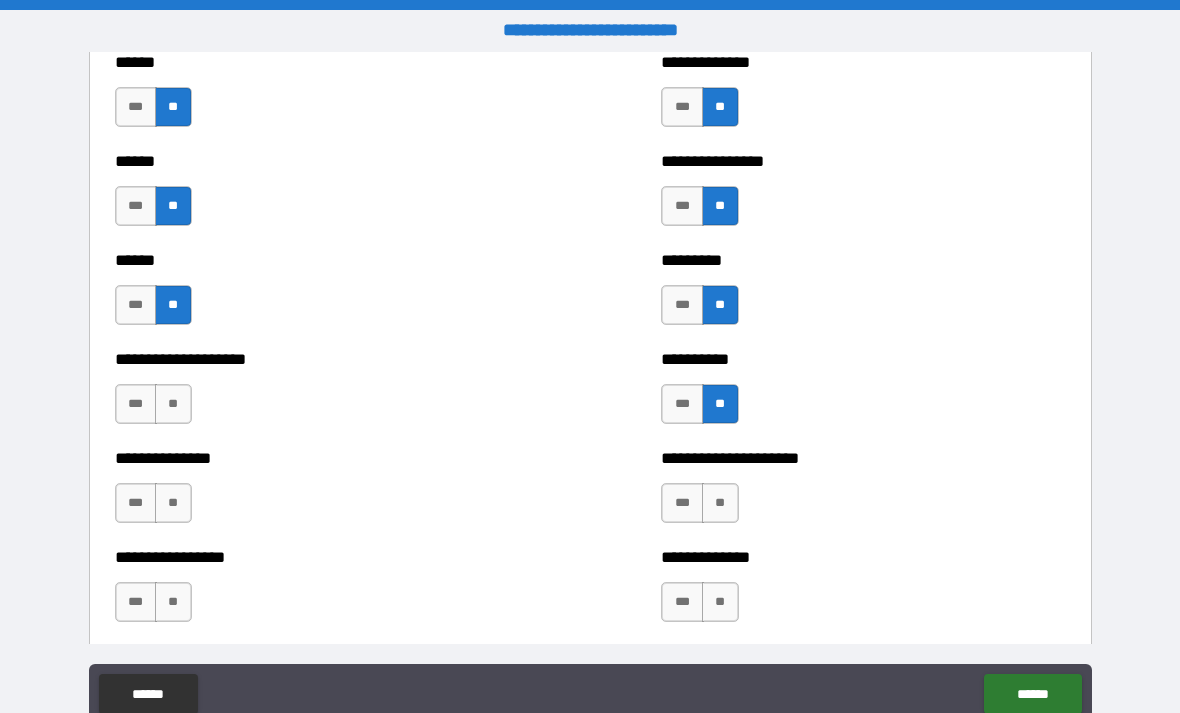 click on "**" at bounding box center [720, 503] 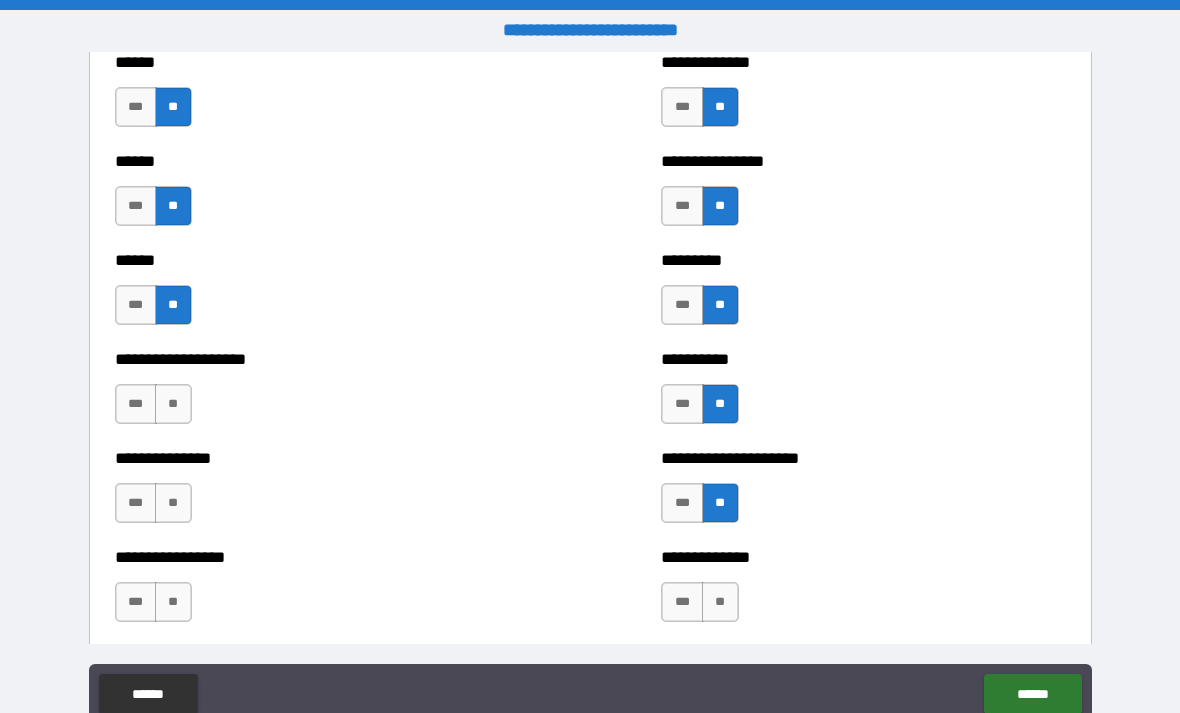 click on "**" at bounding box center (720, 602) 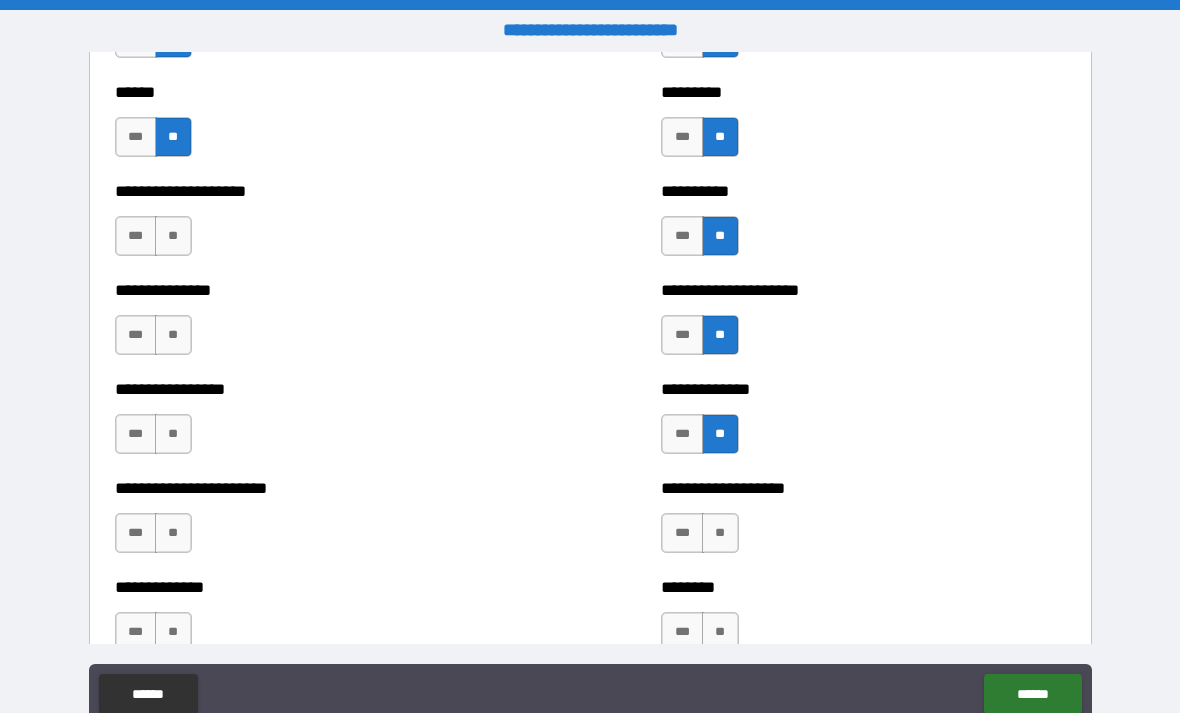 scroll, scrollTop: 3185, scrollLeft: 0, axis: vertical 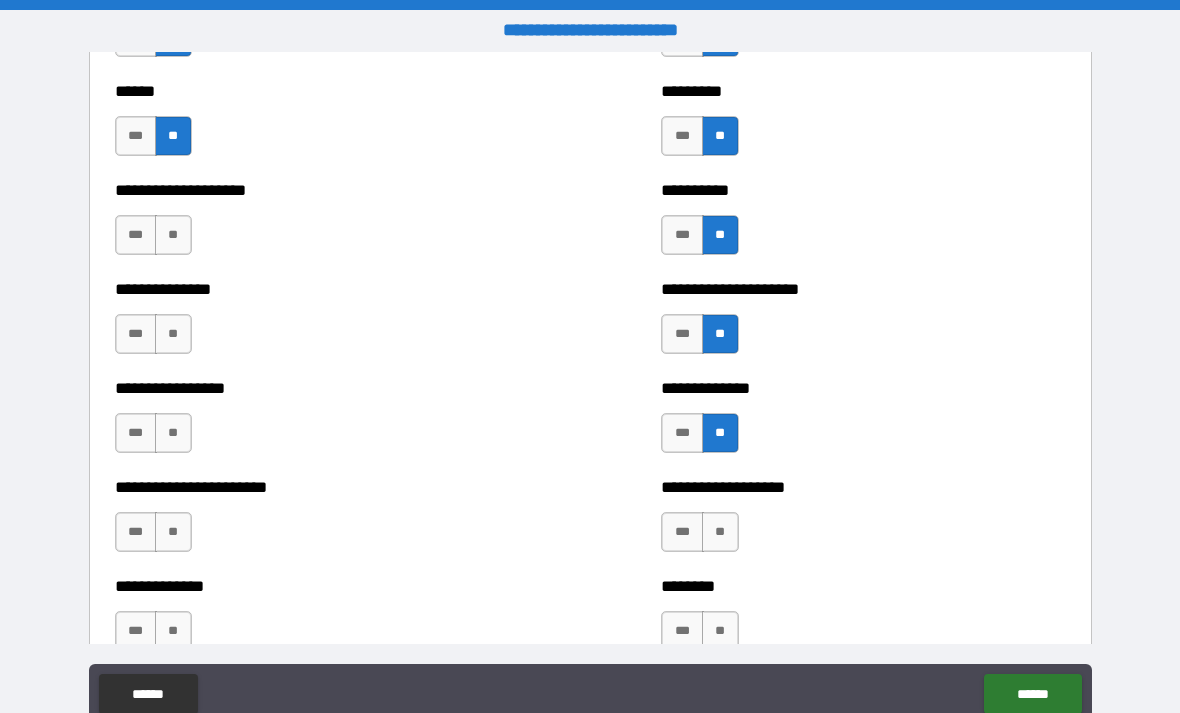 click on "**" at bounding box center (173, 235) 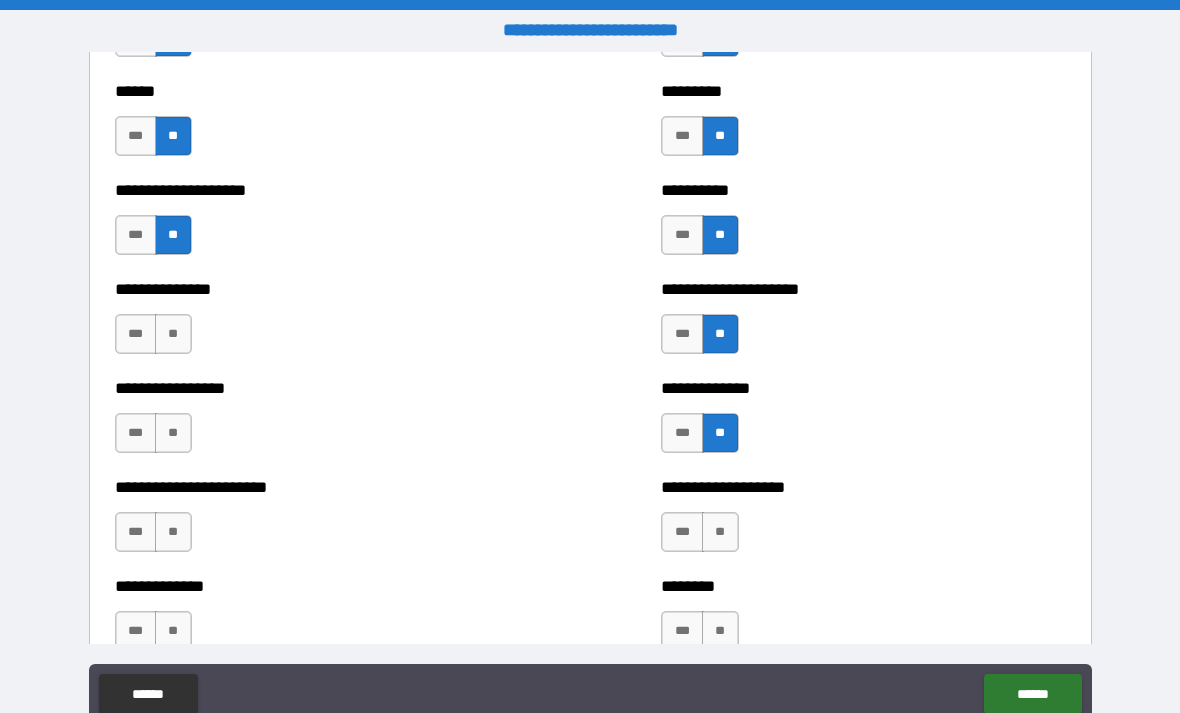 click on "**" at bounding box center (173, 334) 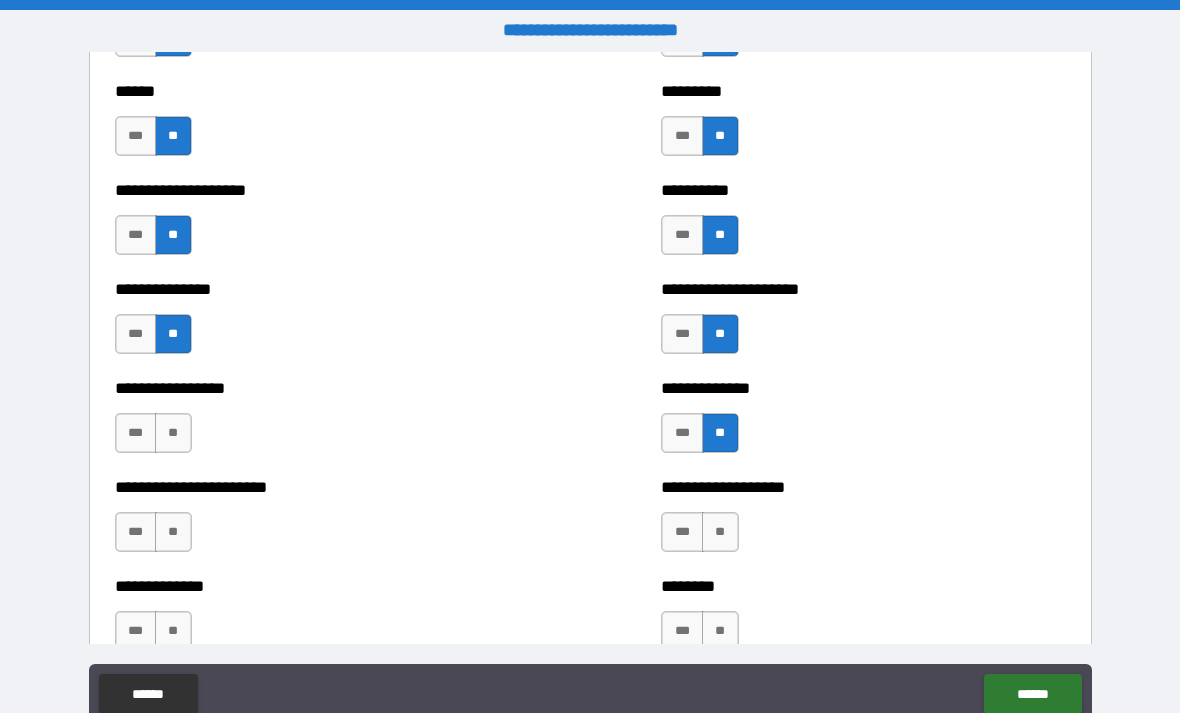 click on "**" at bounding box center (173, 433) 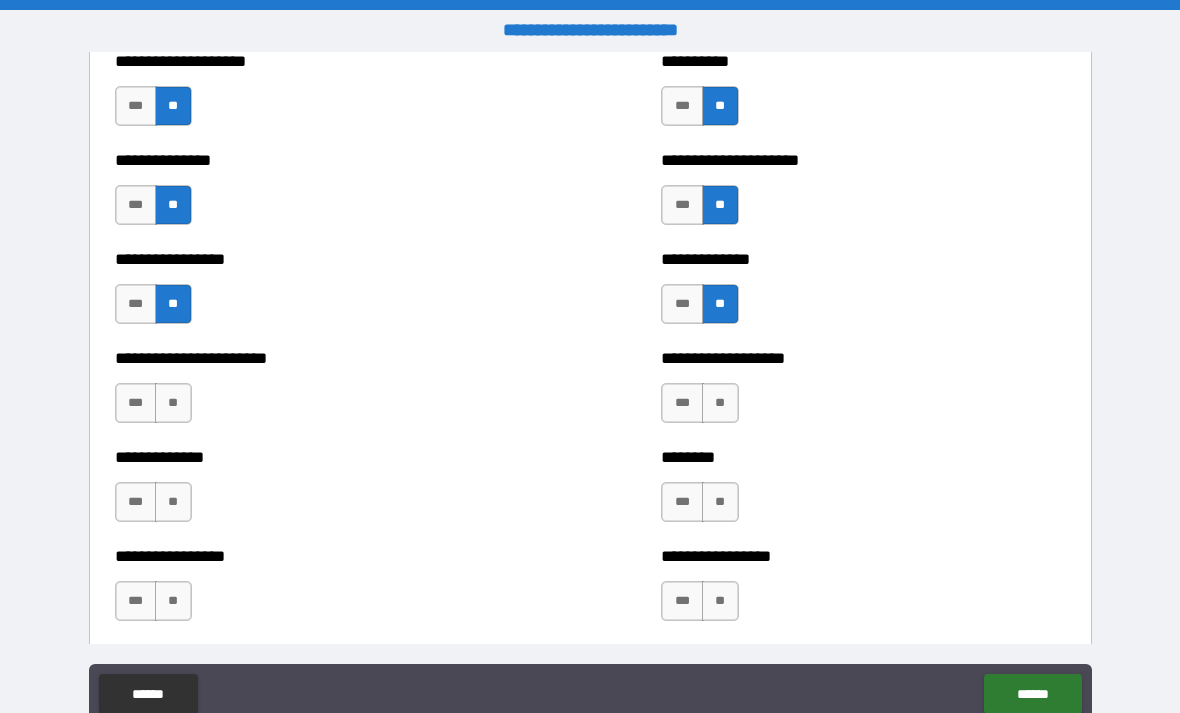 scroll, scrollTop: 3317, scrollLeft: 0, axis: vertical 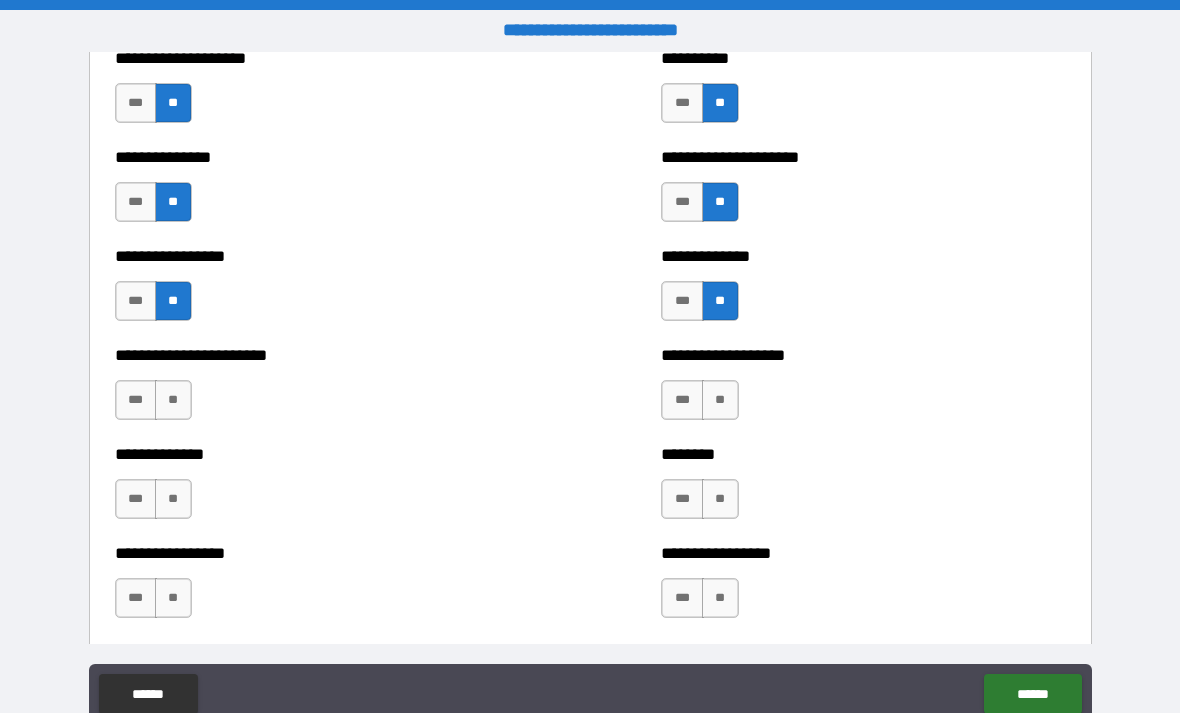 click on "**" at bounding box center [173, 400] 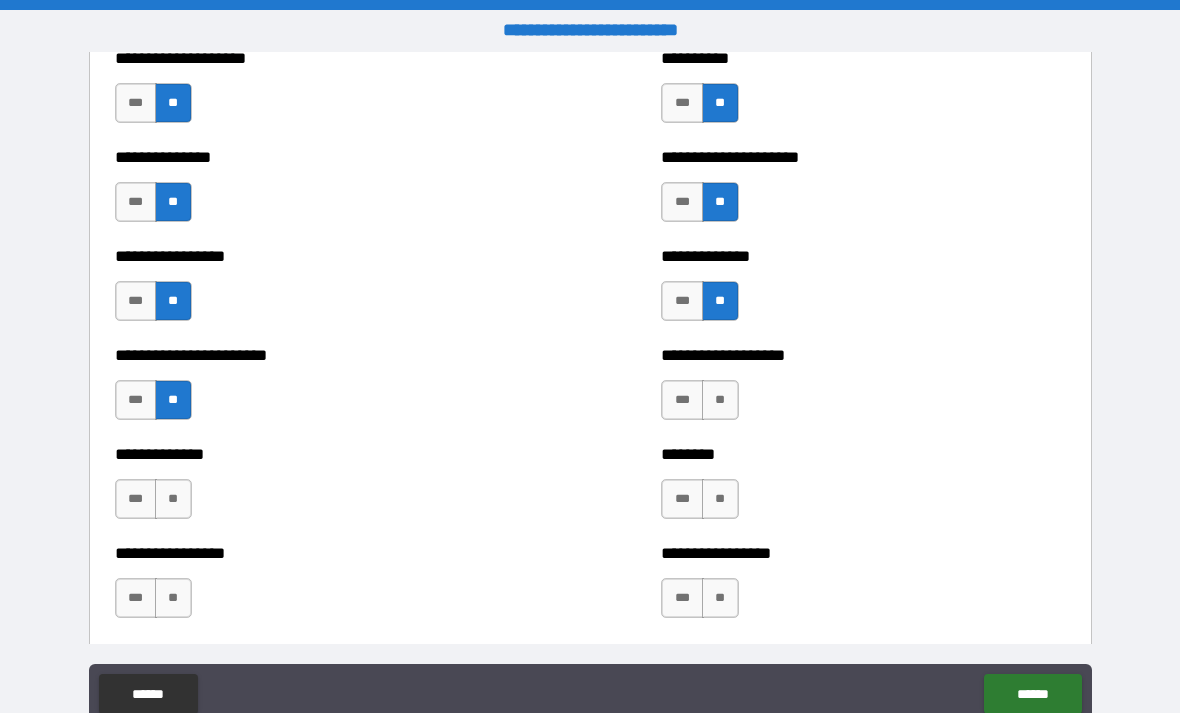 click on "**" at bounding box center [173, 499] 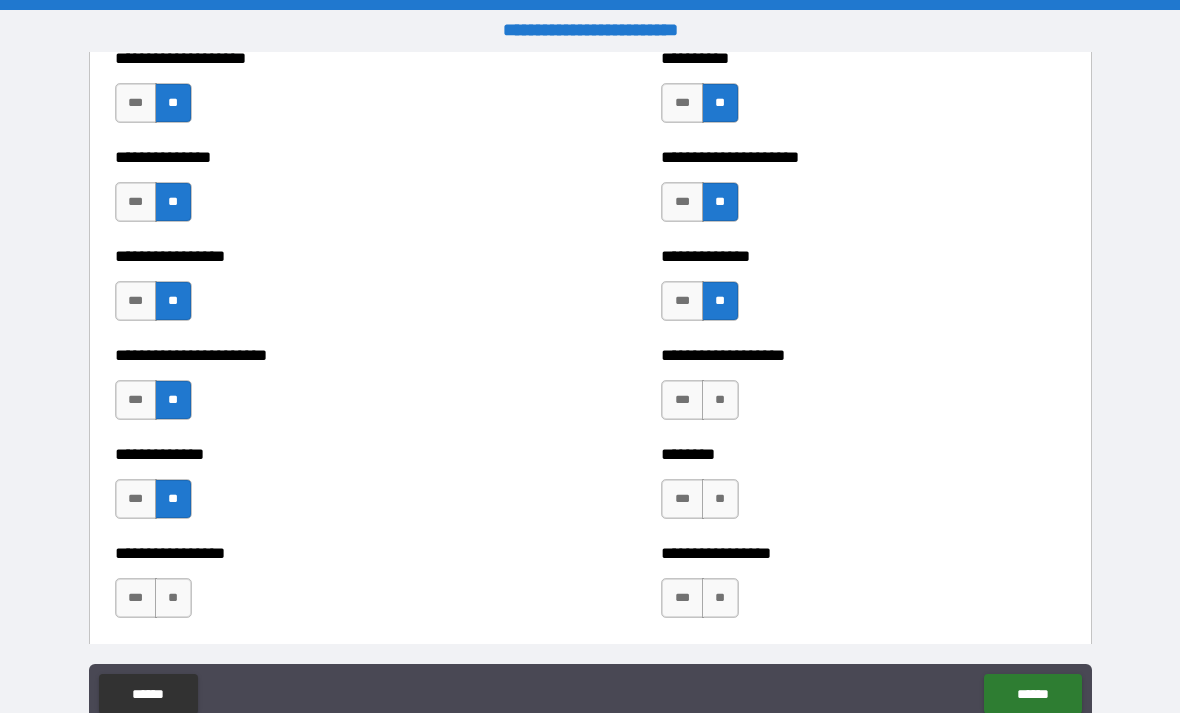 click on "**" at bounding box center [173, 598] 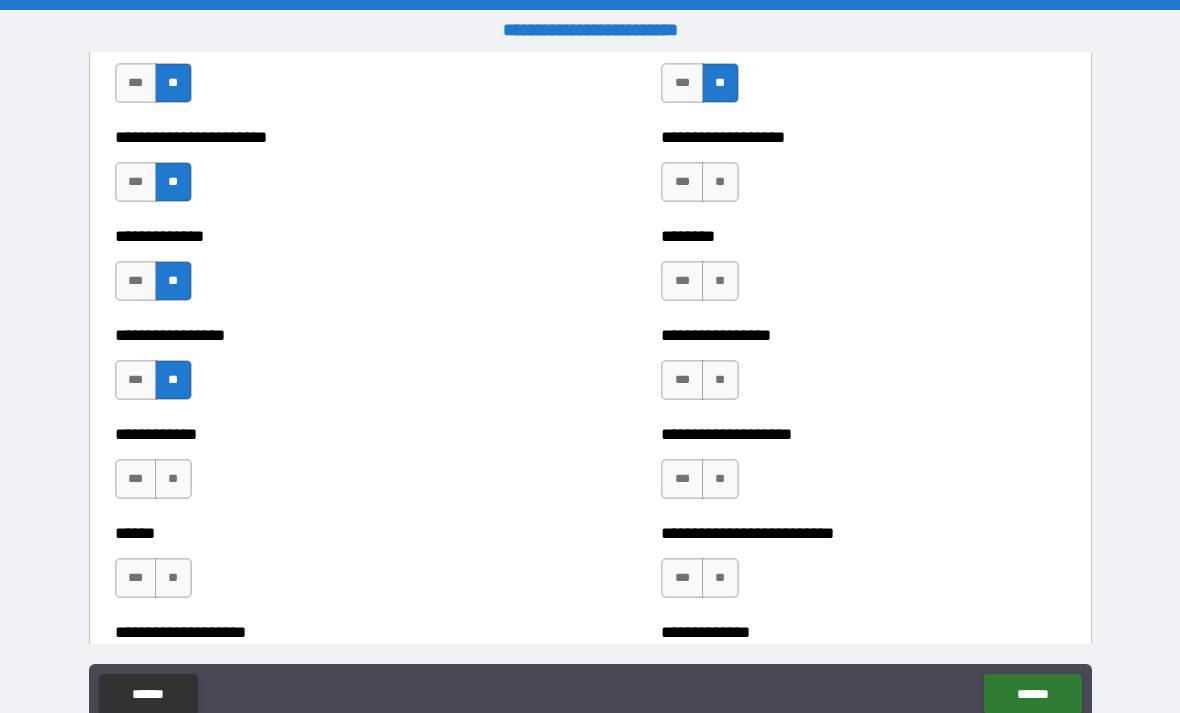 scroll, scrollTop: 3538, scrollLeft: 0, axis: vertical 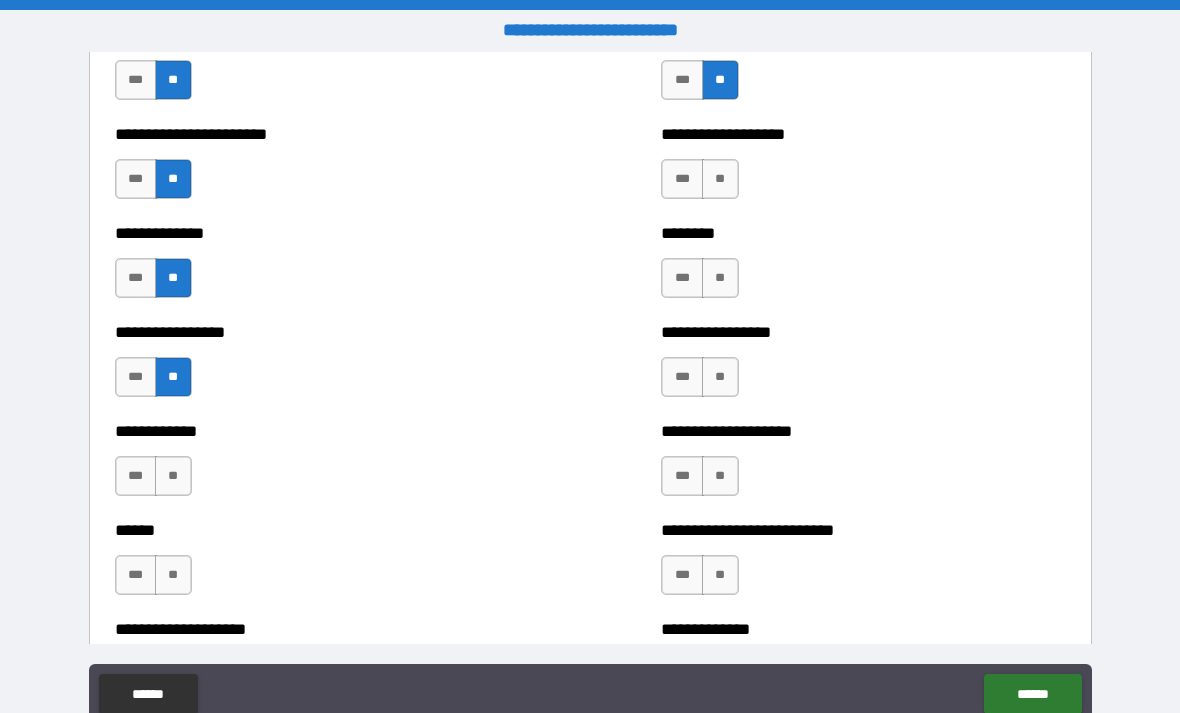 click on "**" at bounding box center [720, 179] 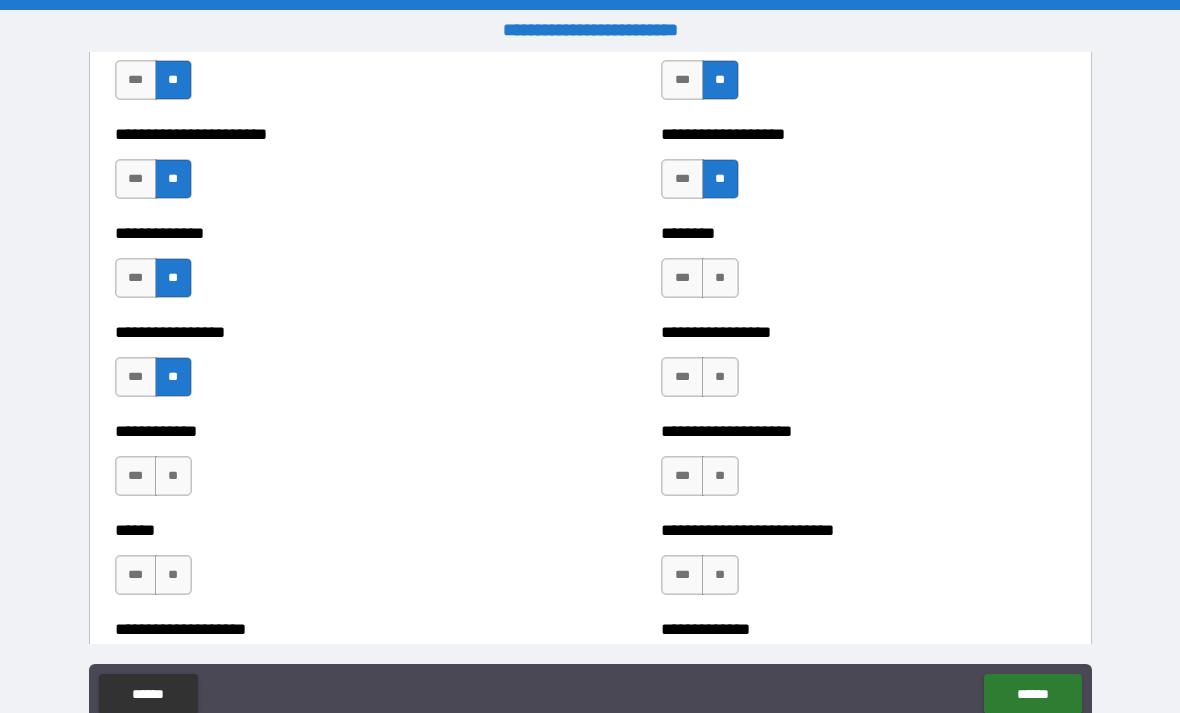 click on "**" at bounding box center (720, 278) 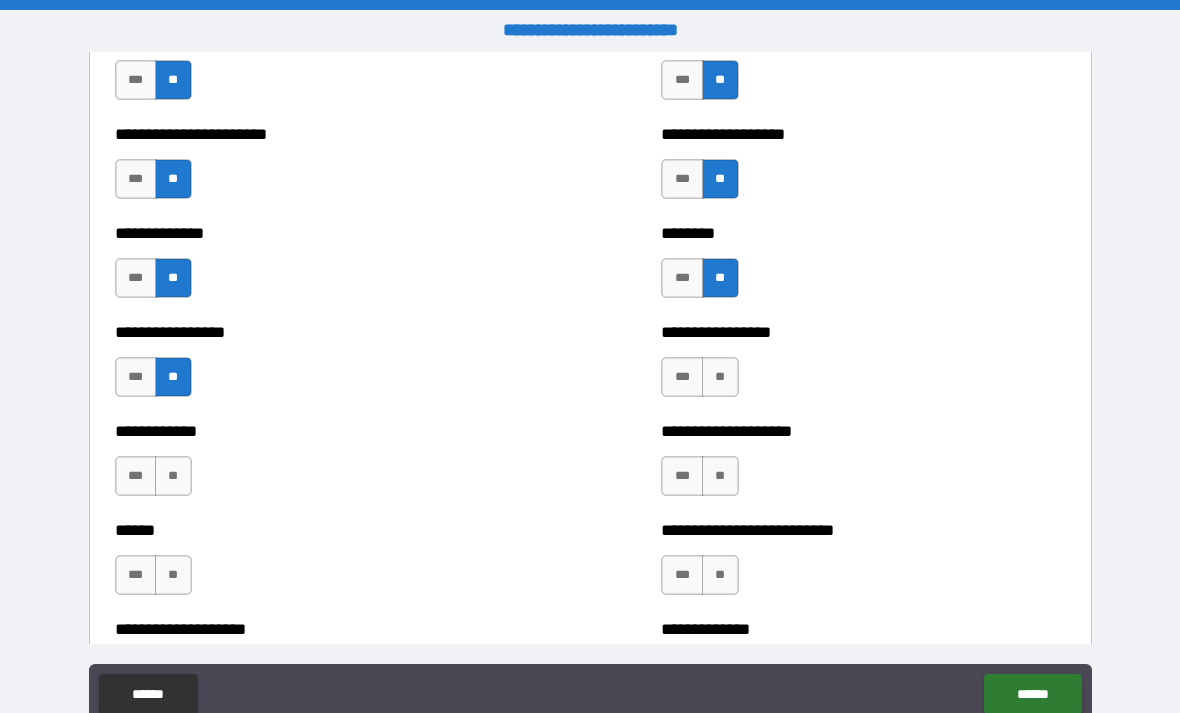 click on "**" at bounding box center (720, 377) 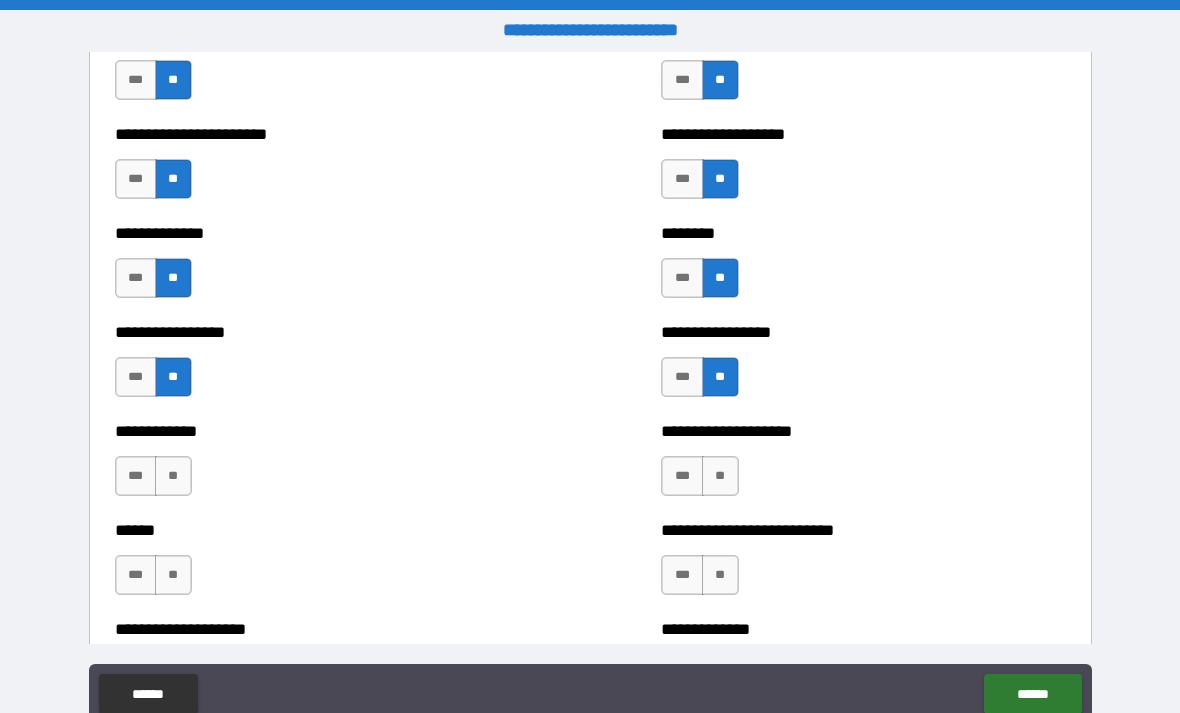 click on "**" at bounding box center [173, 476] 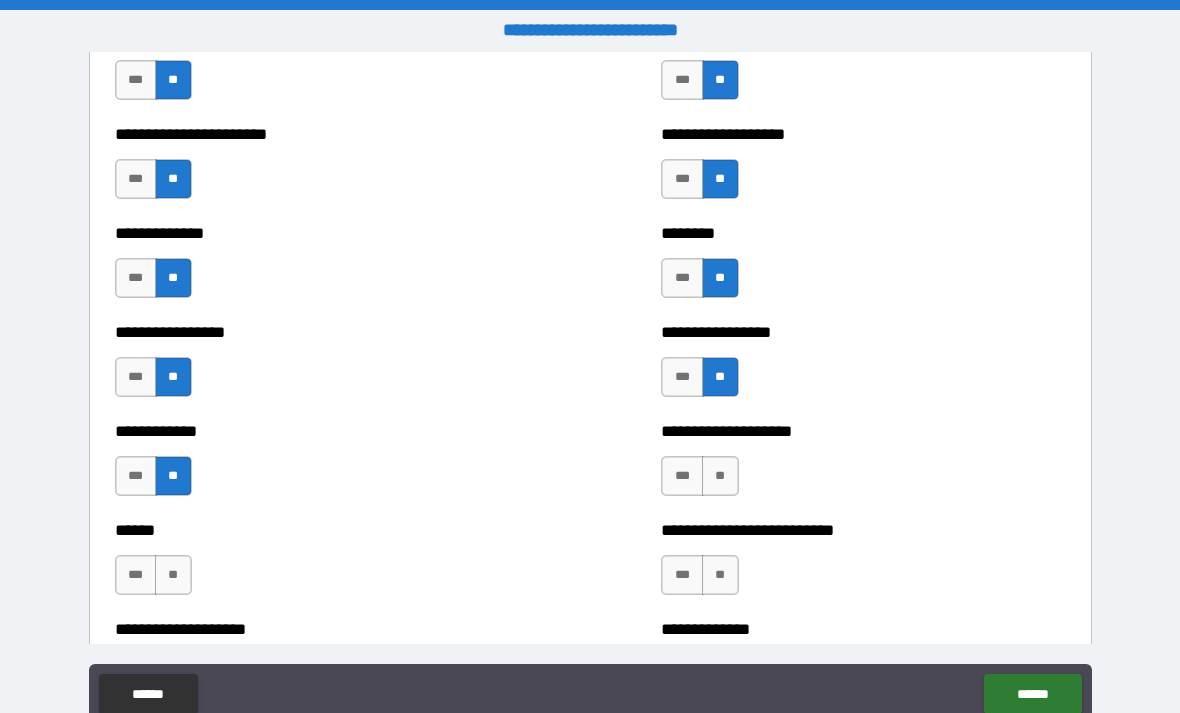 click on "**" at bounding box center [173, 575] 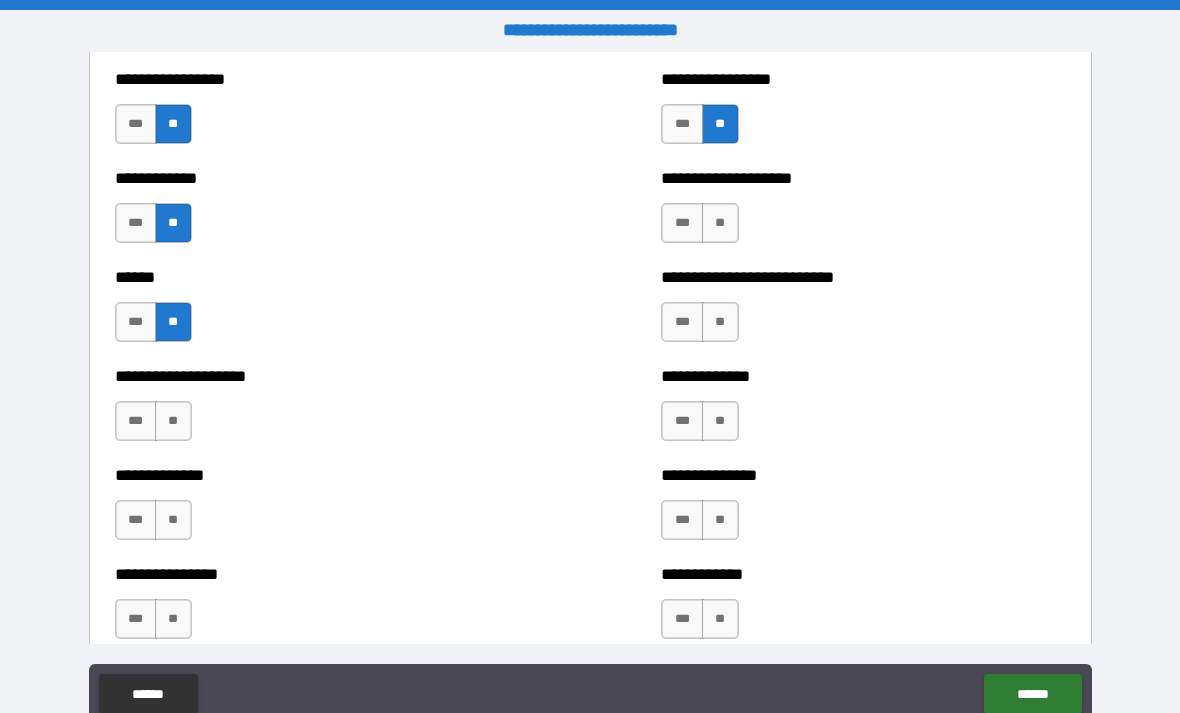 scroll, scrollTop: 3802, scrollLeft: 0, axis: vertical 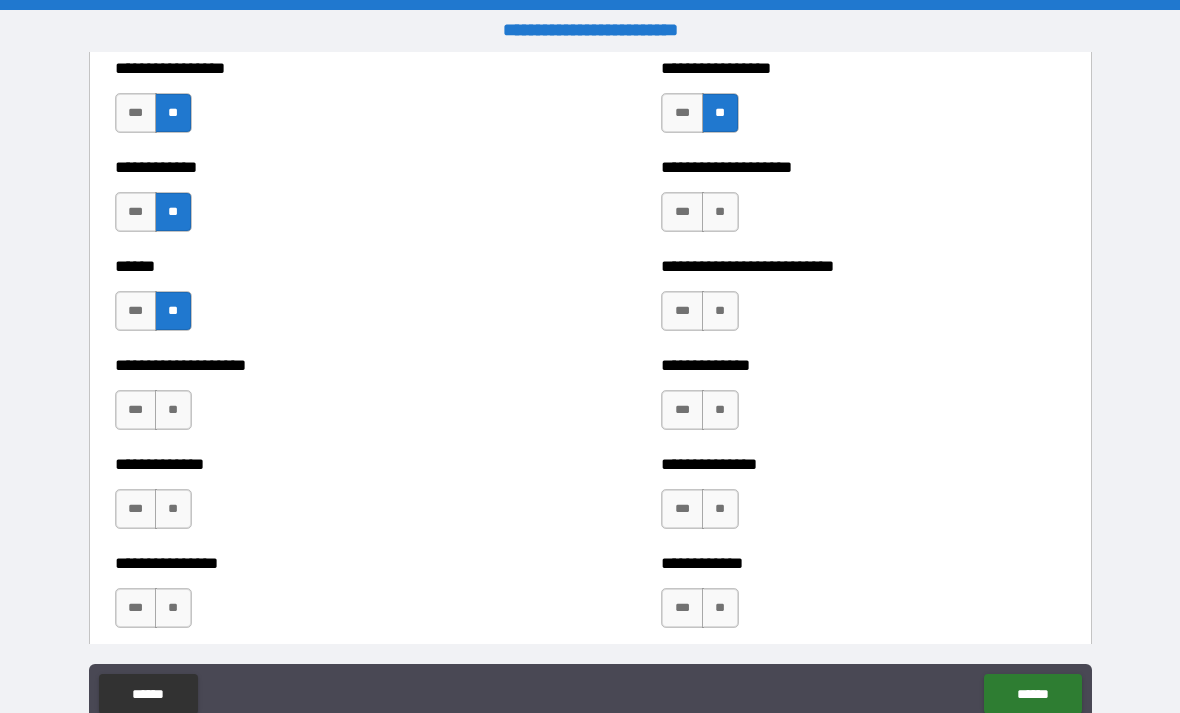 click on "**" at bounding box center [173, 410] 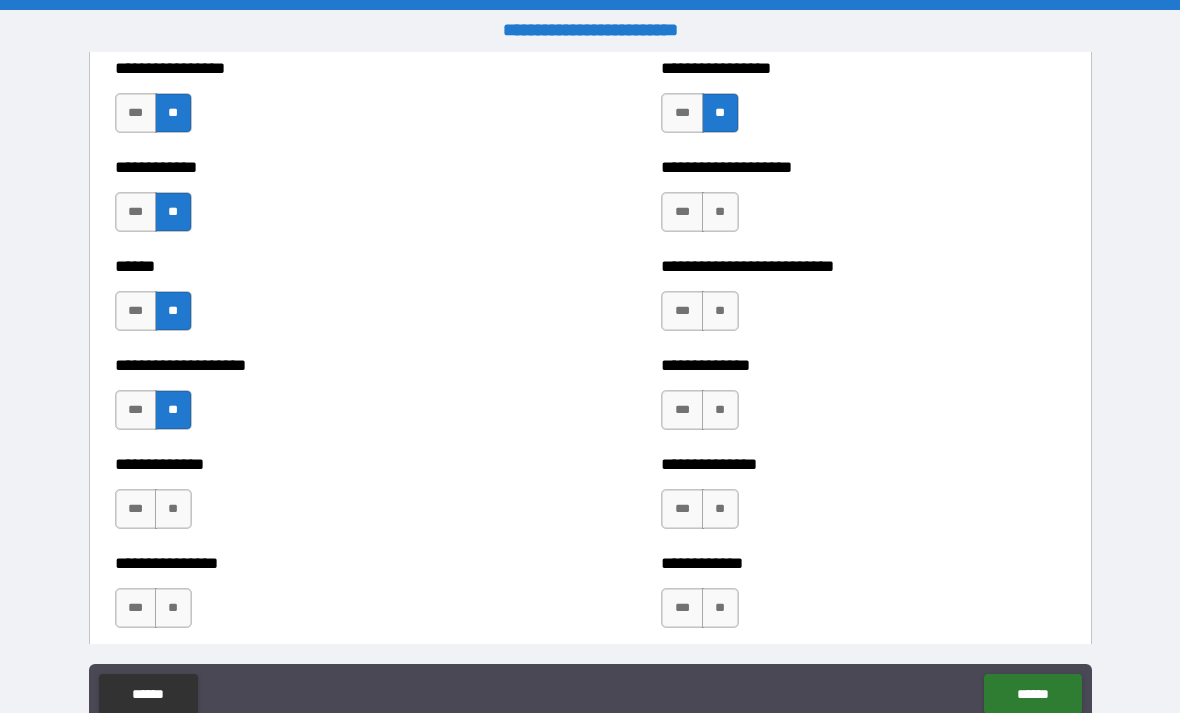 click on "**" at bounding box center (173, 509) 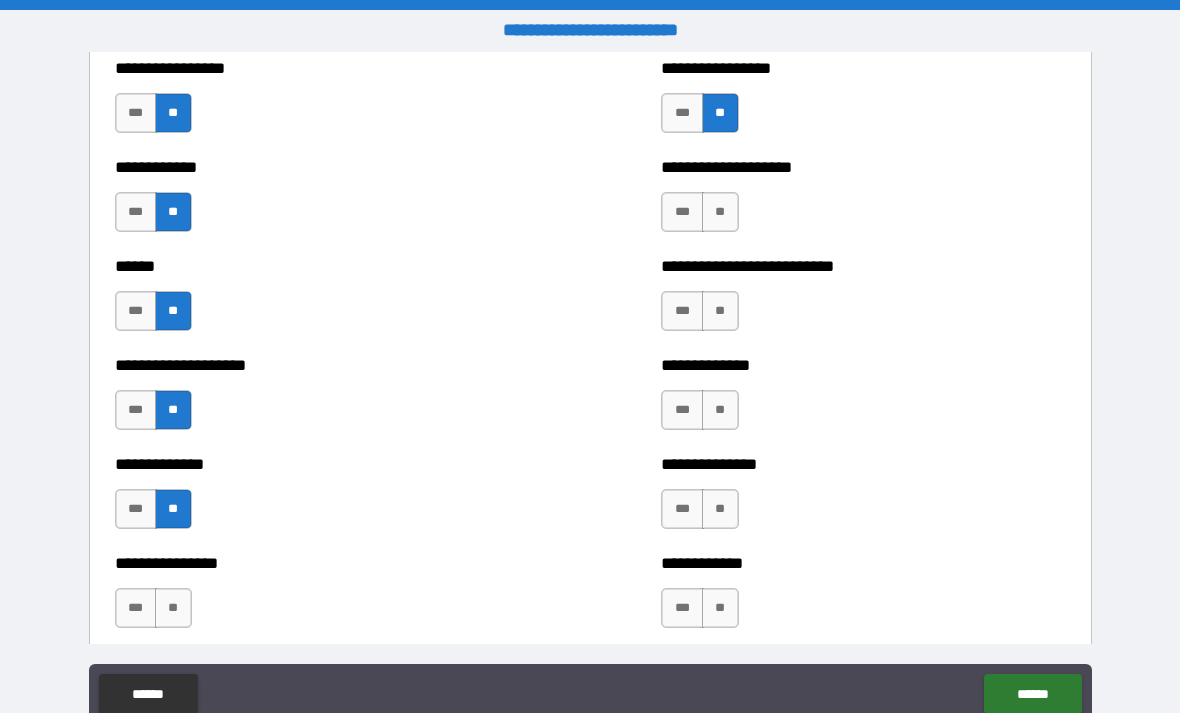 click on "**" at bounding box center [720, 212] 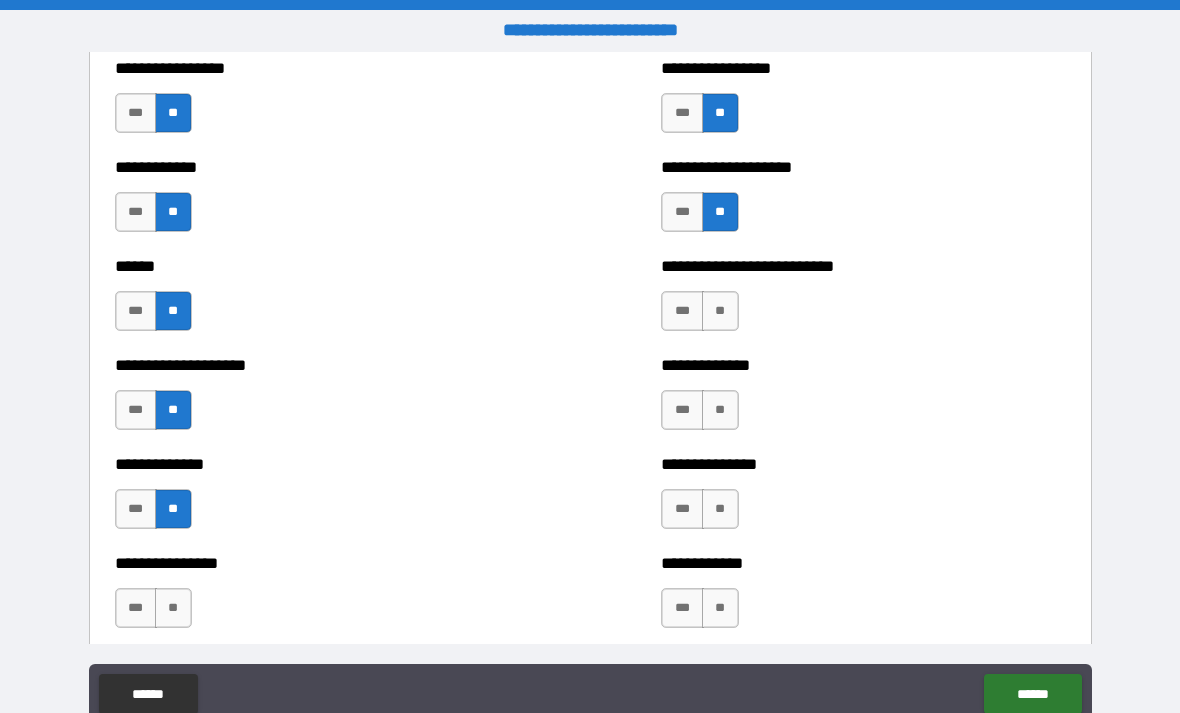 click on "**" at bounding box center (720, 311) 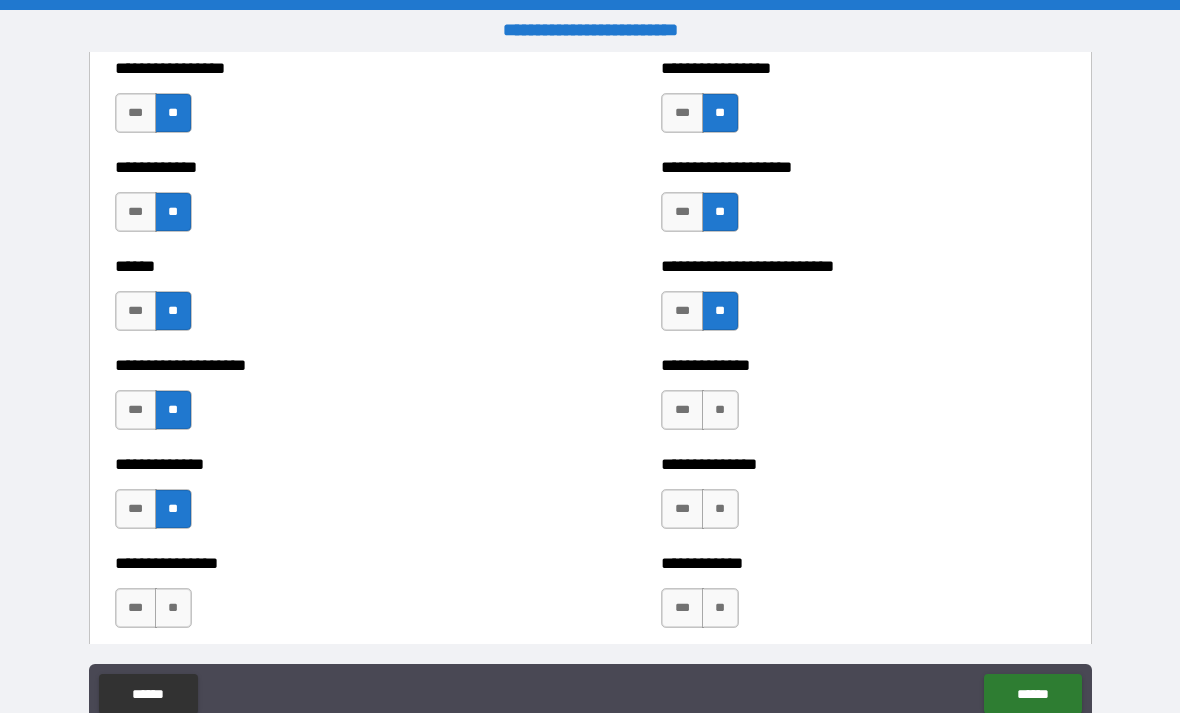 click on "**" at bounding box center (720, 410) 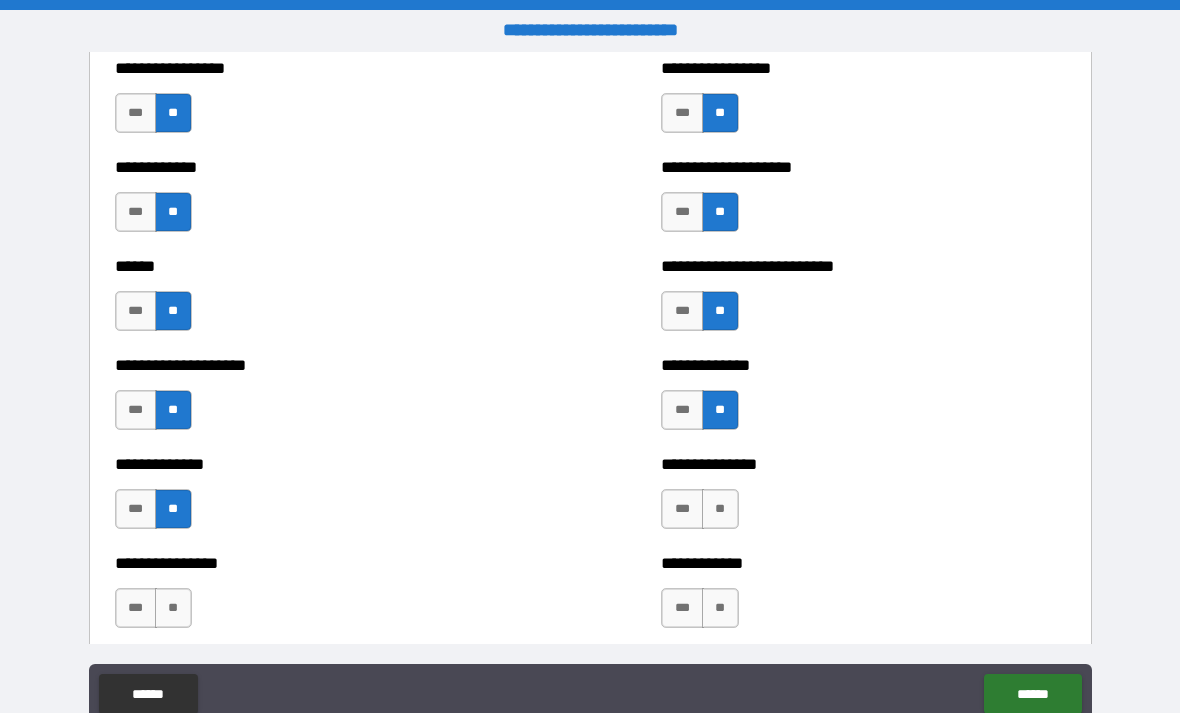 click on "**" at bounding box center [720, 509] 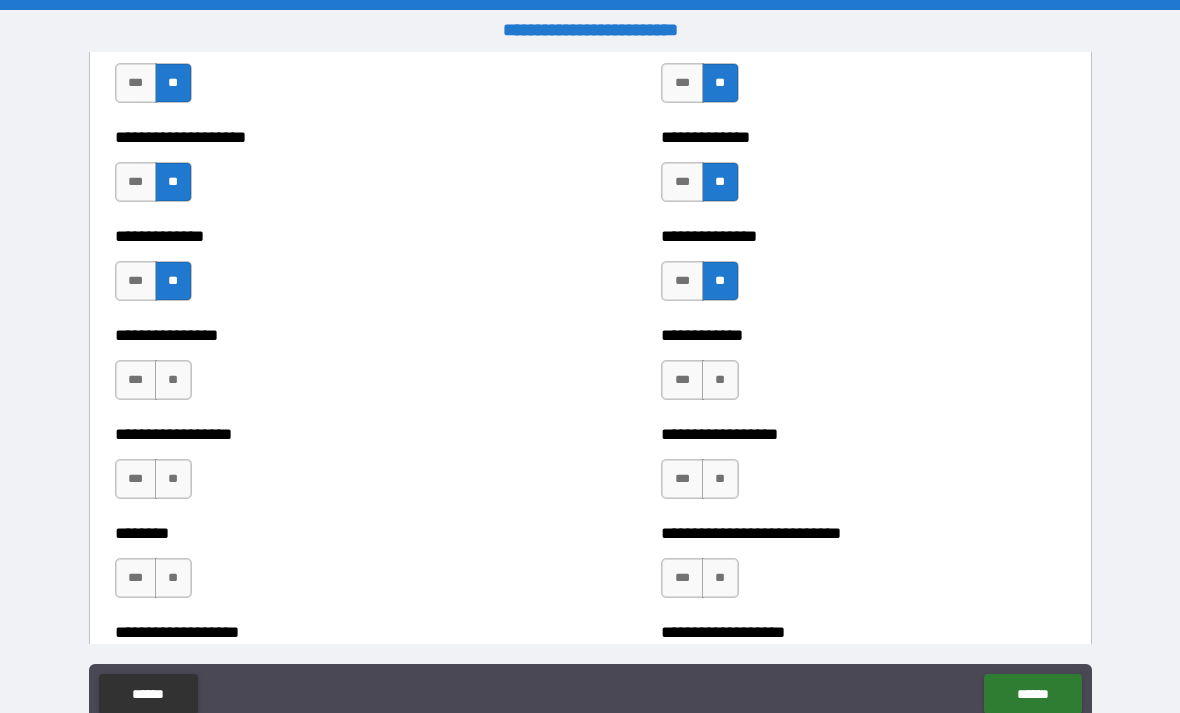 scroll, scrollTop: 4034, scrollLeft: 0, axis: vertical 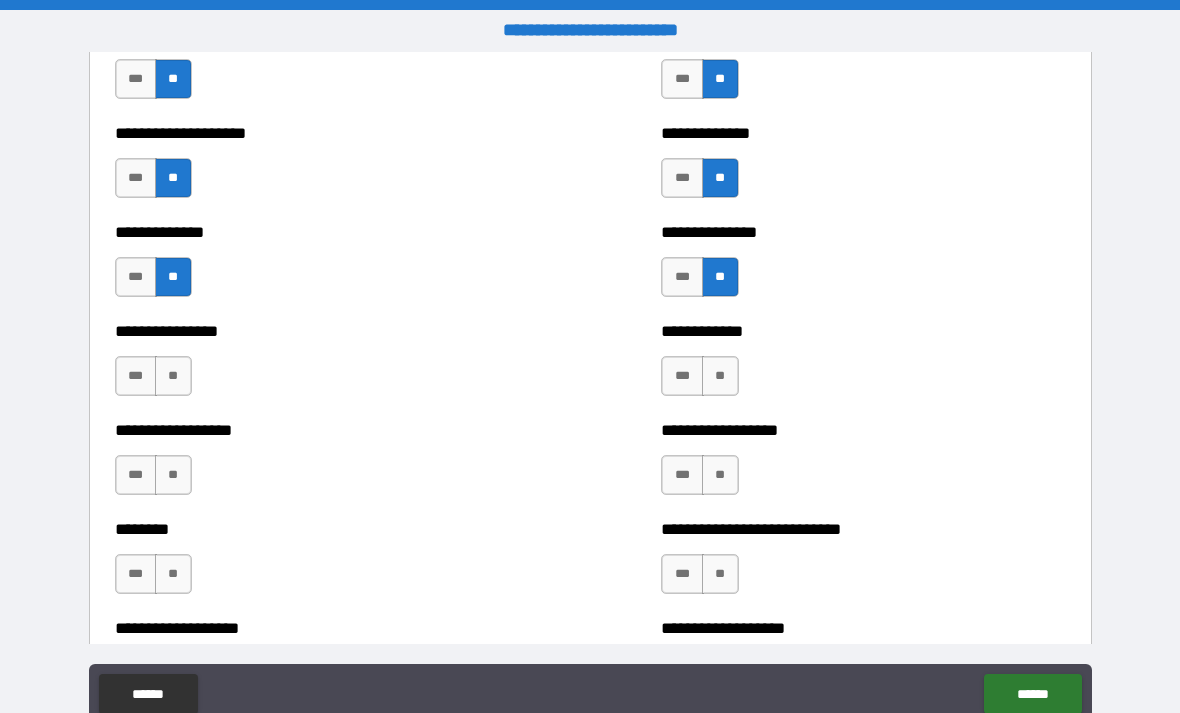 click on "**" at bounding box center (720, 376) 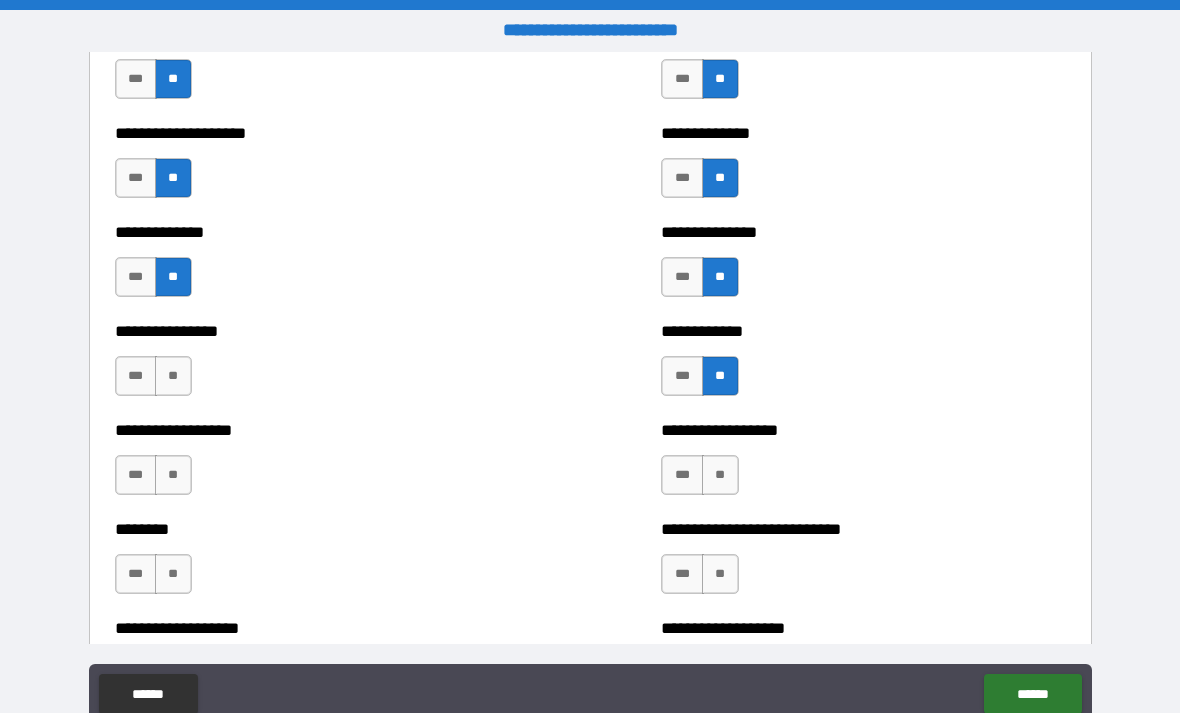 click on "**" at bounding box center [720, 475] 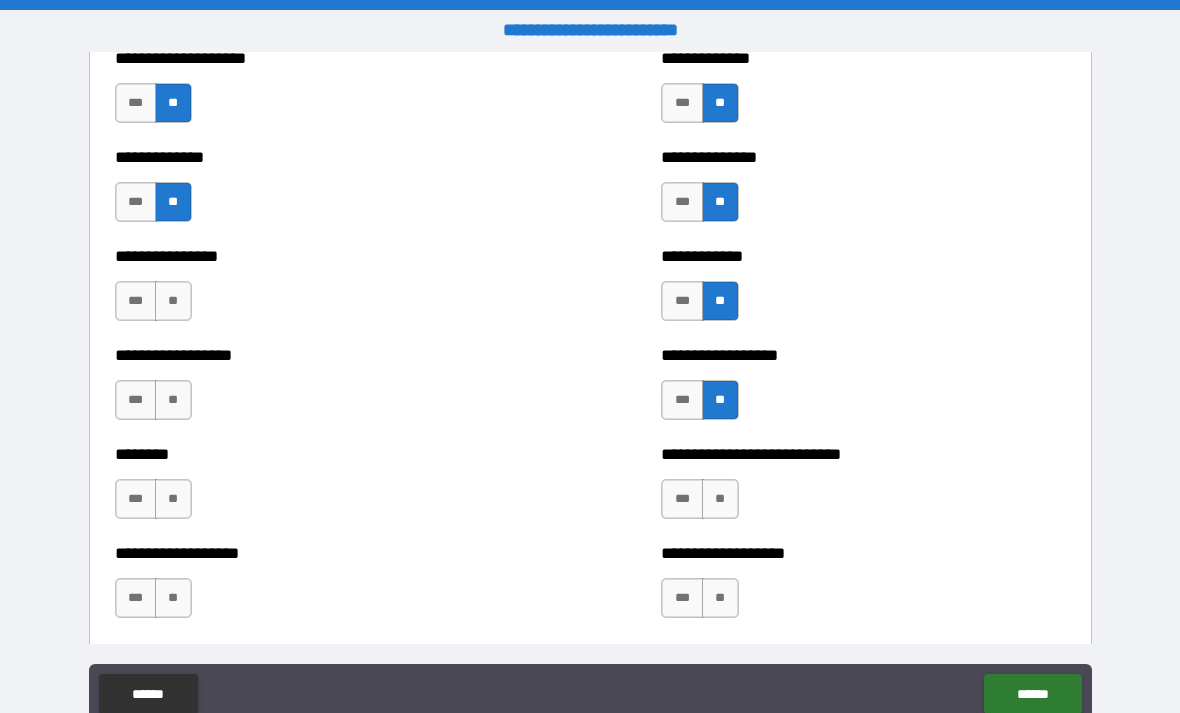 scroll, scrollTop: 4174, scrollLeft: 0, axis: vertical 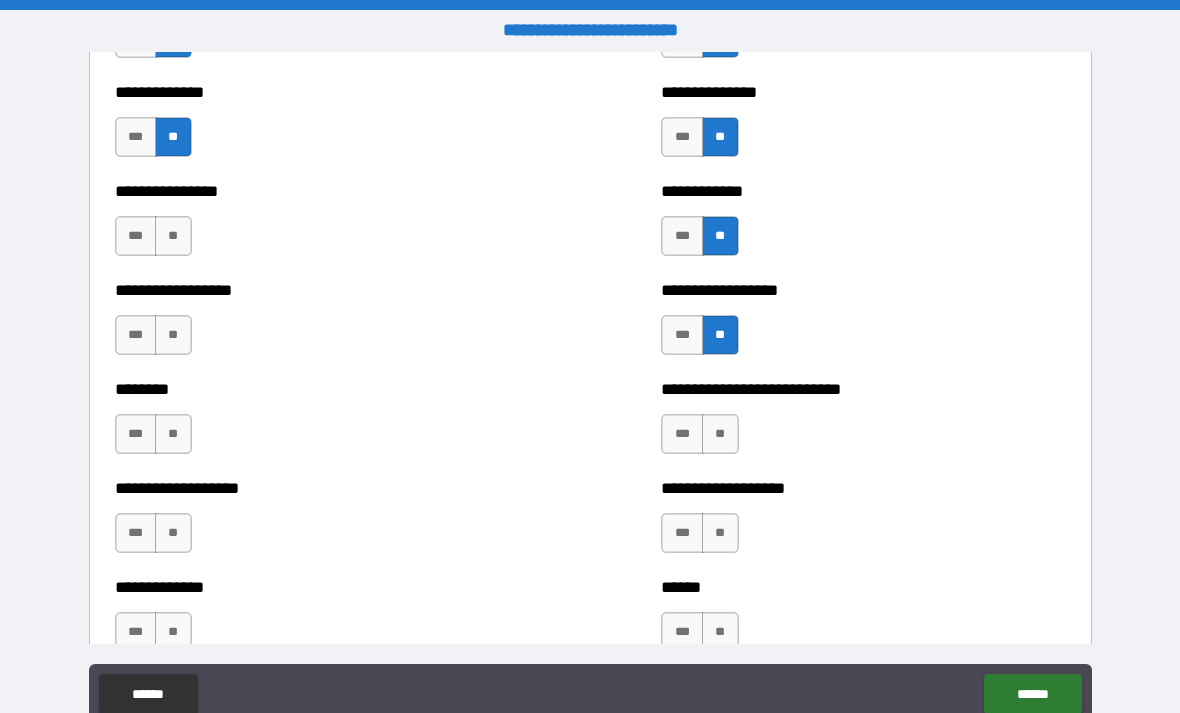 click on "**" at bounding box center [720, 434] 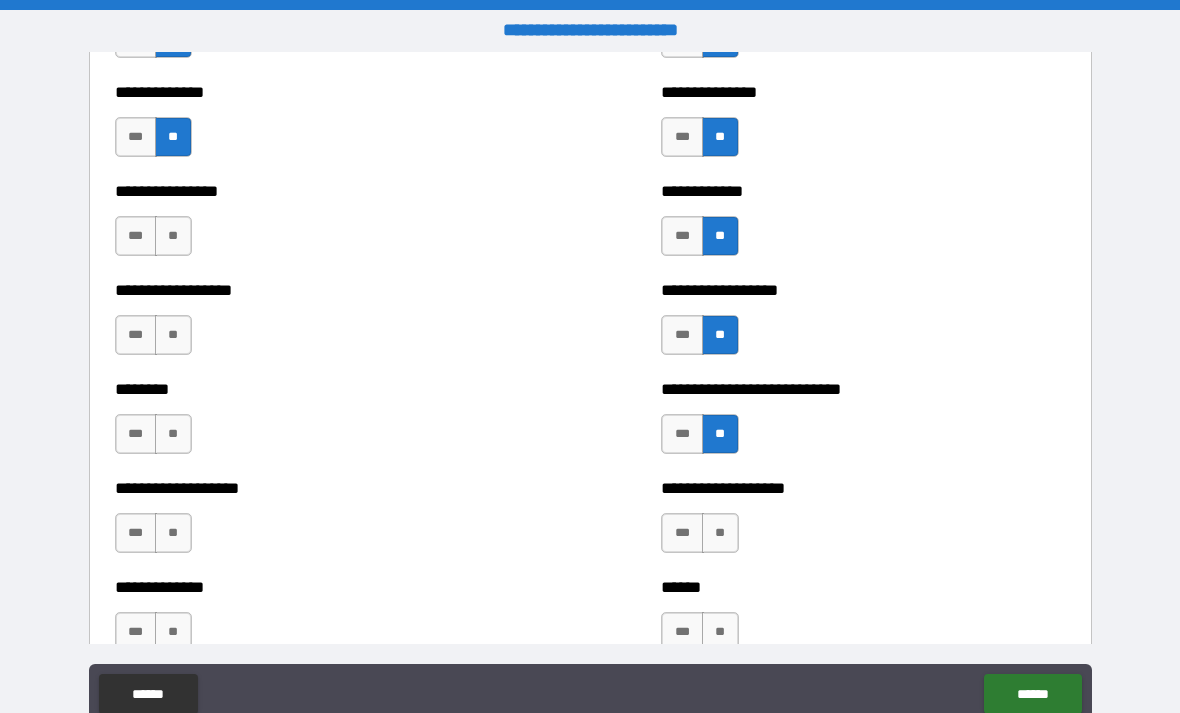 click on "**" at bounding box center (173, 236) 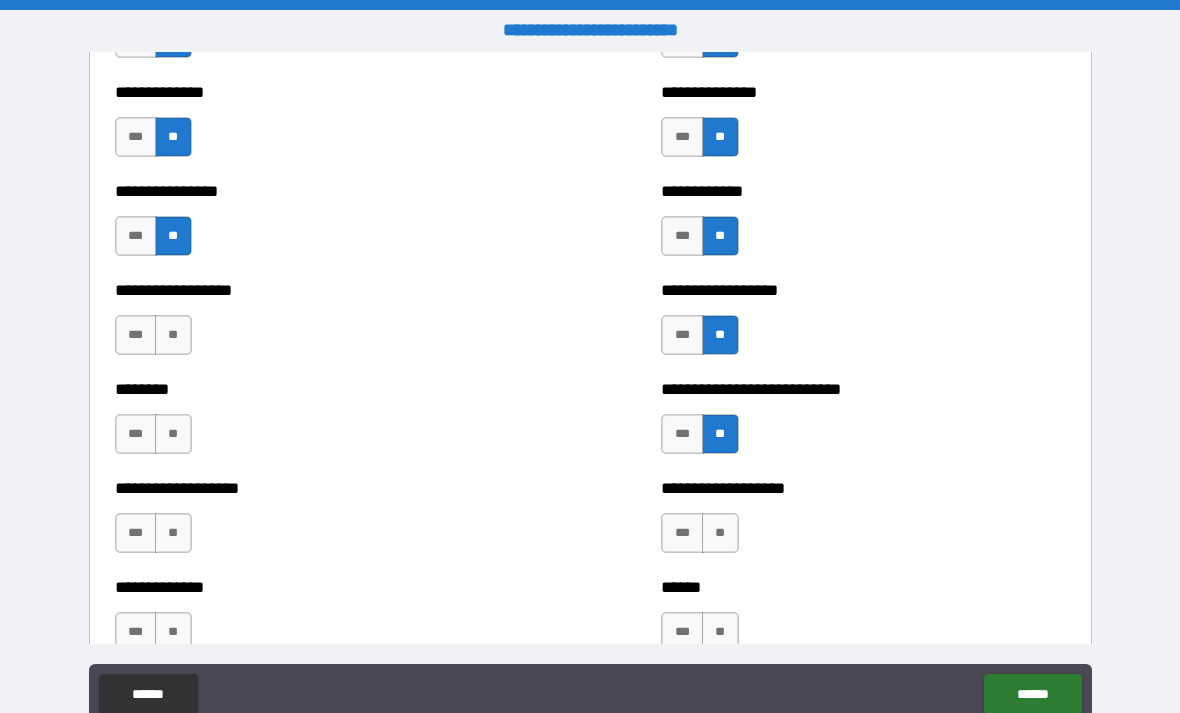 click on "**" at bounding box center [173, 335] 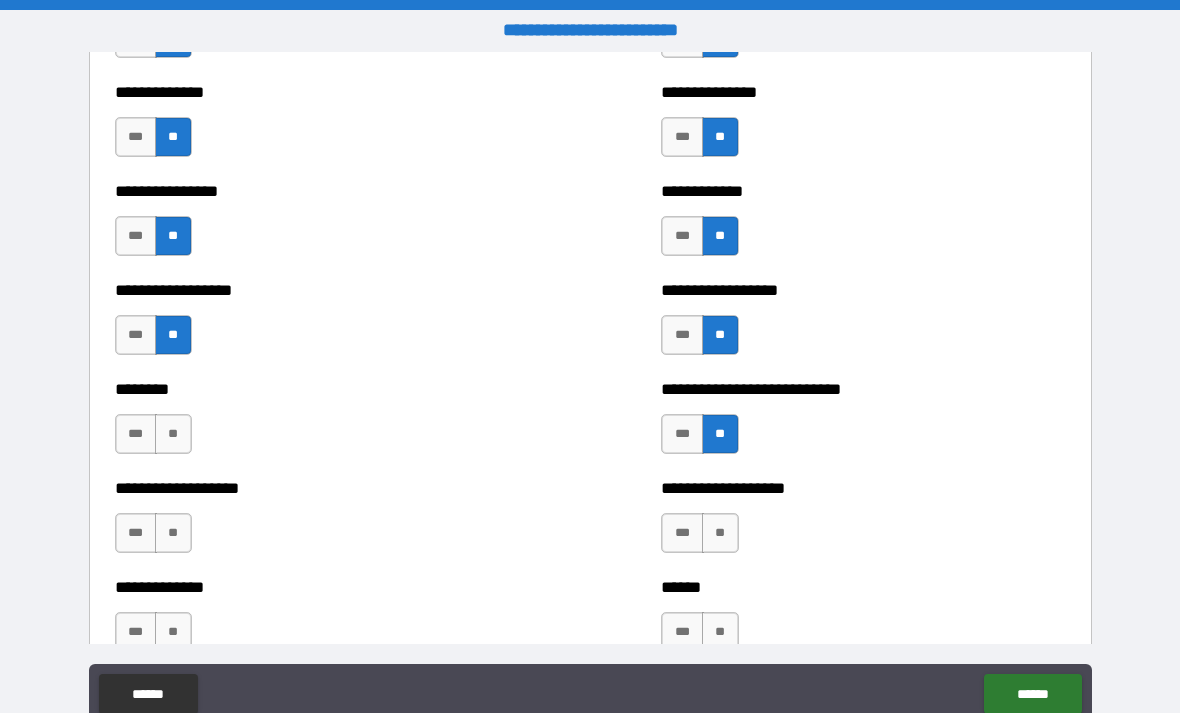 click on "**" at bounding box center (173, 434) 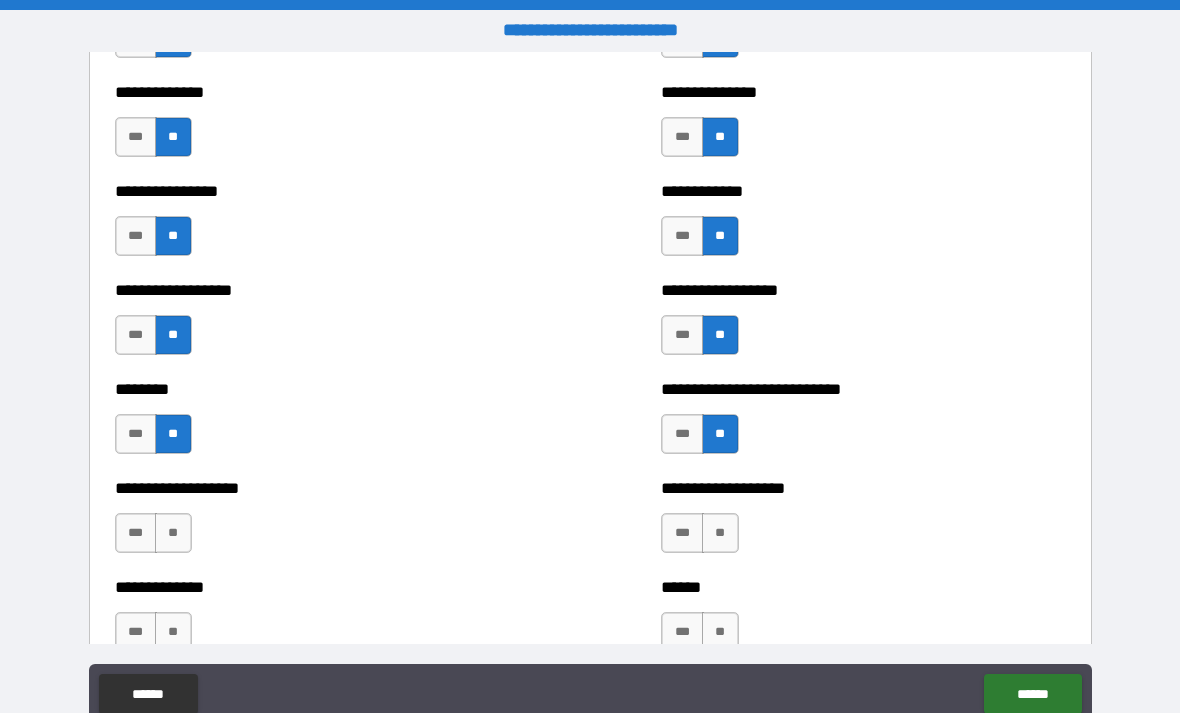 click on "**" at bounding box center [173, 533] 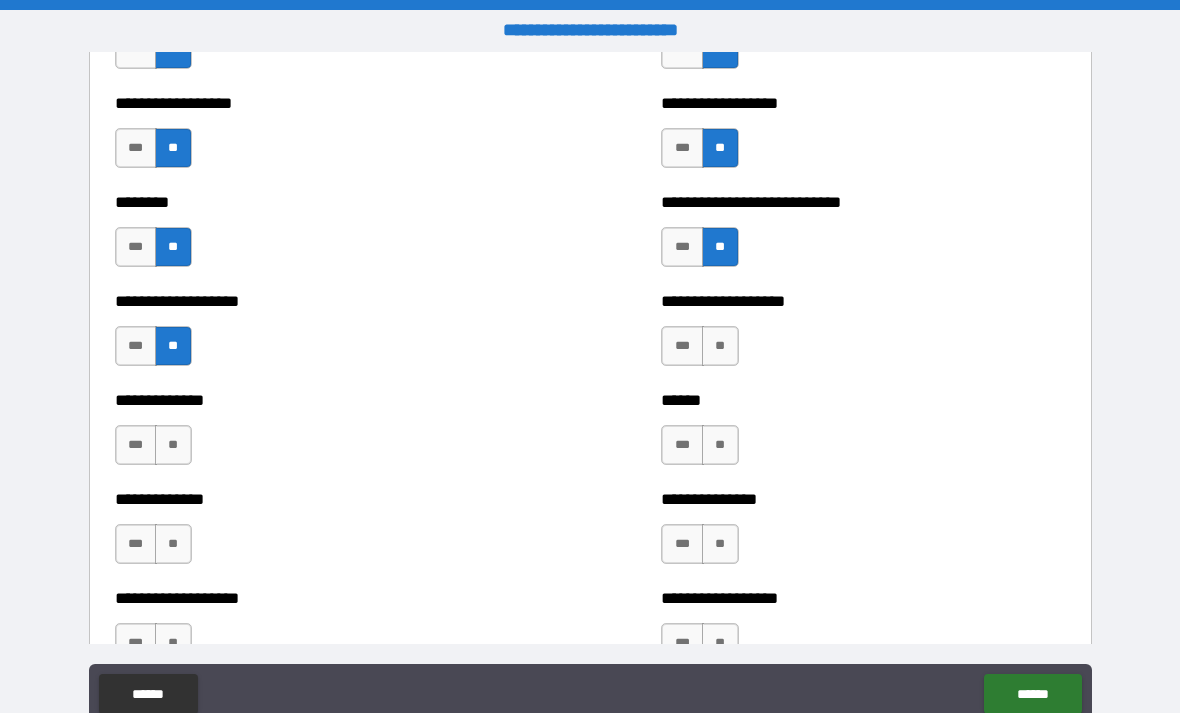 scroll, scrollTop: 4355, scrollLeft: 0, axis: vertical 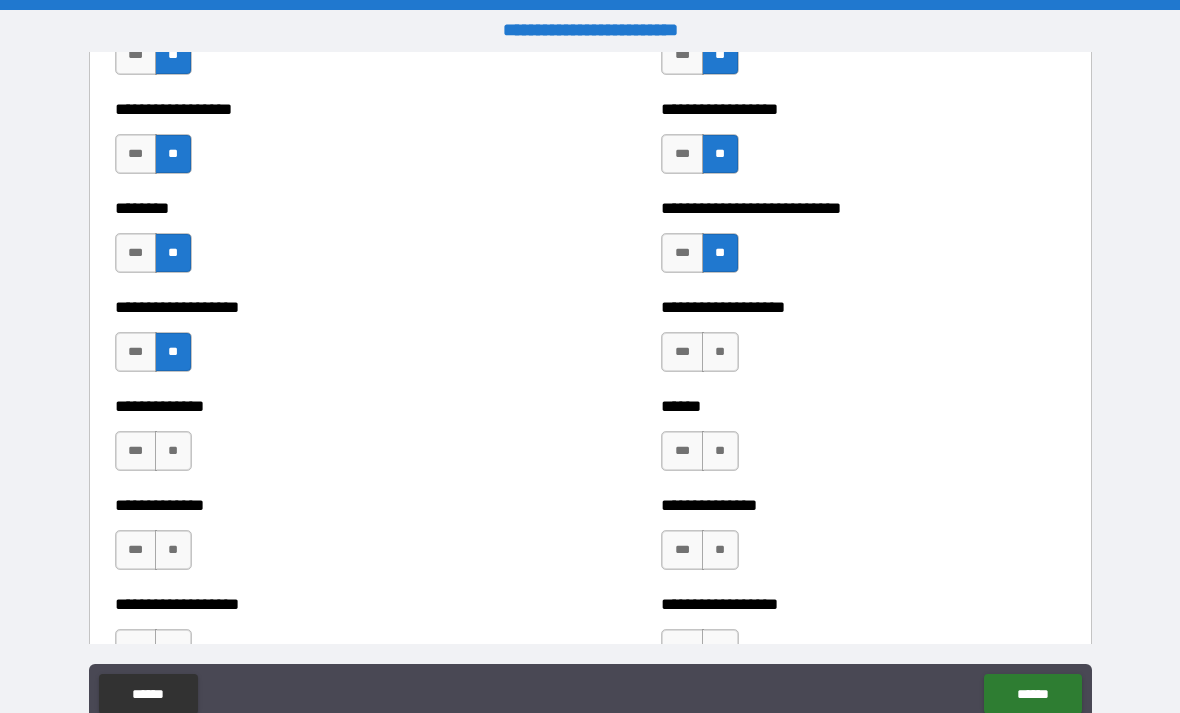 click on "**" at bounding box center [720, 352] 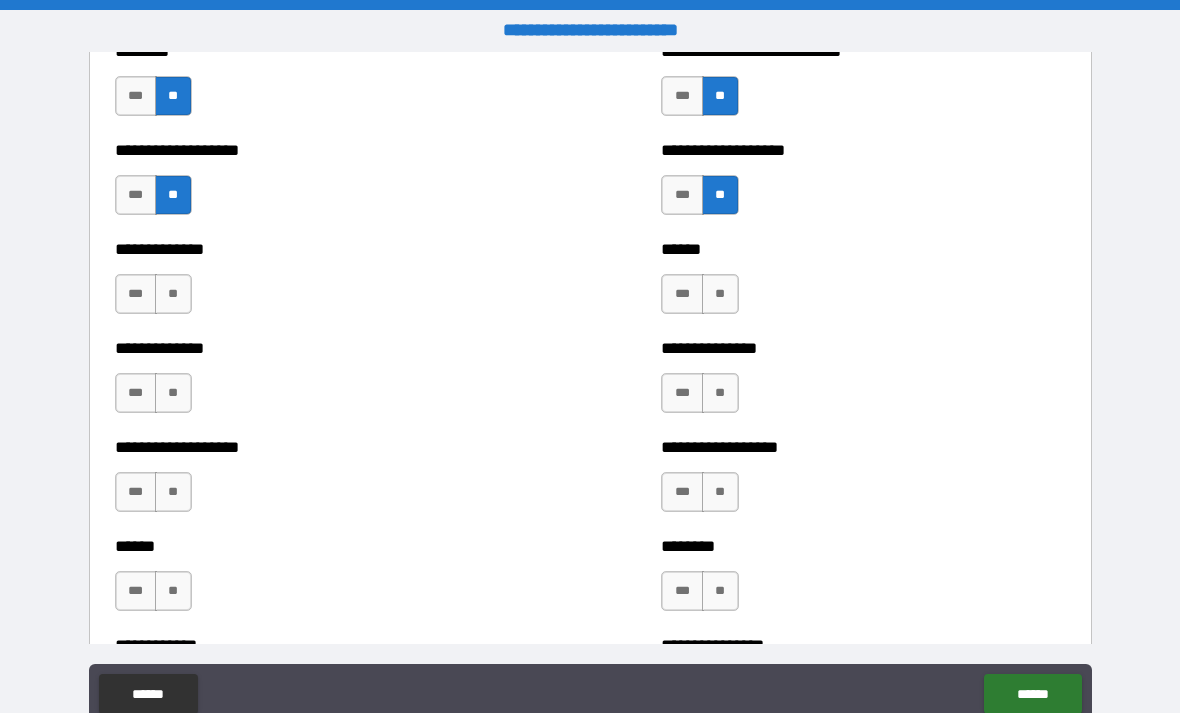 scroll, scrollTop: 4511, scrollLeft: 0, axis: vertical 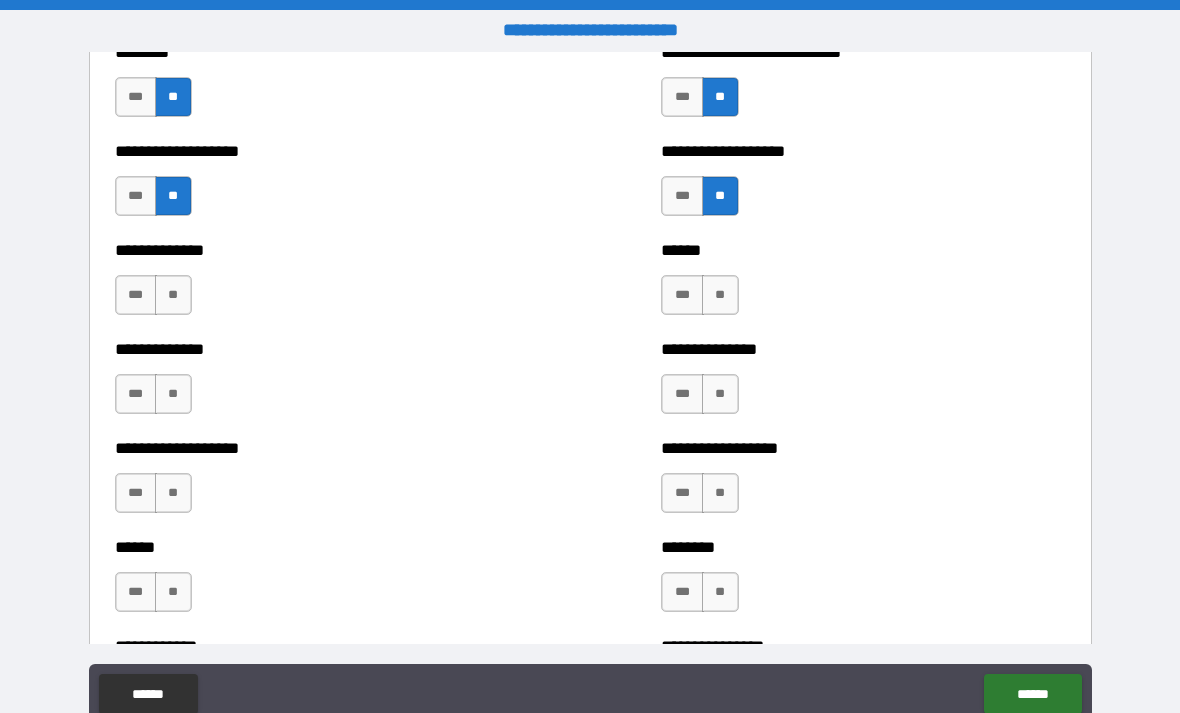 click on "**" at bounding box center (720, 295) 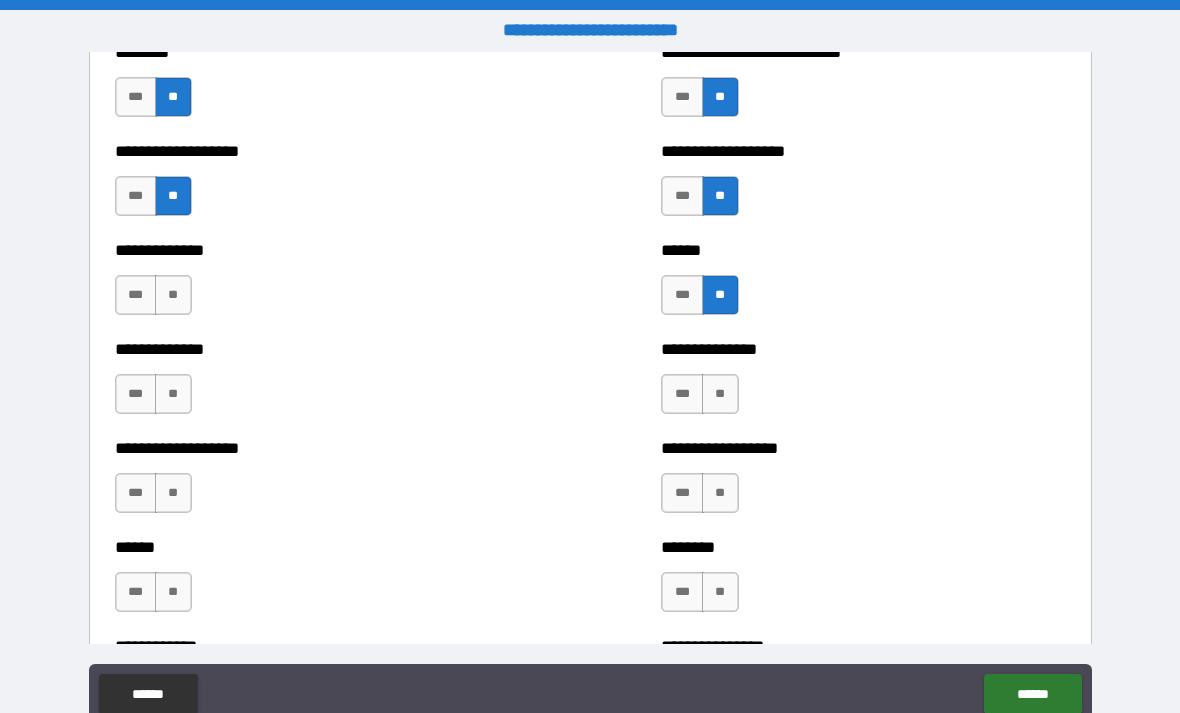 click on "**" at bounding box center (720, 394) 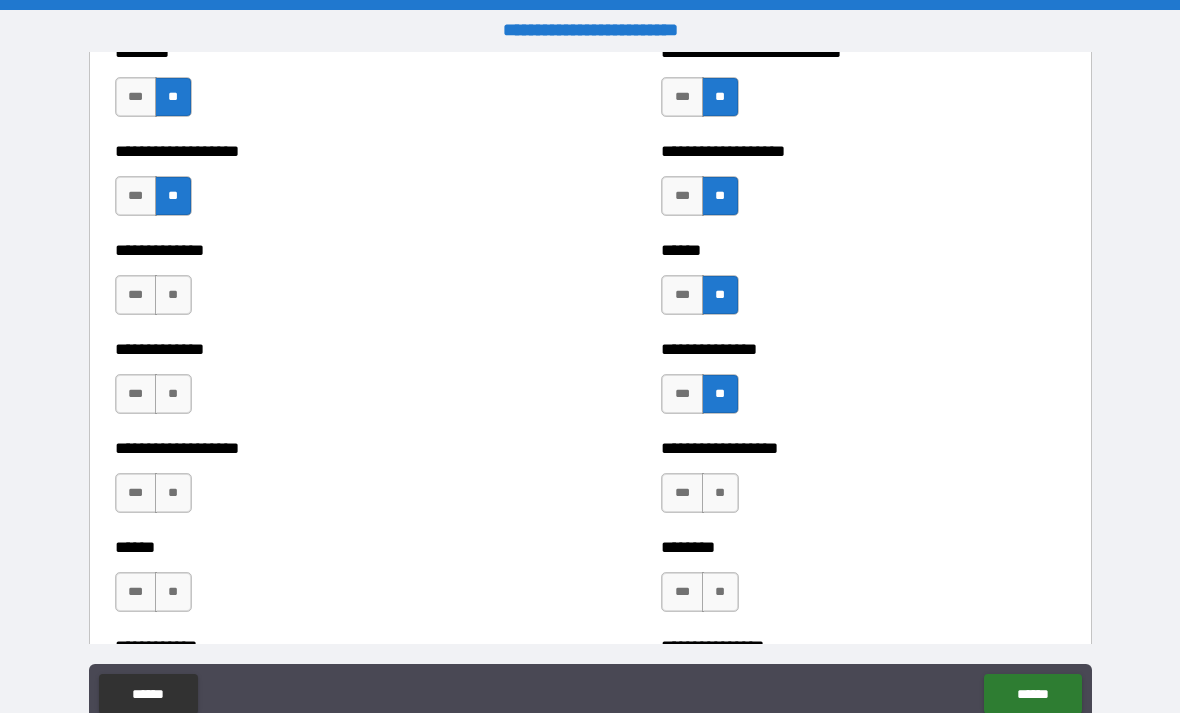 click on "**" at bounding box center [173, 295] 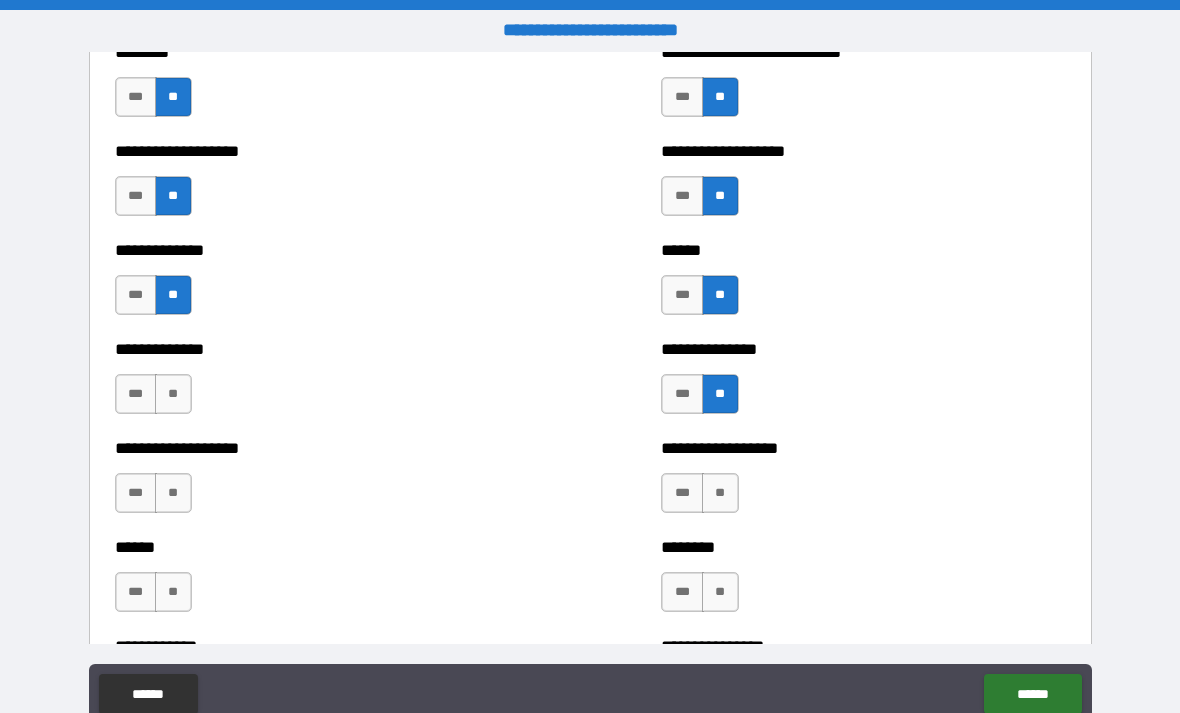 click on "**" at bounding box center (173, 394) 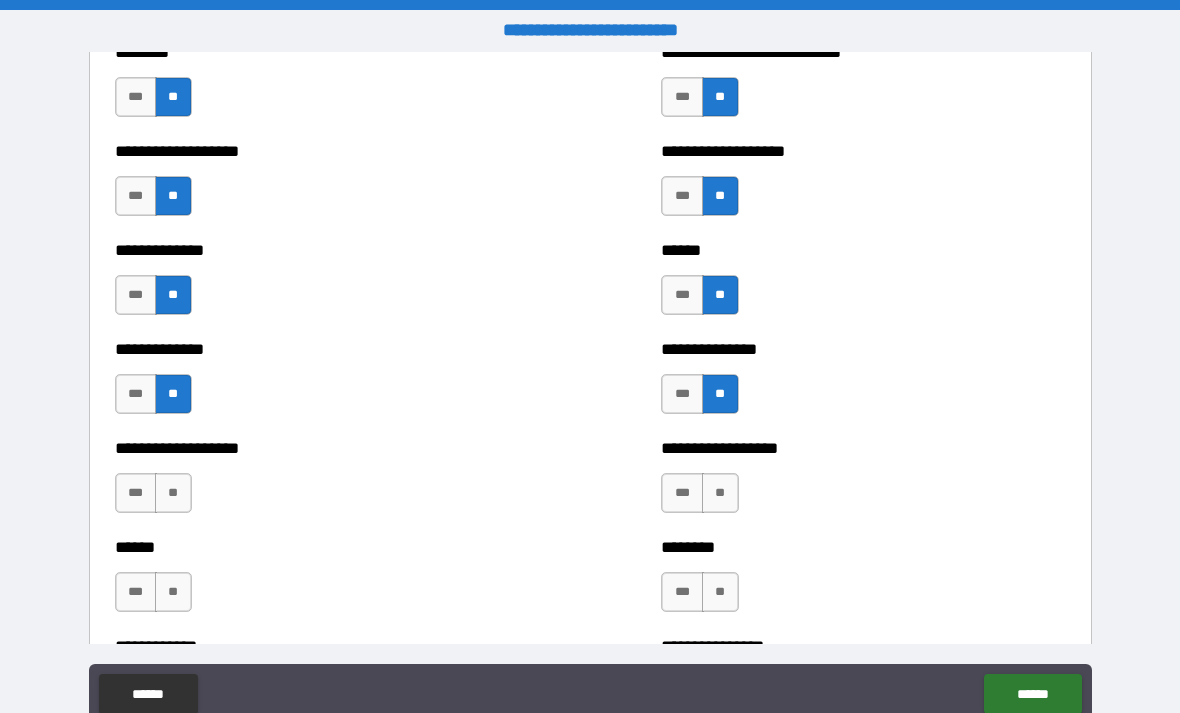 click on "**" at bounding box center [173, 493] 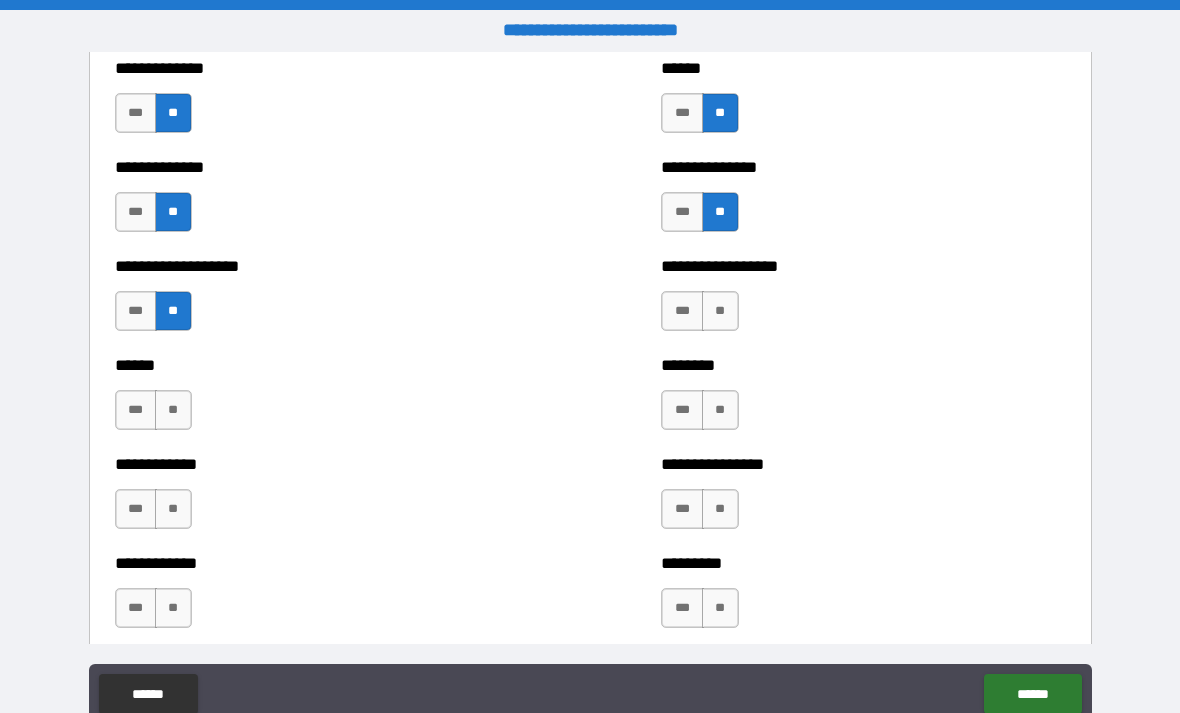 scroll, scrollTop: 4688, scrollLeft: 0, axis: vertical 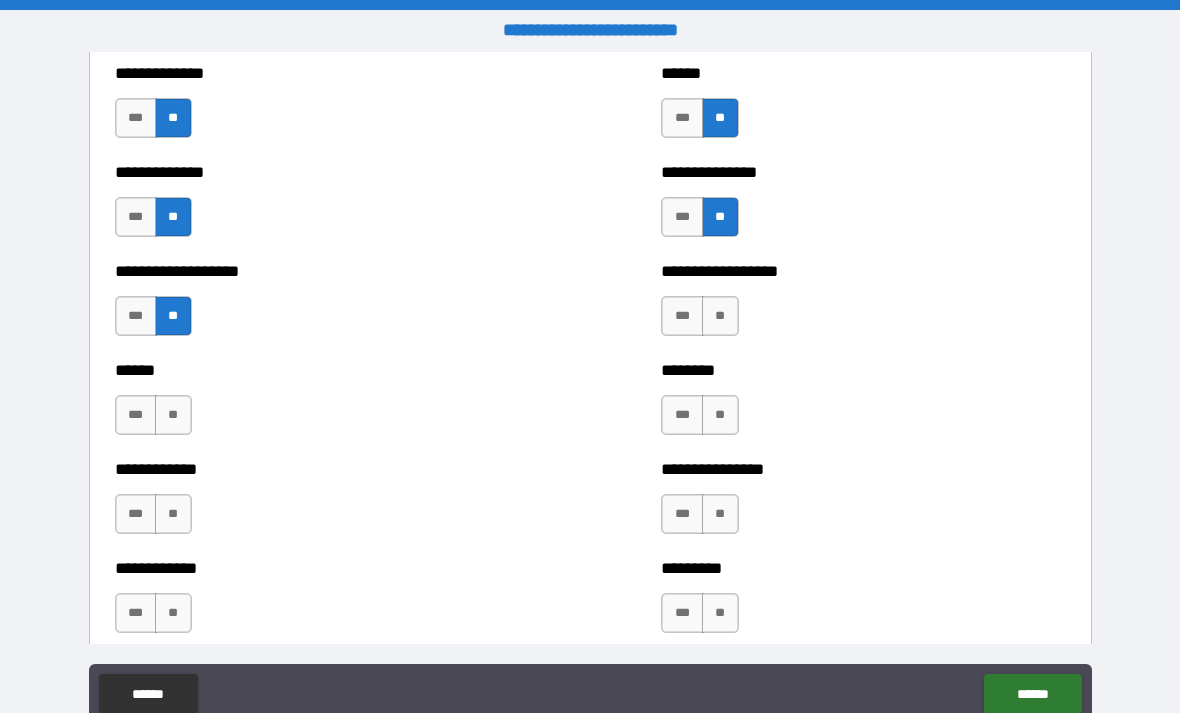 click on "**" at bounding box center [173, 415] 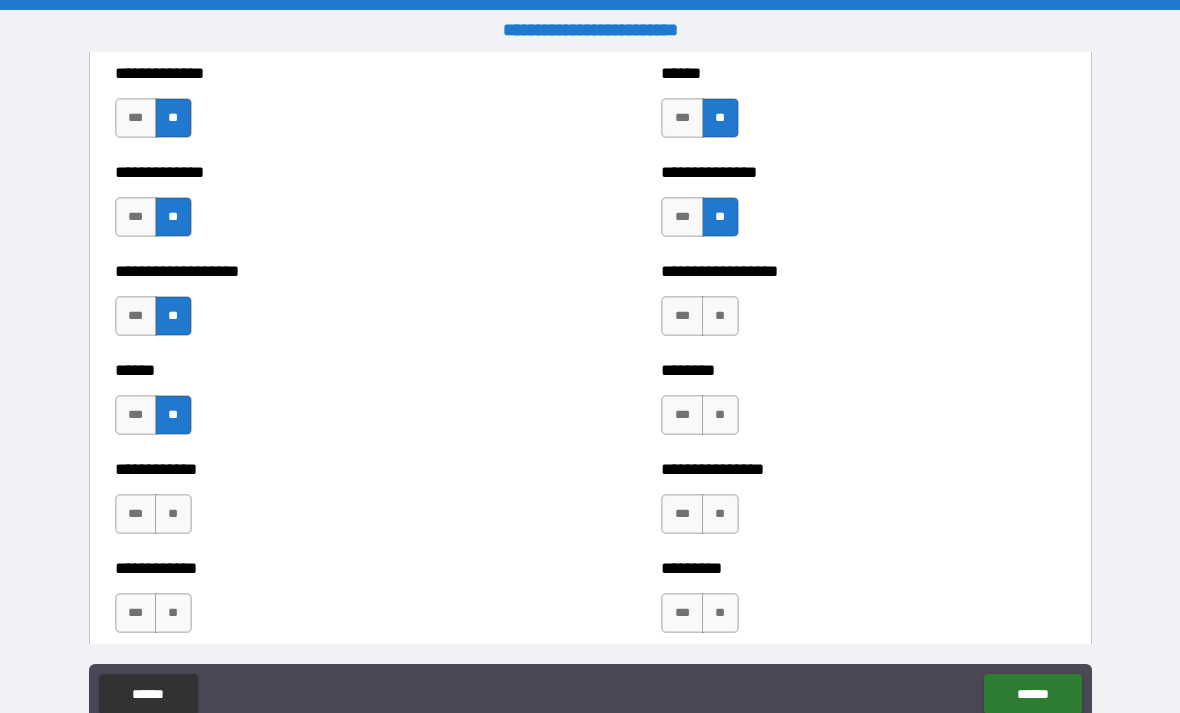 click on "**" at bounding box center (173, 514) 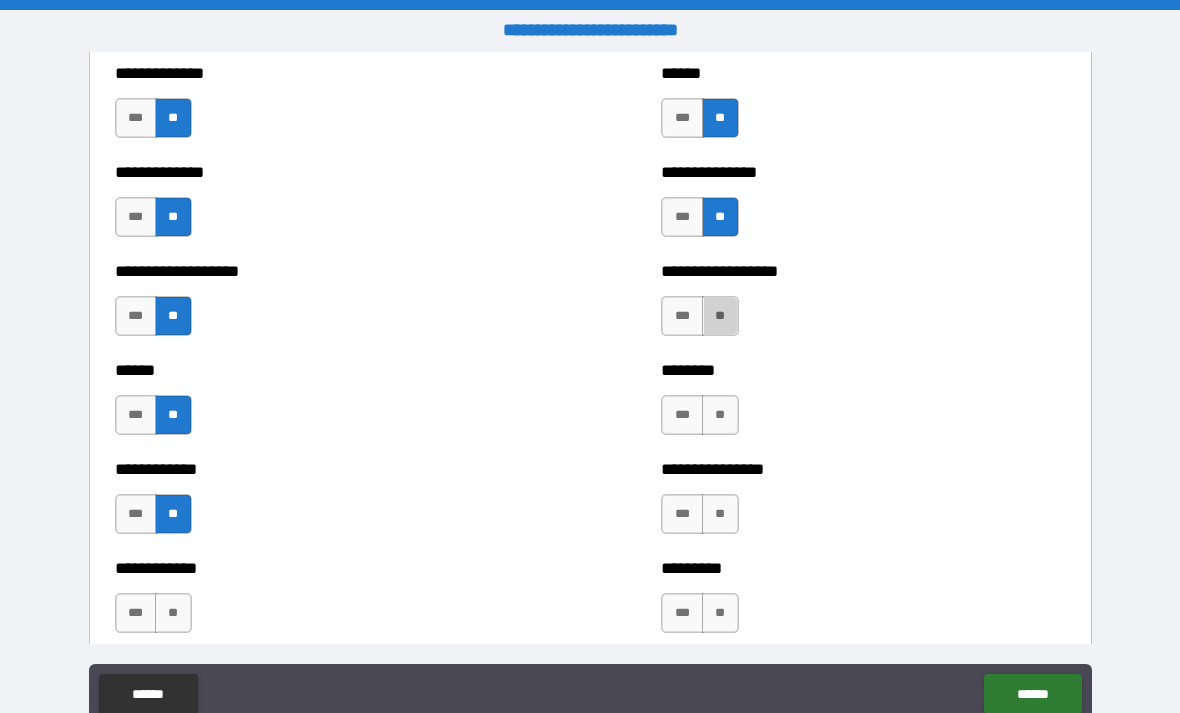 click on "**" at bounding box center (720, 316) 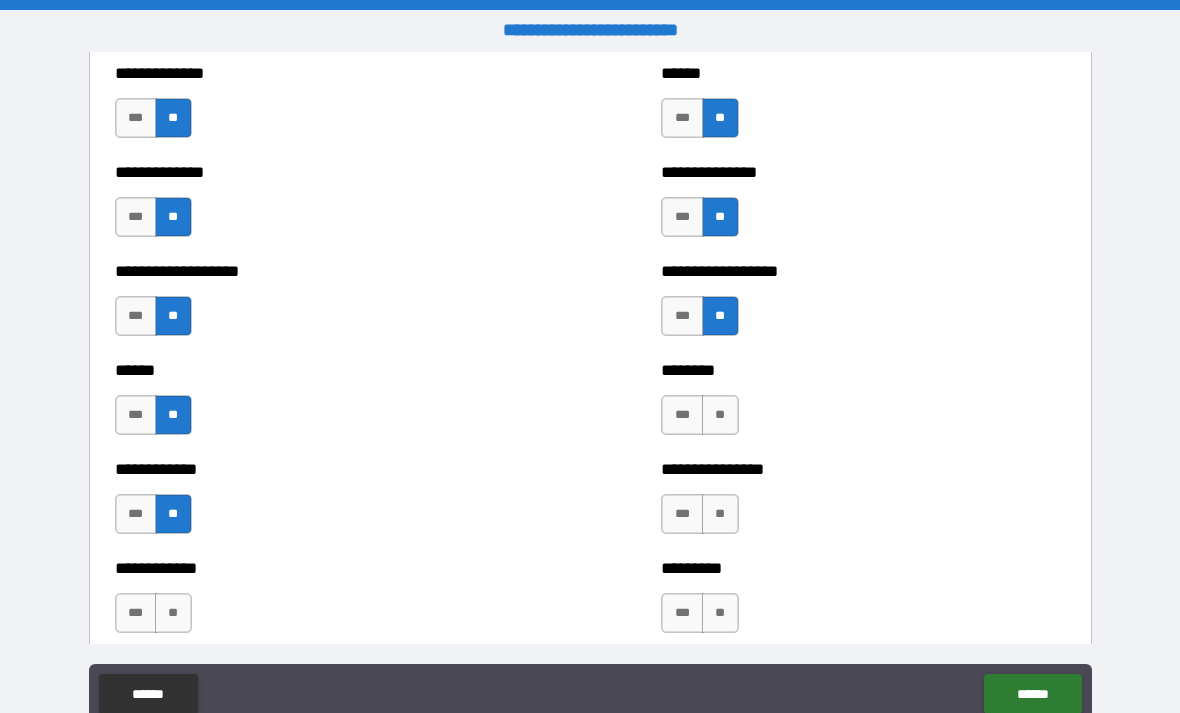 click on "**" at bounding box center [720, 415] 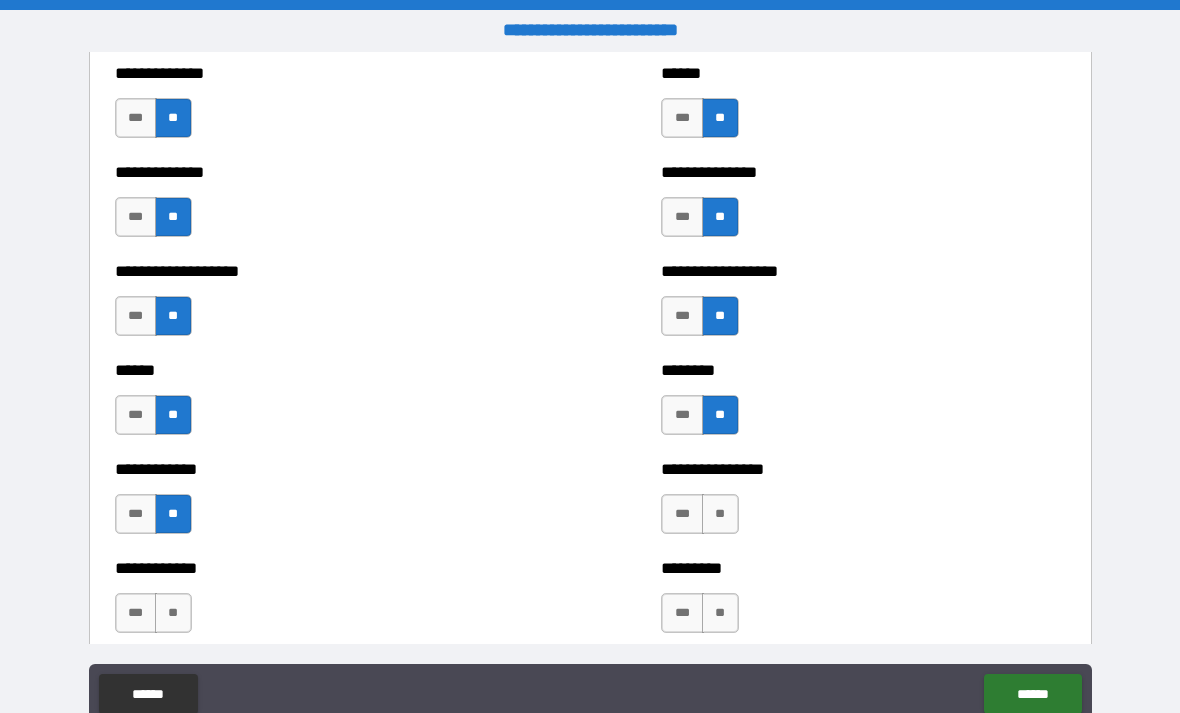 click on "**" at bounding box center (720, 514) 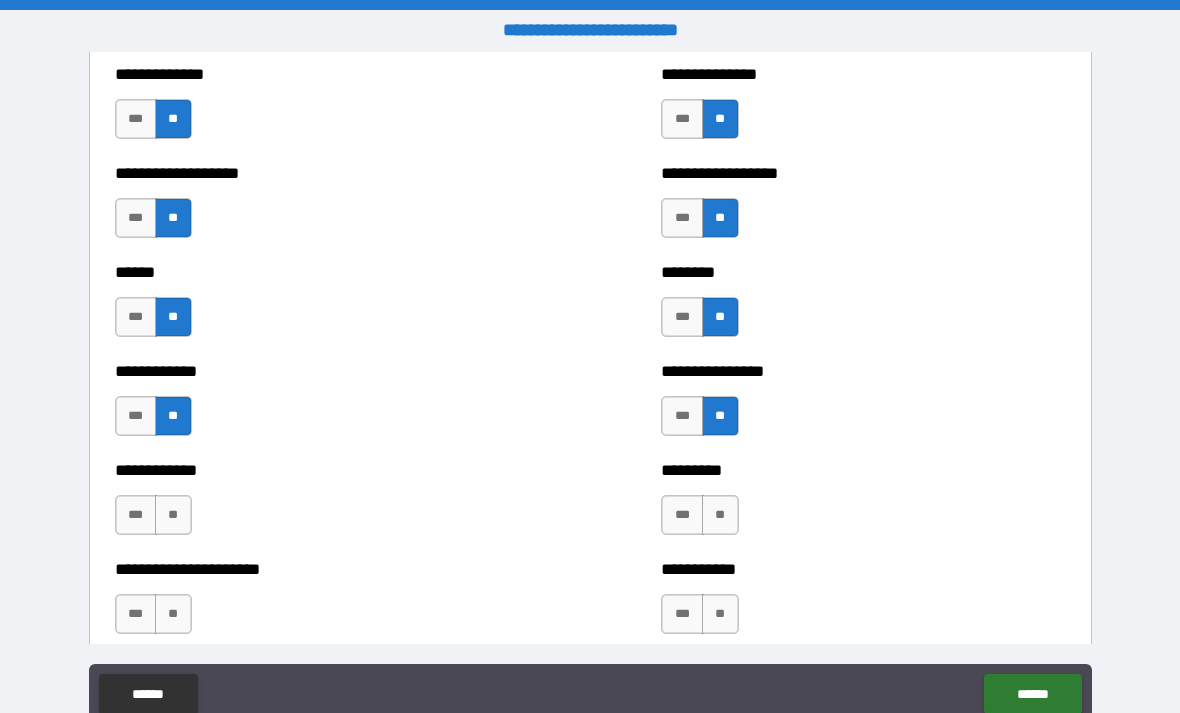 scroll, scrollTop: 4901, scrollLeft: 0, axis: vertical 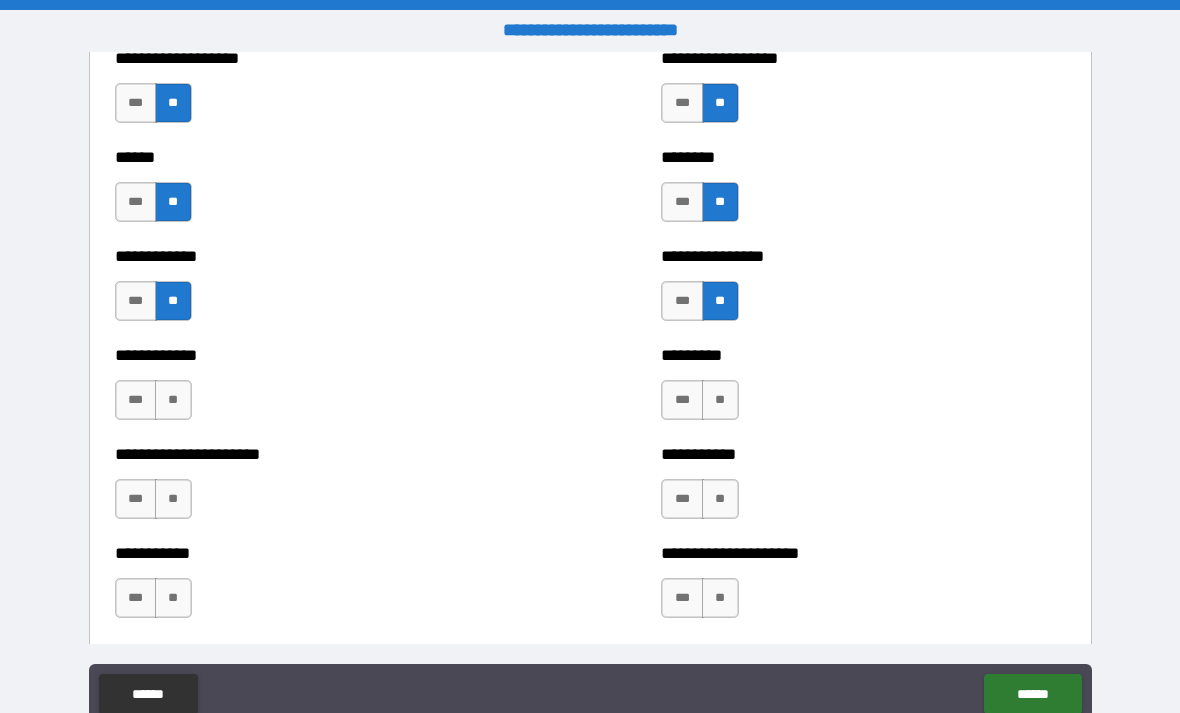 click on "**" at bounding box center [173, 400] 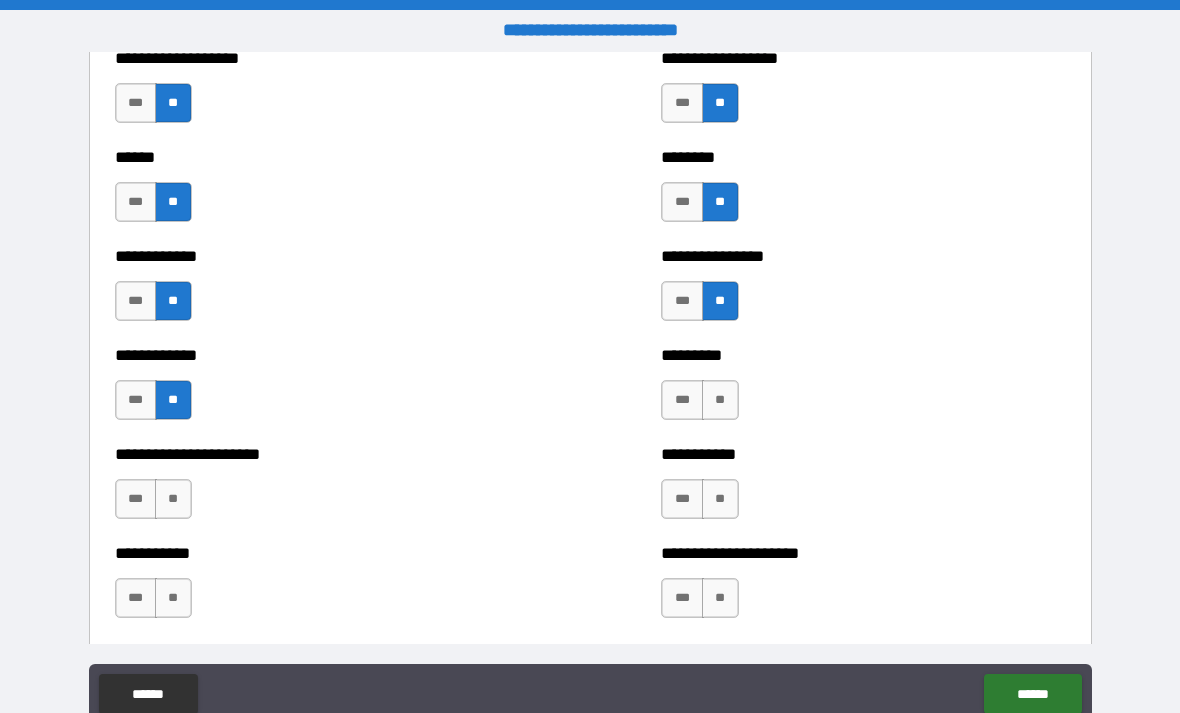 click on "**" at bounding box center [173, 499] 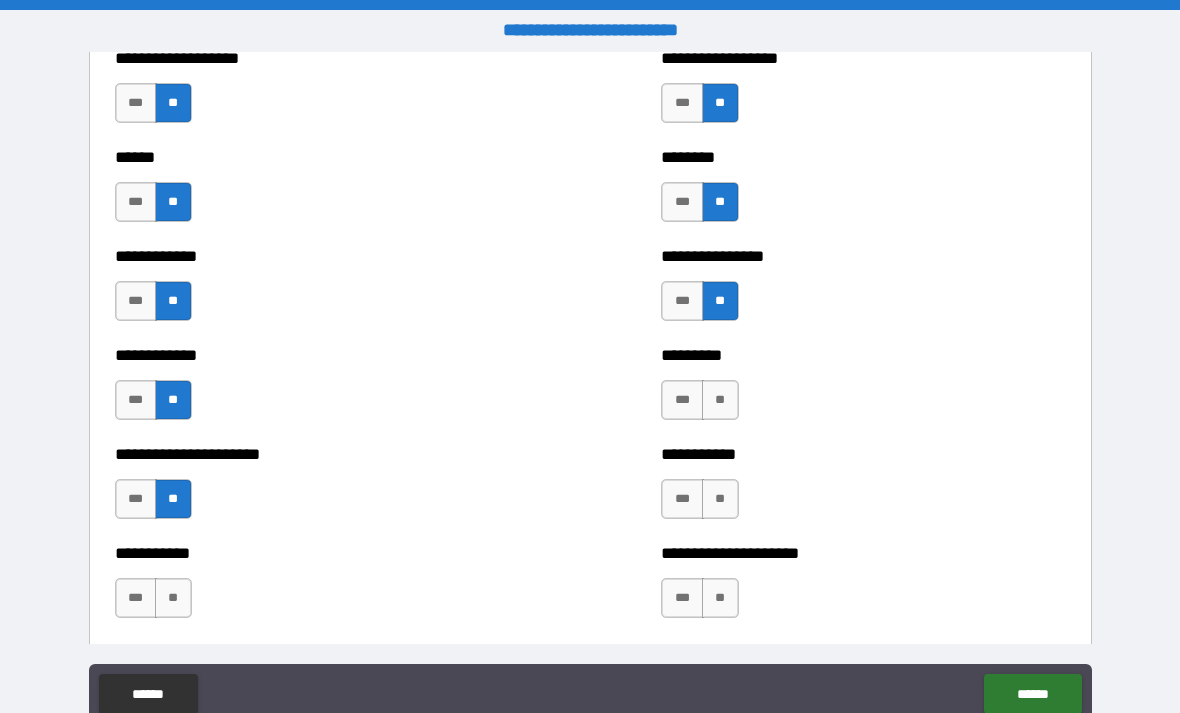 click on "**" at bounding box center (173, 598) 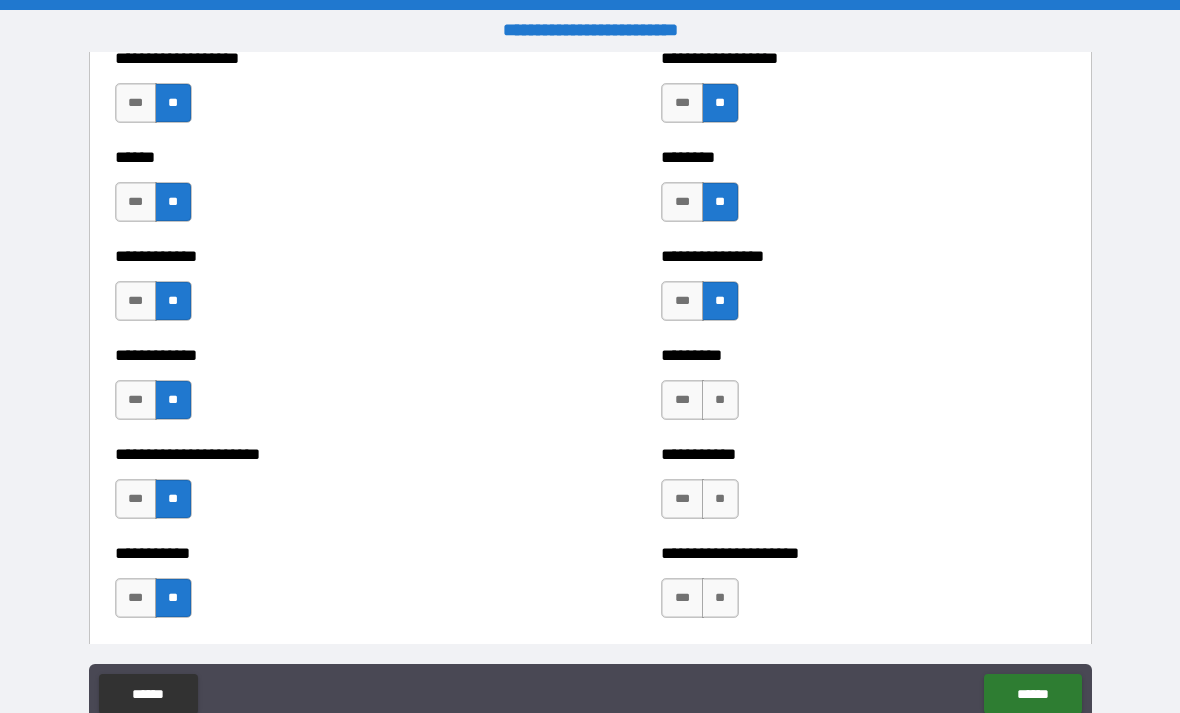 click on "**" at bounding box center [720, 400] 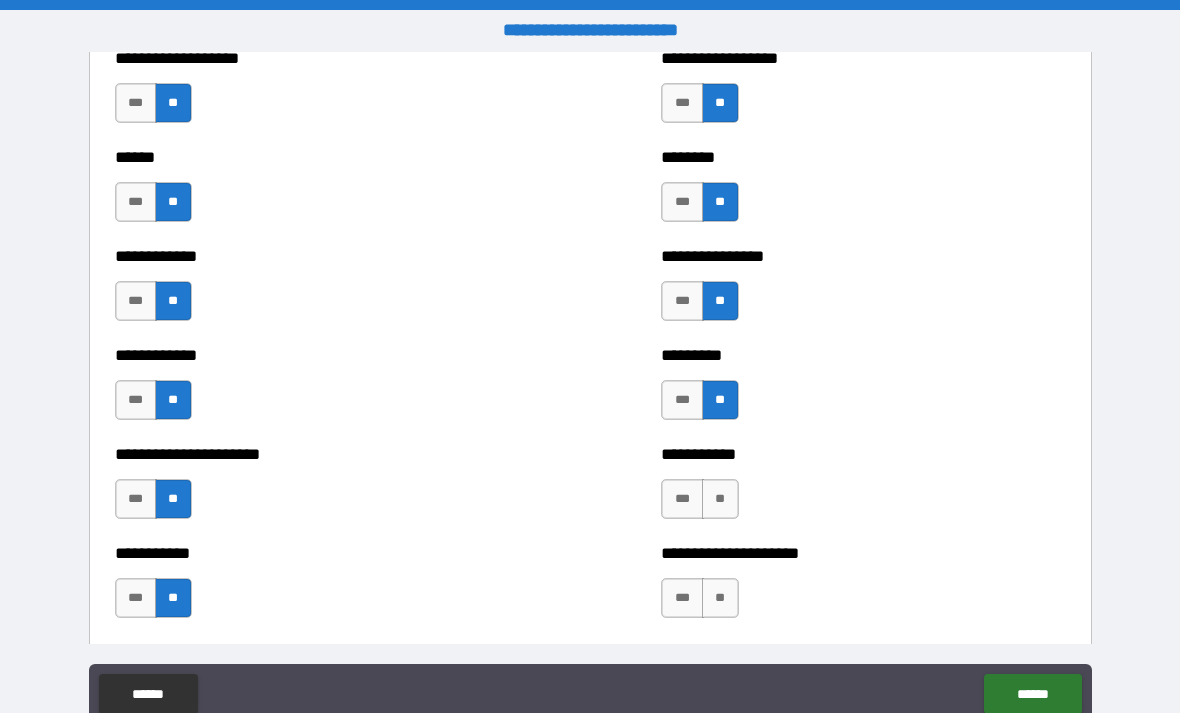 click on "**" at bounding box center (720, 499) 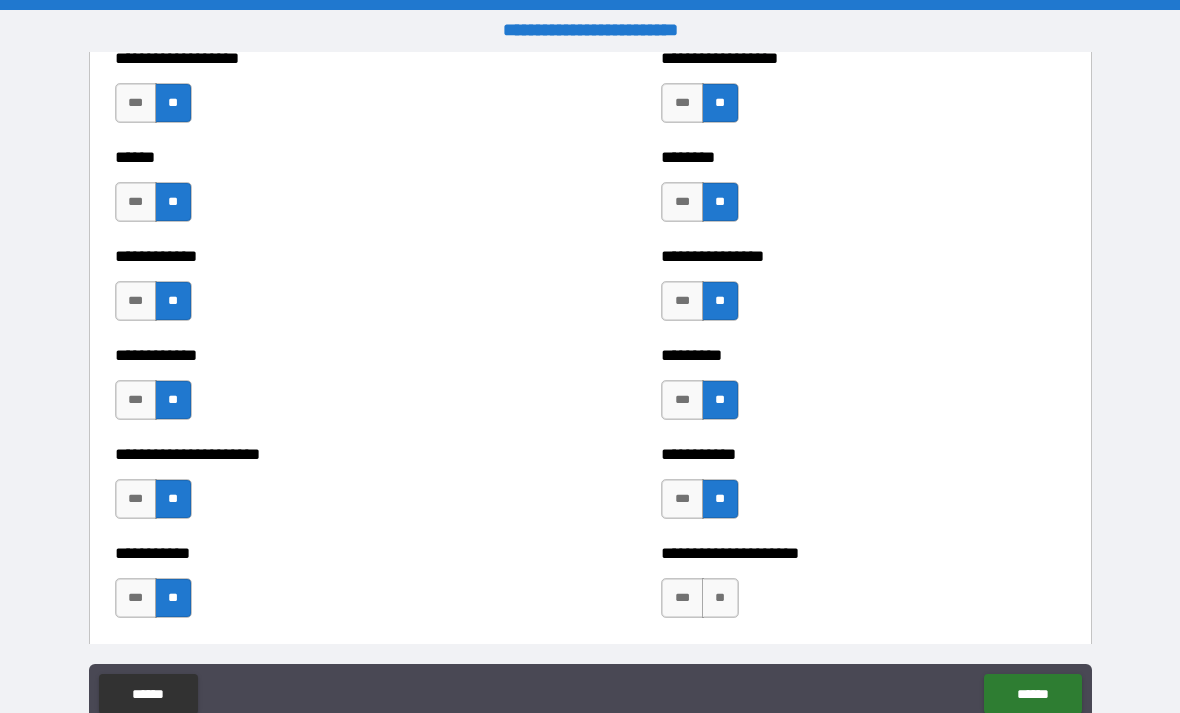 click on "**" at bounding box center (720, 598) 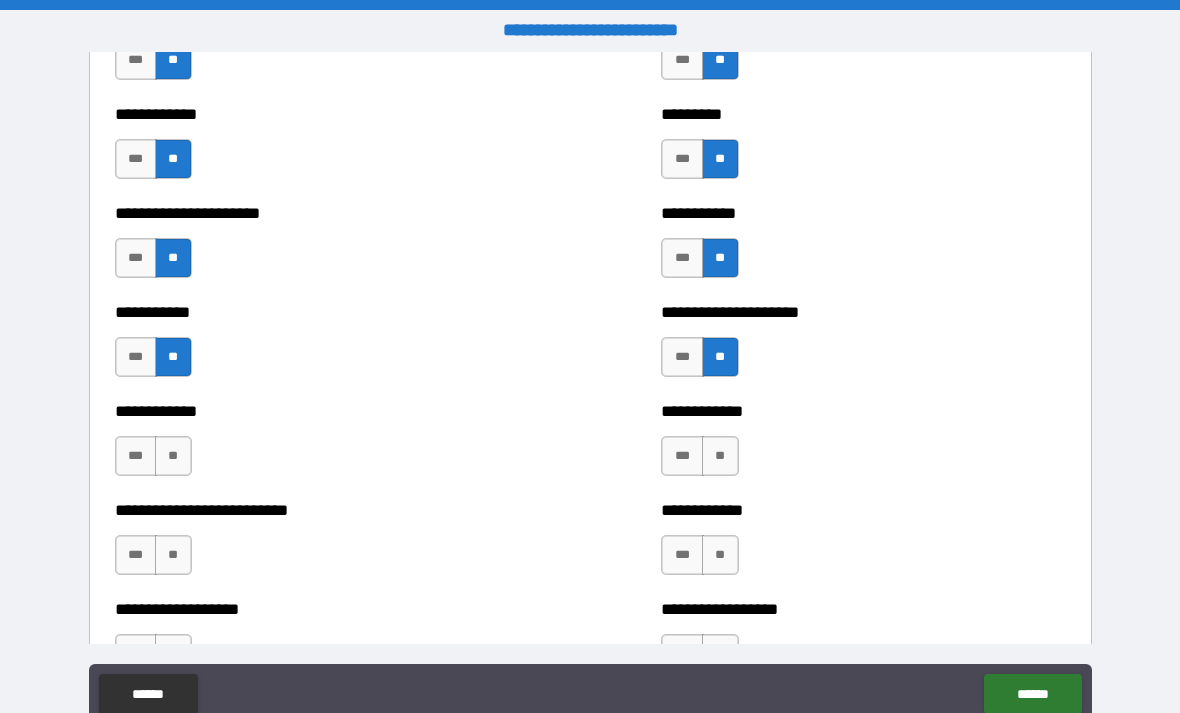 scroll, scrollTop: 5144, scrollLeft: 0, axis: vertical 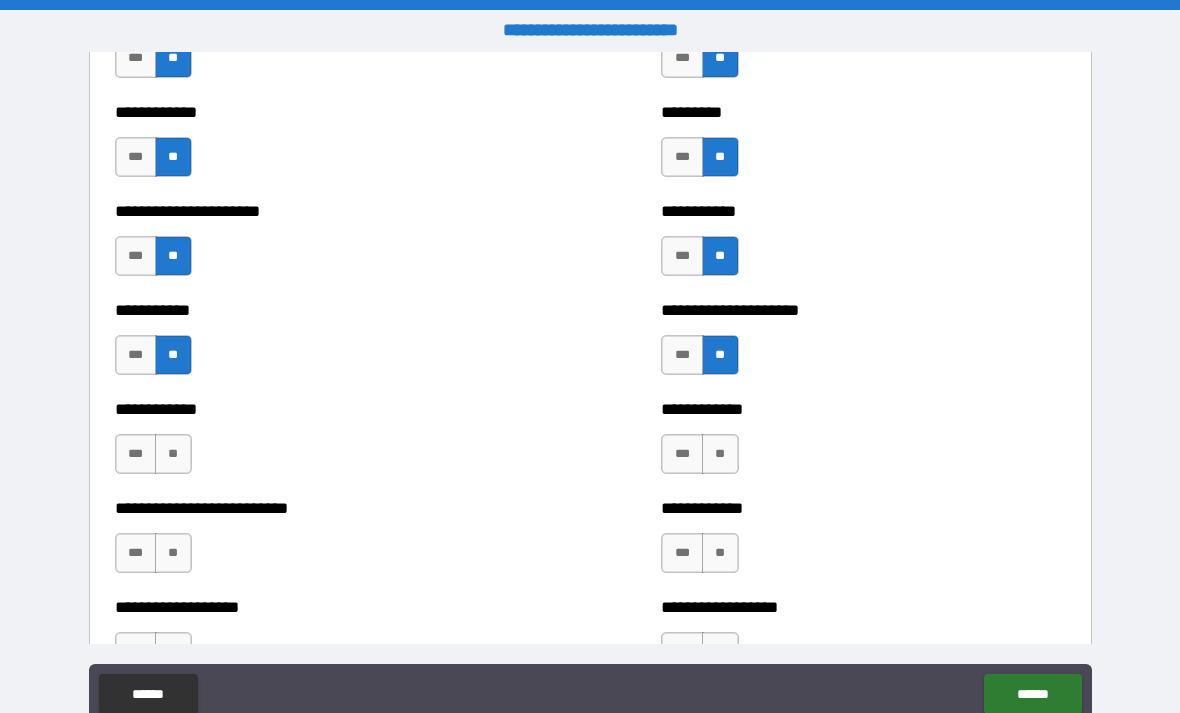 click on "**" at bounding box center [173, 454] 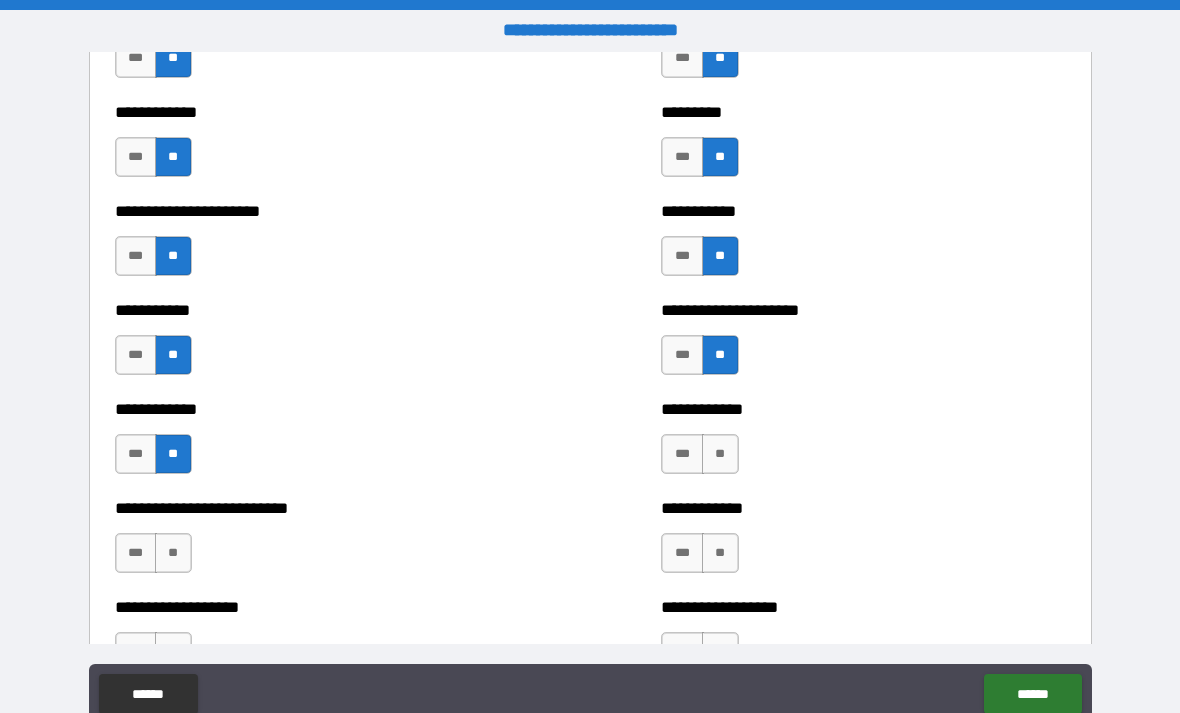 click on "**" at bounding box center [173, 553] 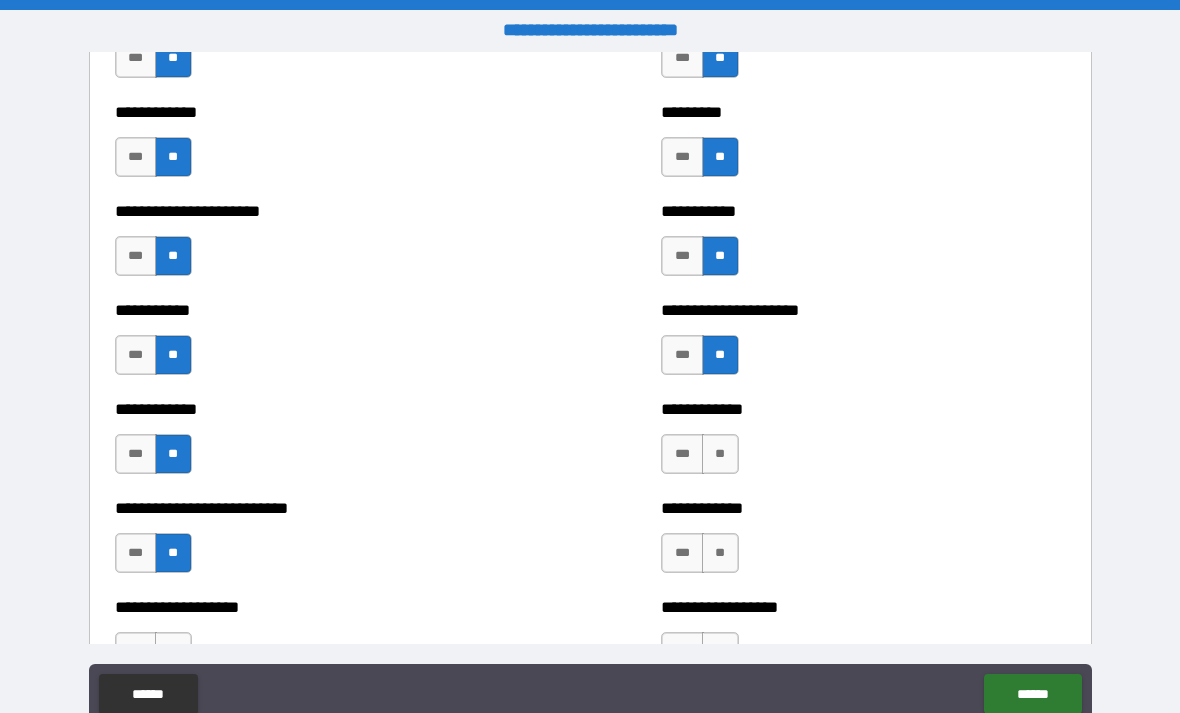 click on "**" at bounding box center (720, 454) 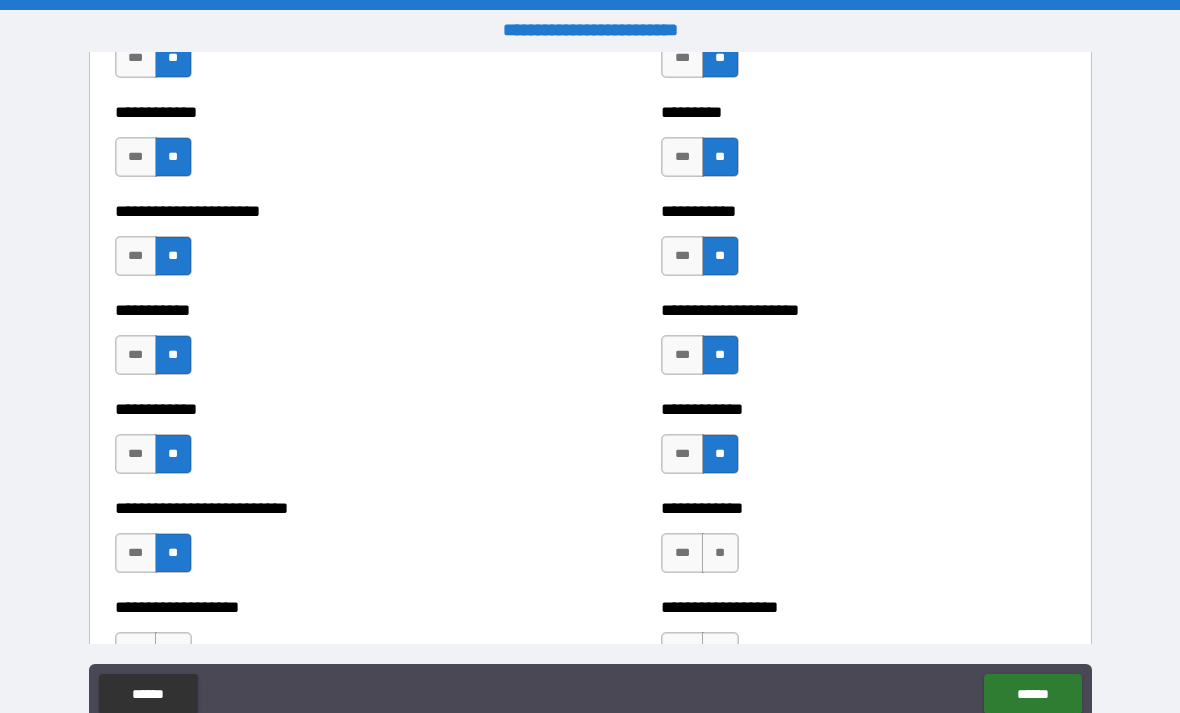 click on "**" at bounding box center [720, 553] 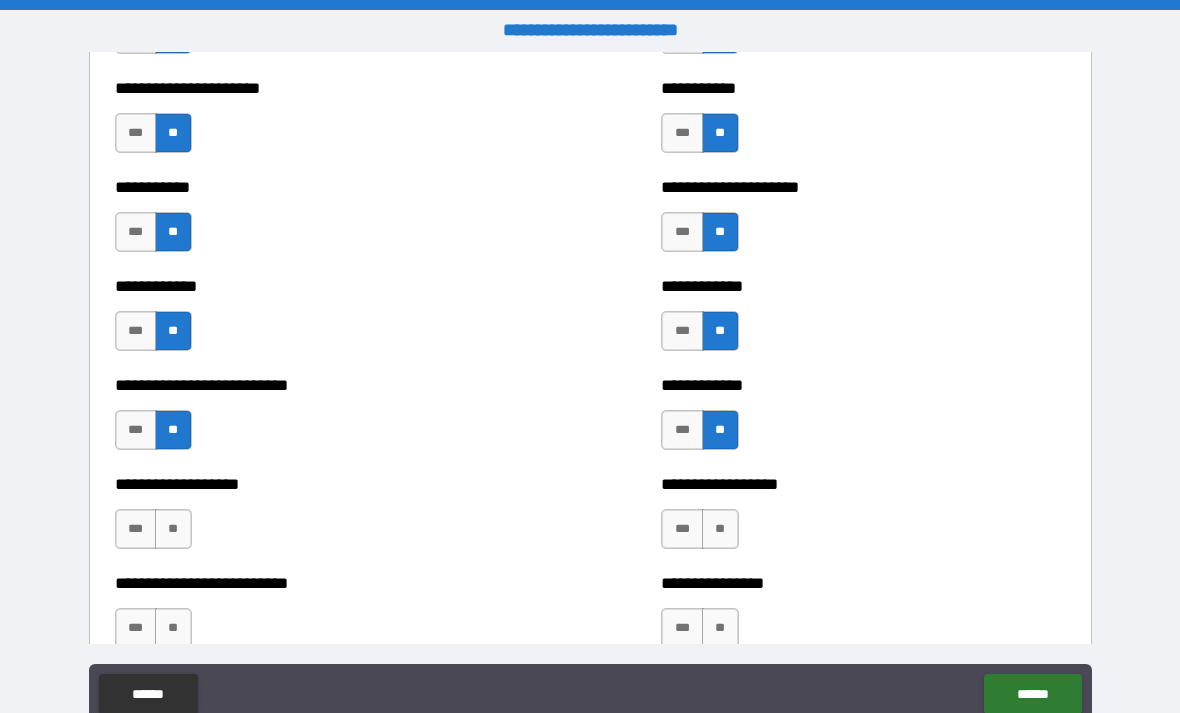 scroll, scrollTop: 5390, scrollLeft: 0, axis: vertical 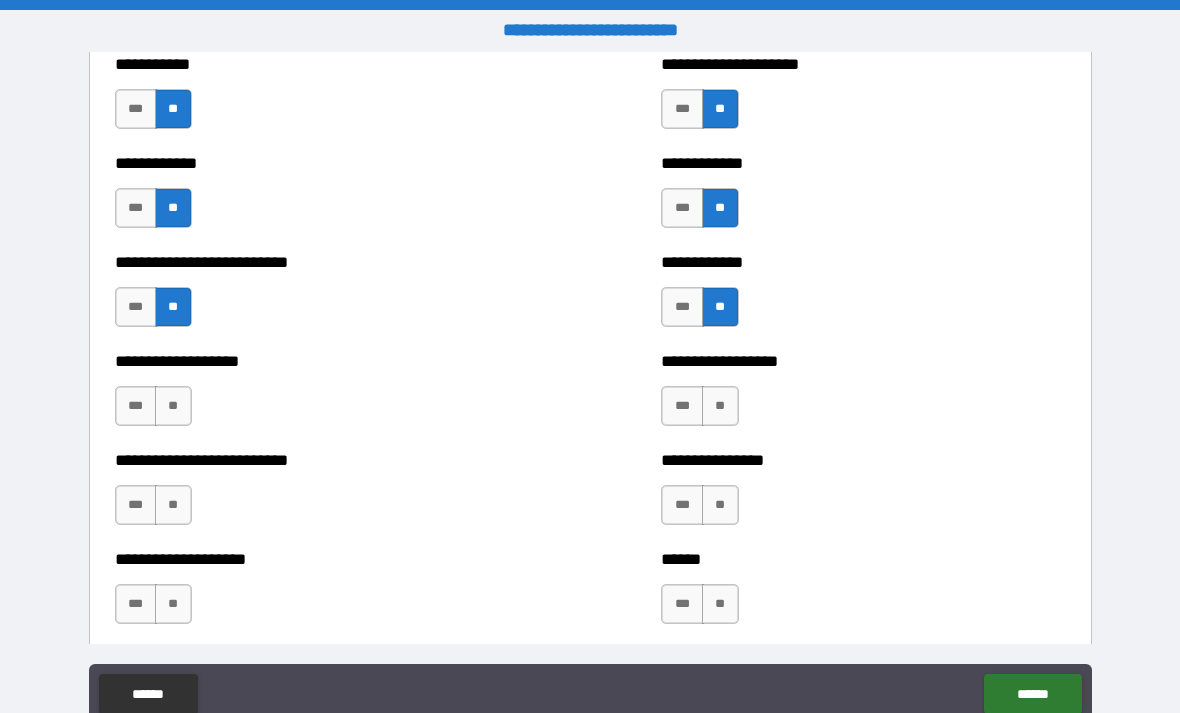 click on "**" at bounding box center (173, 406) 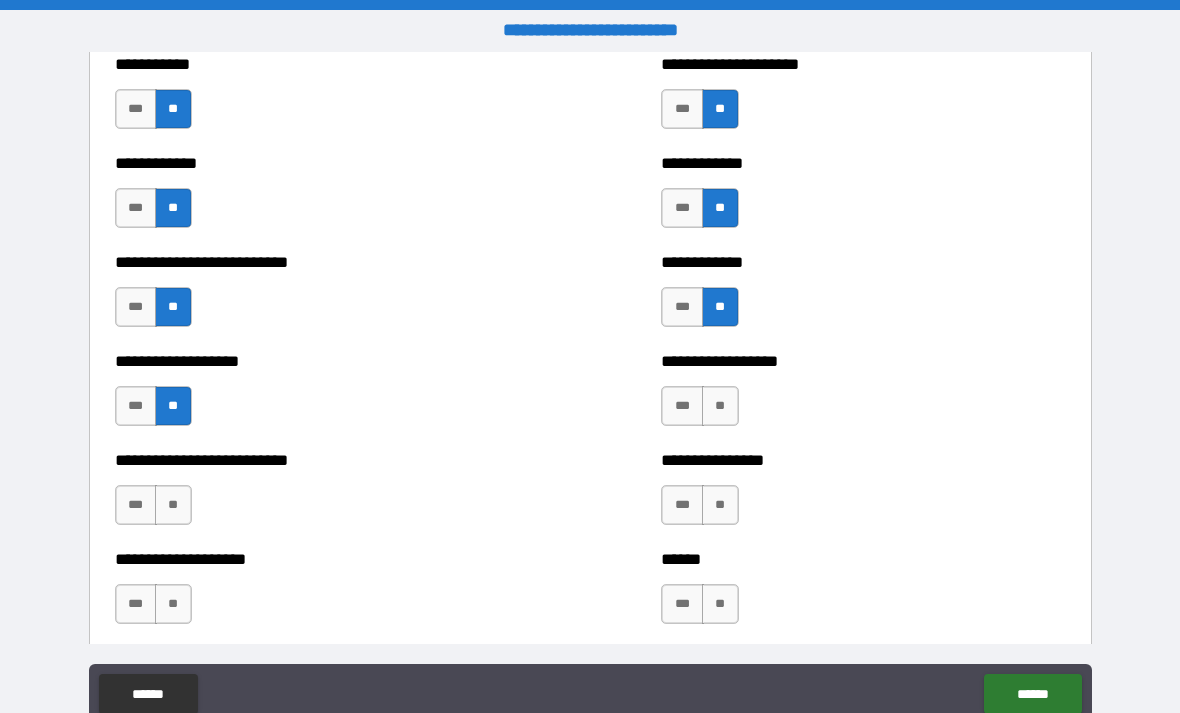 click on "**" at bounding box center (173, 505) 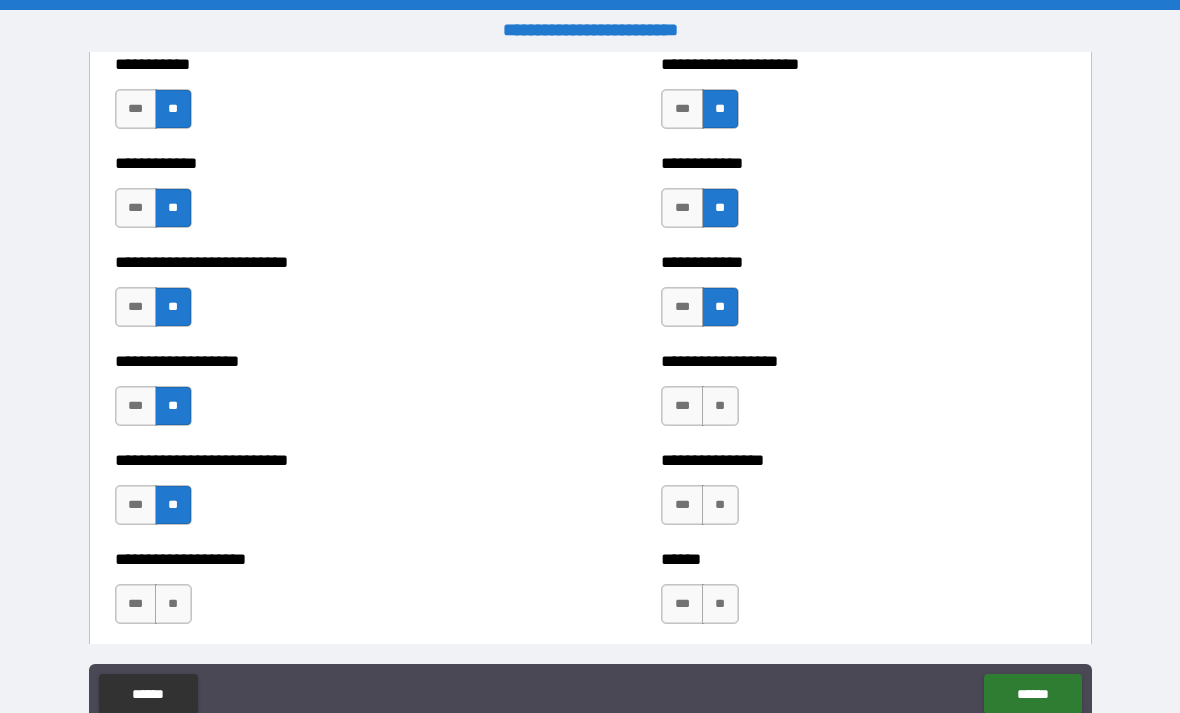 click on "**" at bounding box center [720, 406] 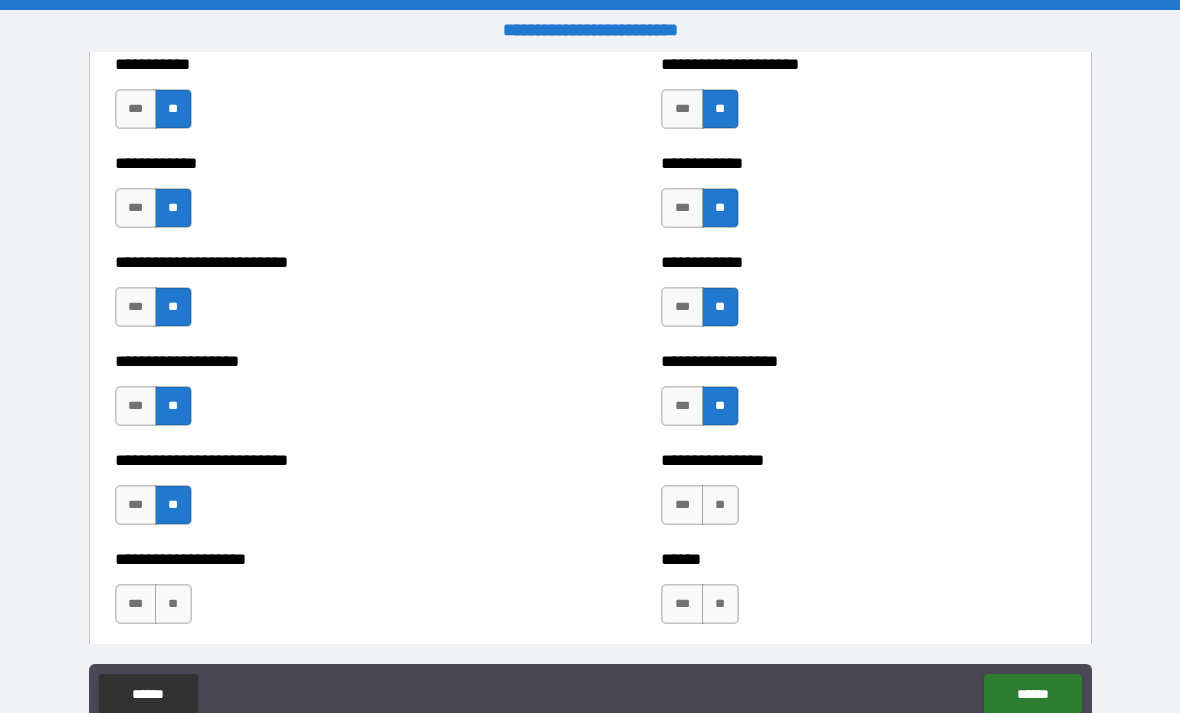 click on "**" at bounding box center (720, 505) 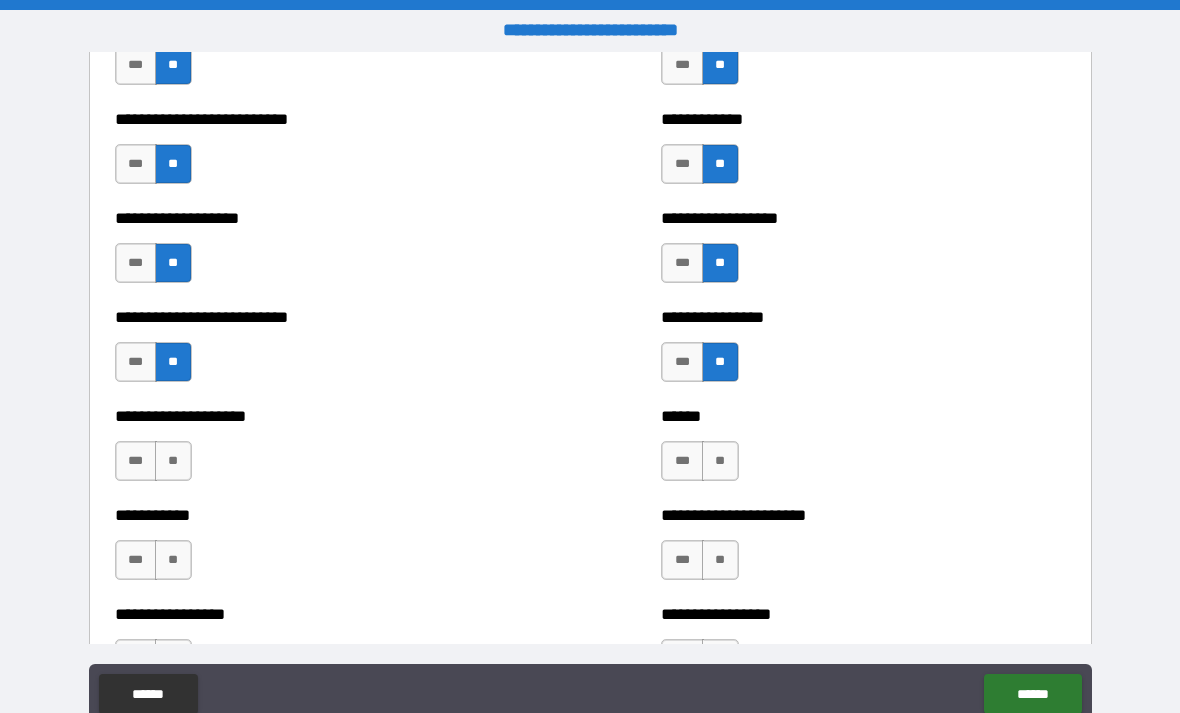 scroll, scrollTop: 5575, scrollLeft: 0, axis: vertical 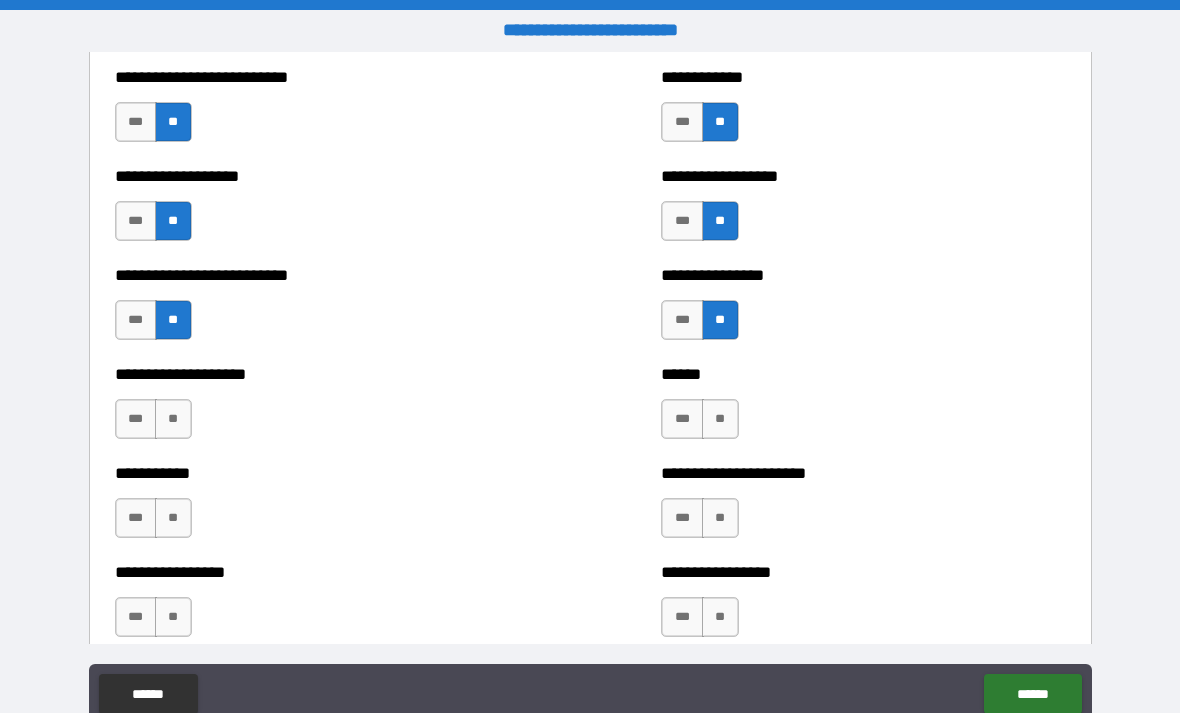 click on "**" at bounding box center (173, 419) 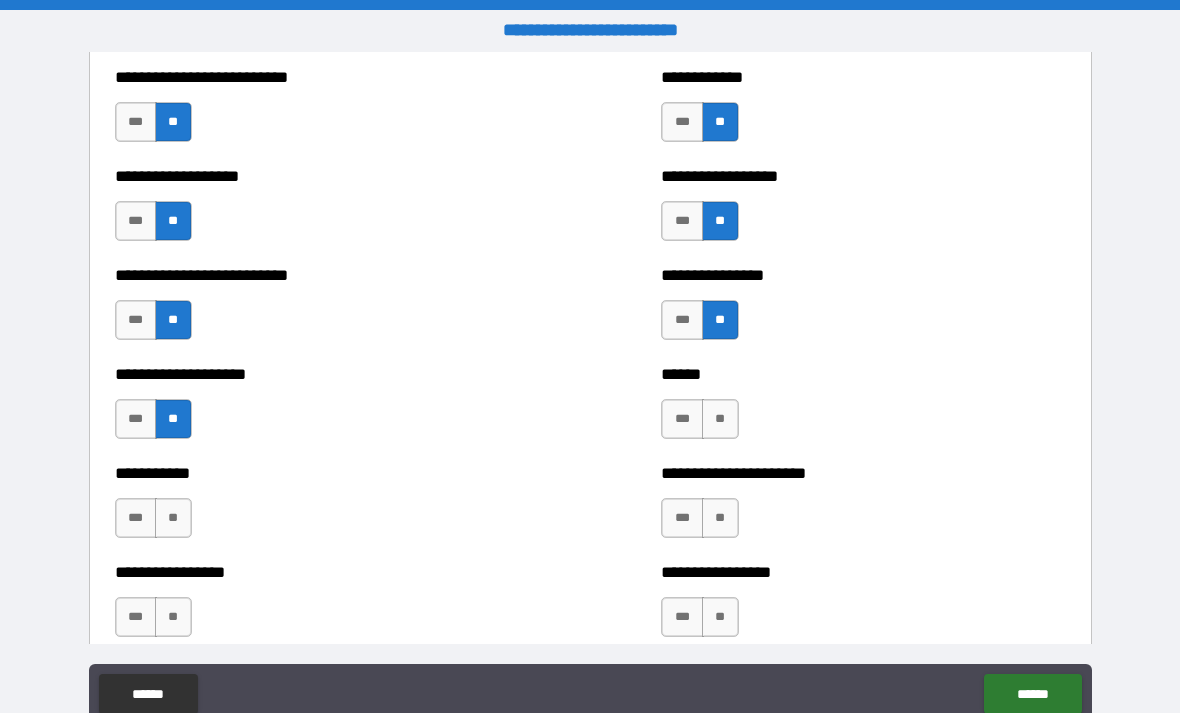 click on "**" at bounding box center (173, 518) 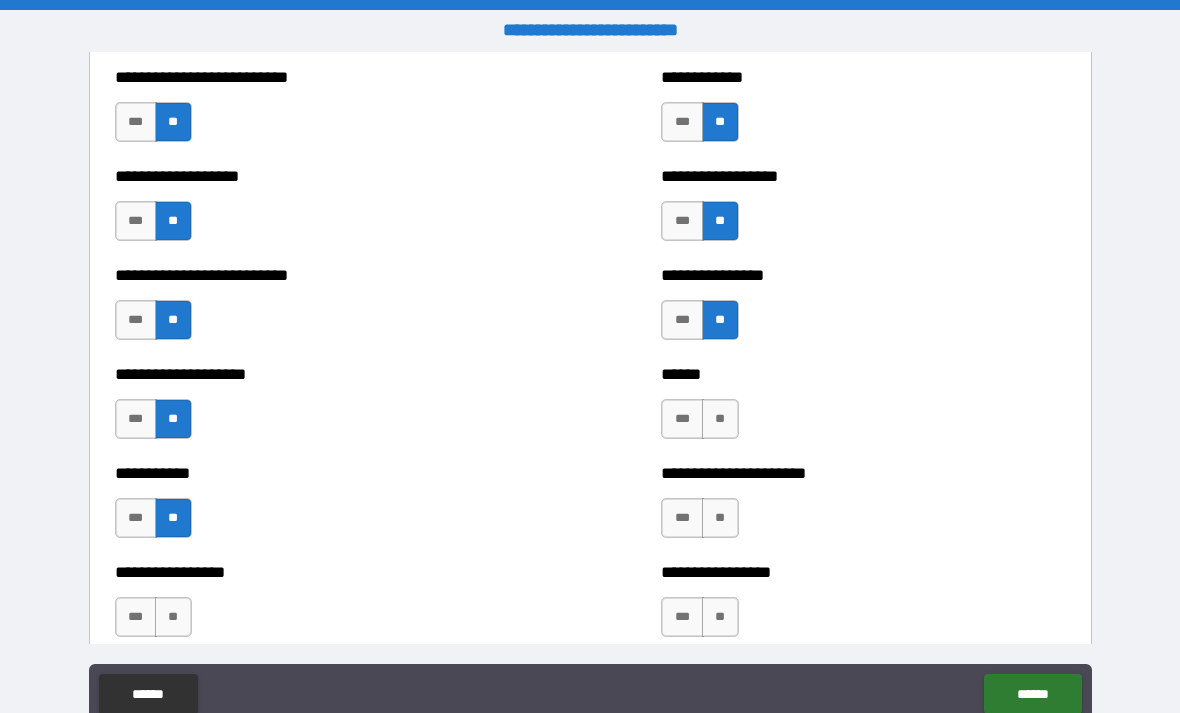 click on "**" at bounding box center [720, 419] 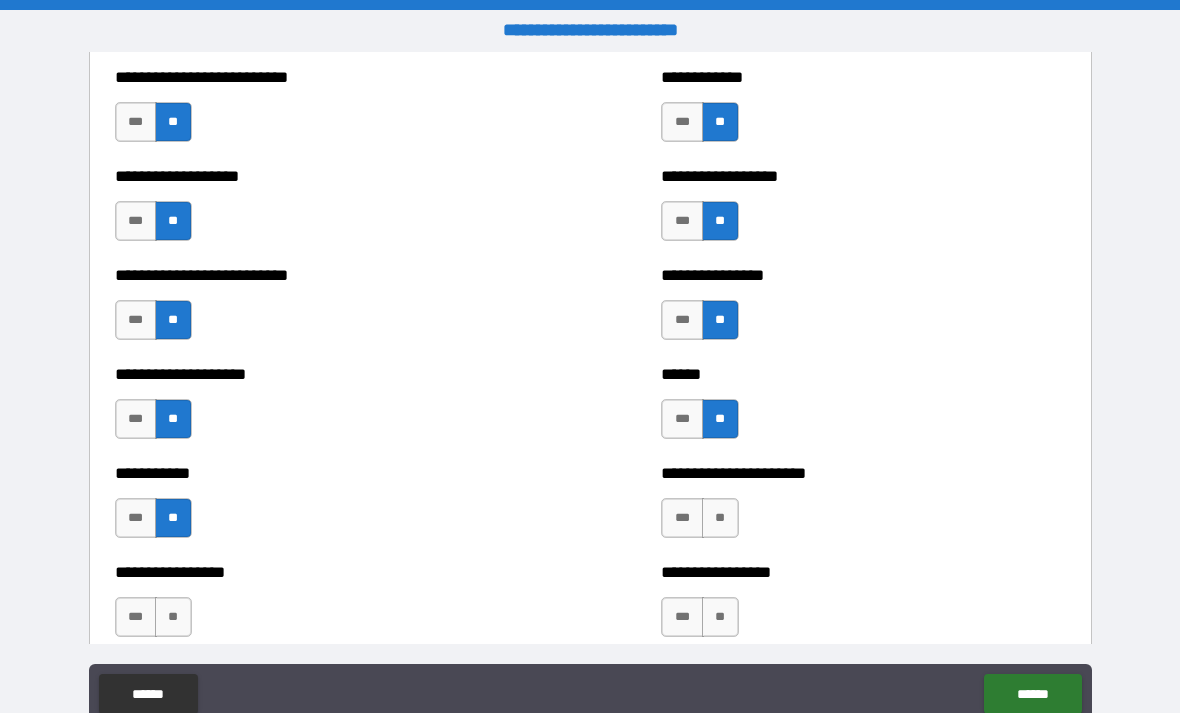 click on "**" at bounding box center (720, 518) 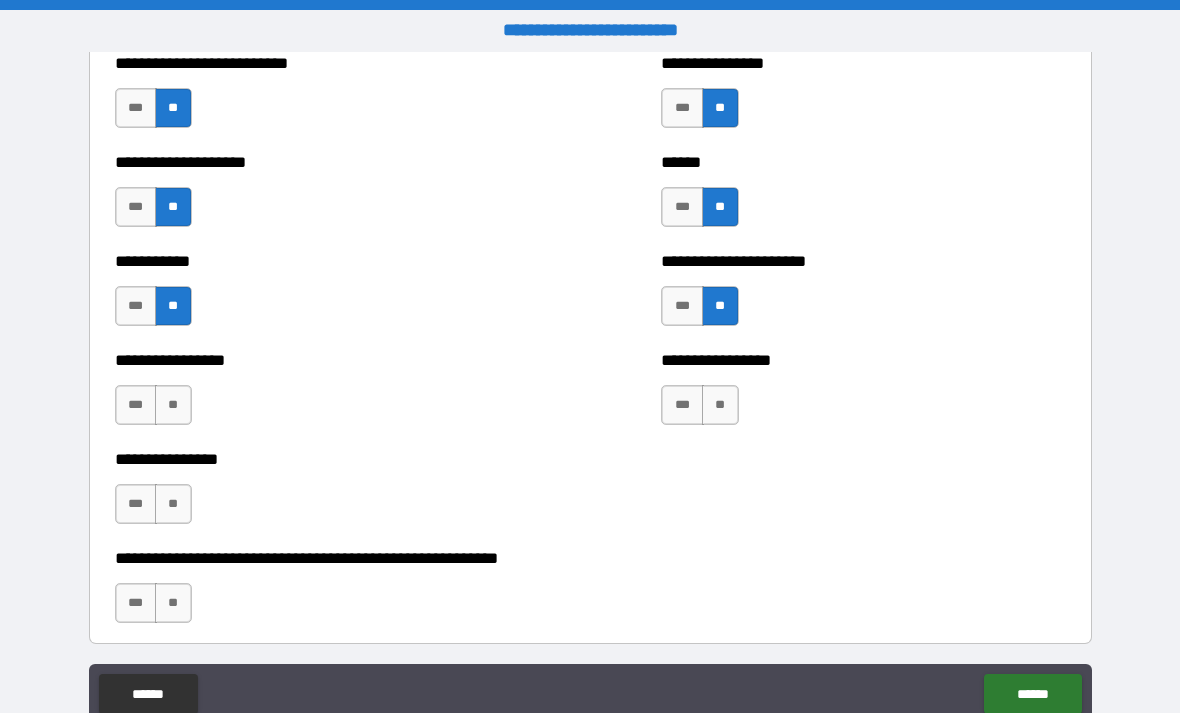 scroll, scrollTop: 5791, scrollLeft: 0, axis: vertical 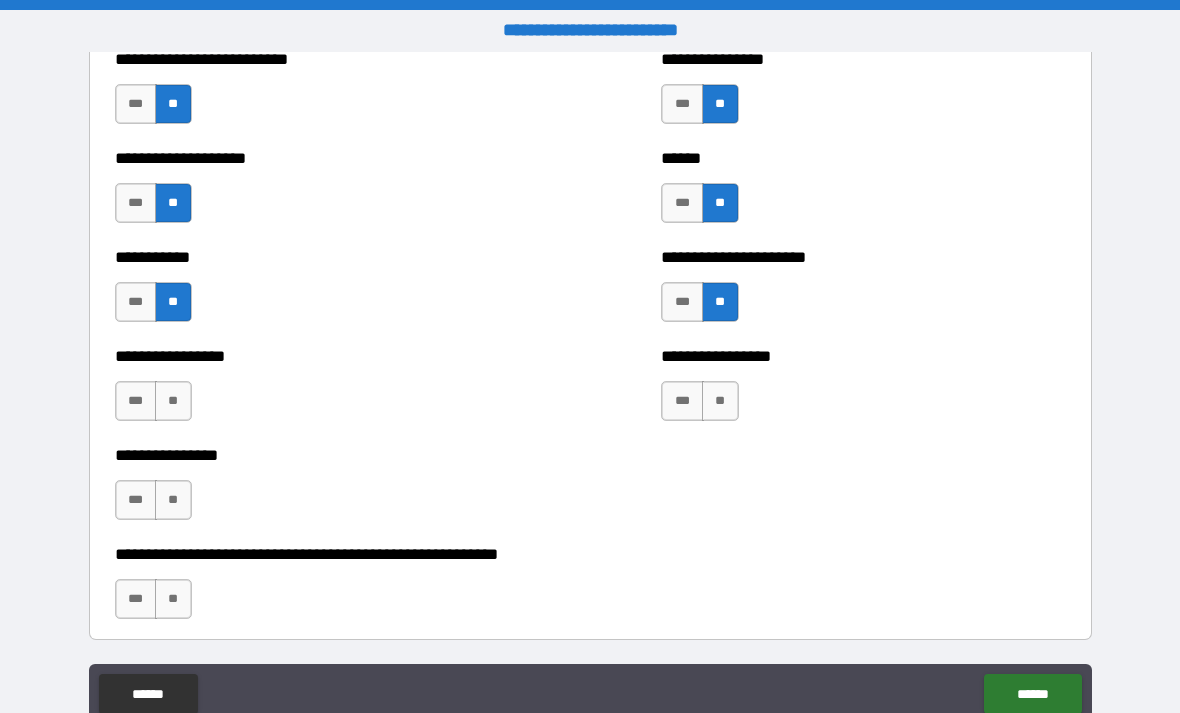 click on "**" at bounding box center (720, 401) 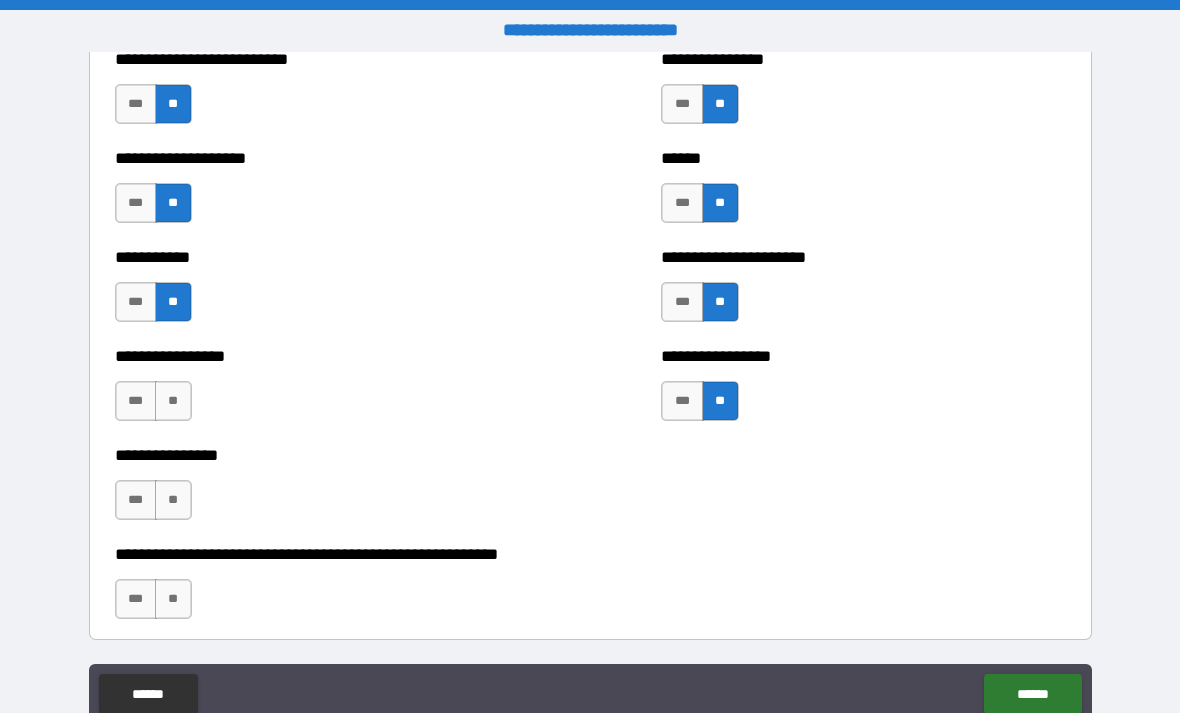 click on "**" at bounding box center [173, 401] 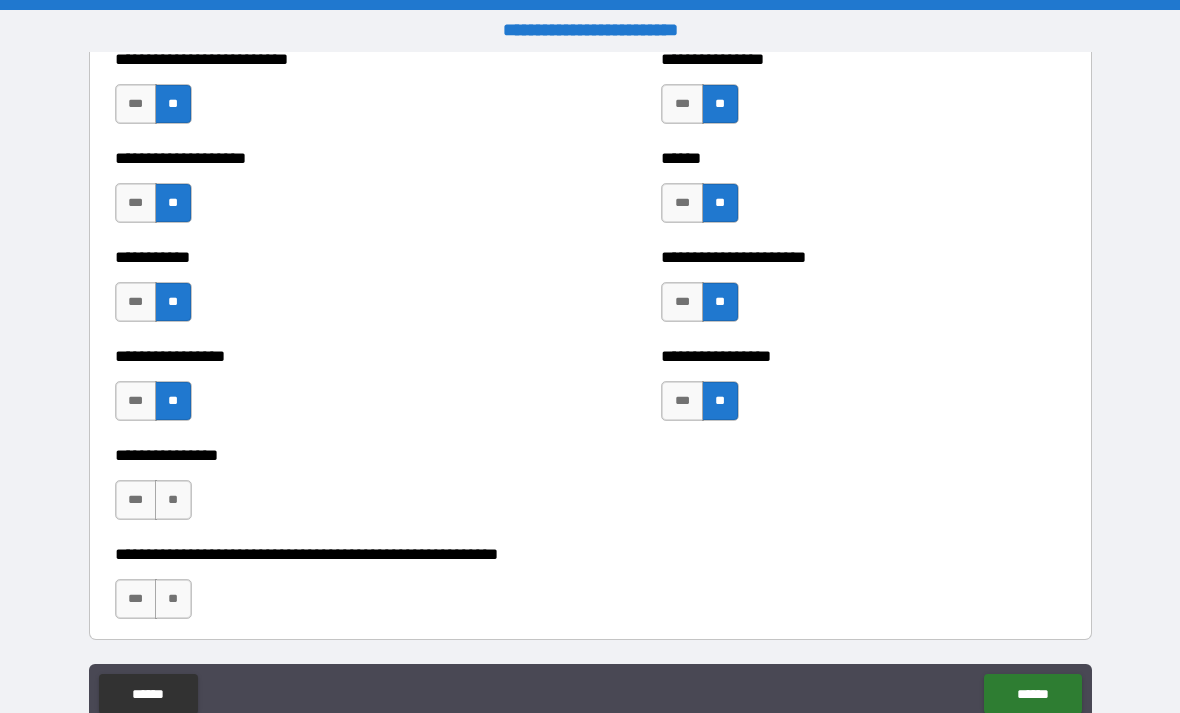 click on "**" at bounding box center [173, 500] 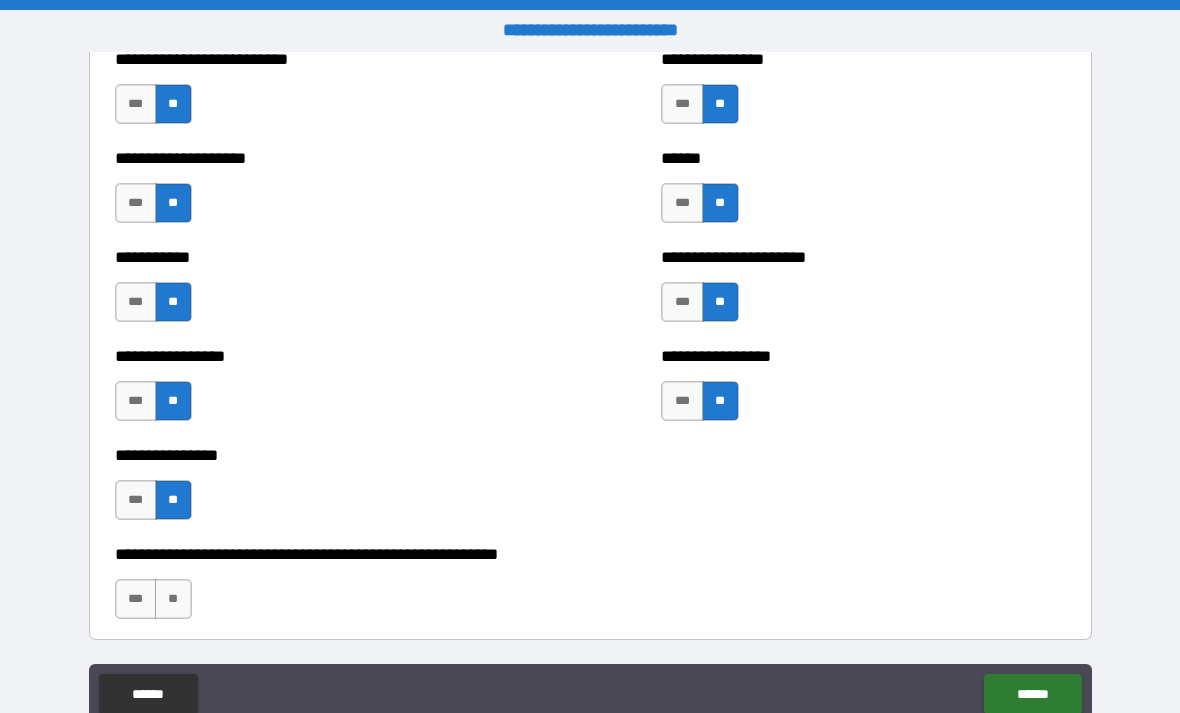 click on "**" at bounding box center [173, 599] 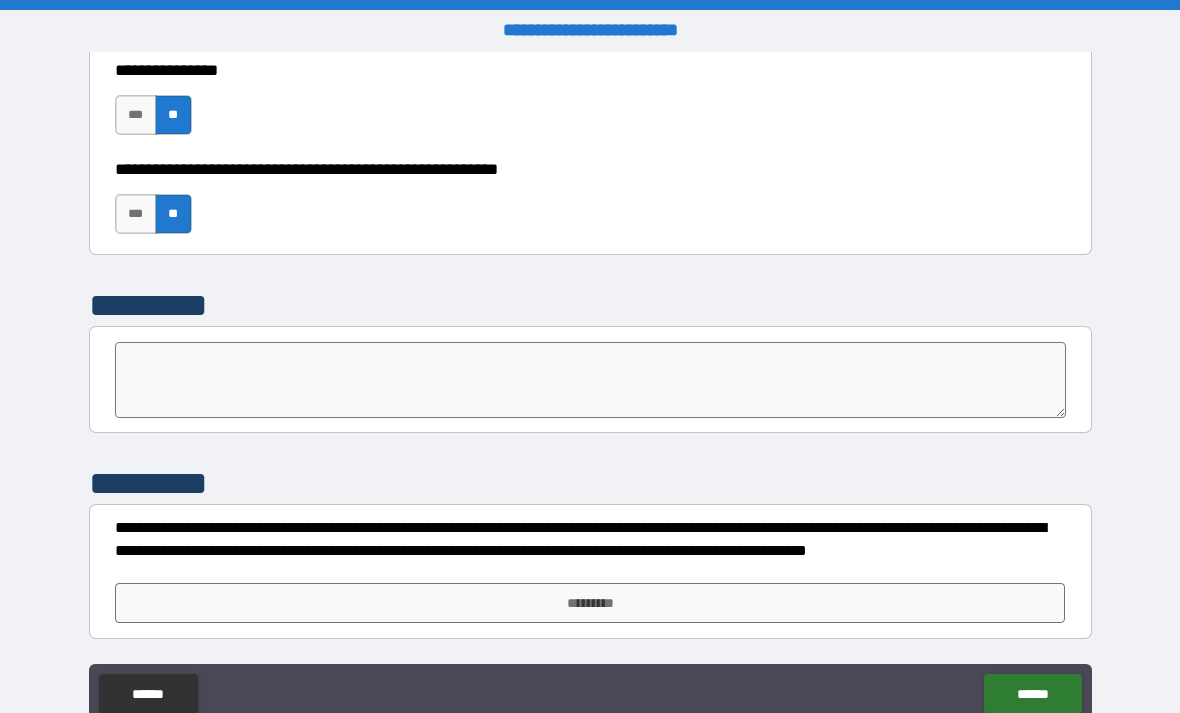 scroll, scrollTop: 6176, scrollLeft: 0, axis: vertical 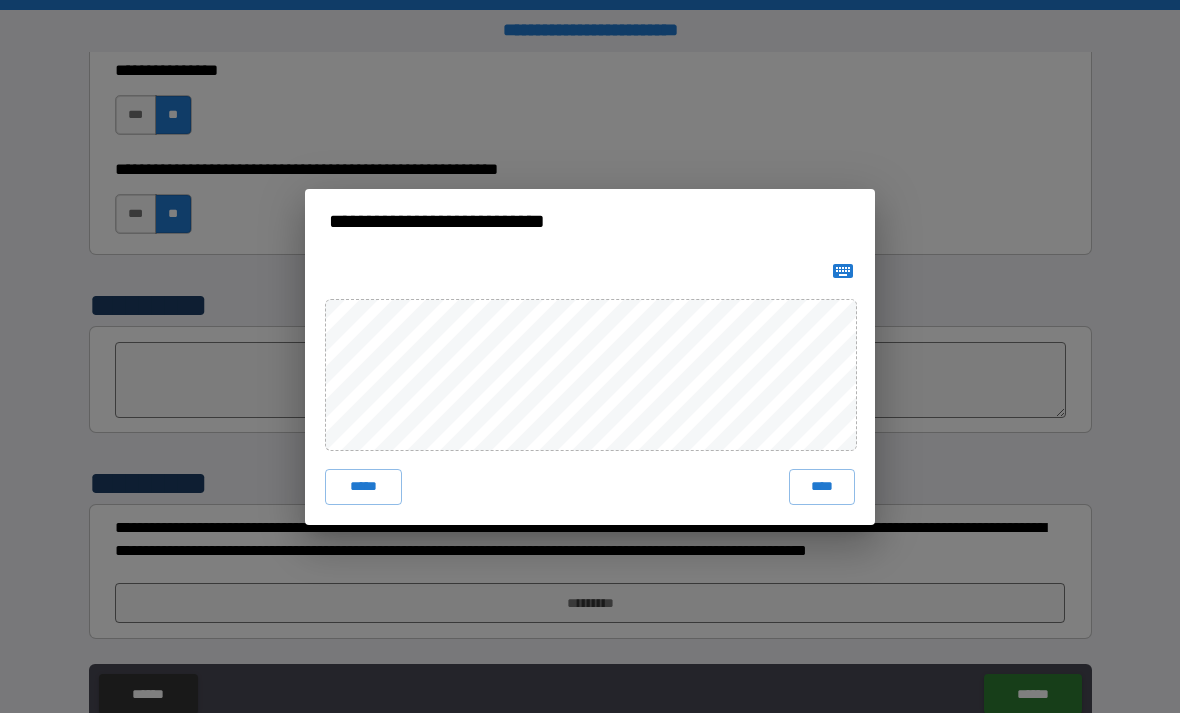 click on "****" at bounding box center [822, 487] 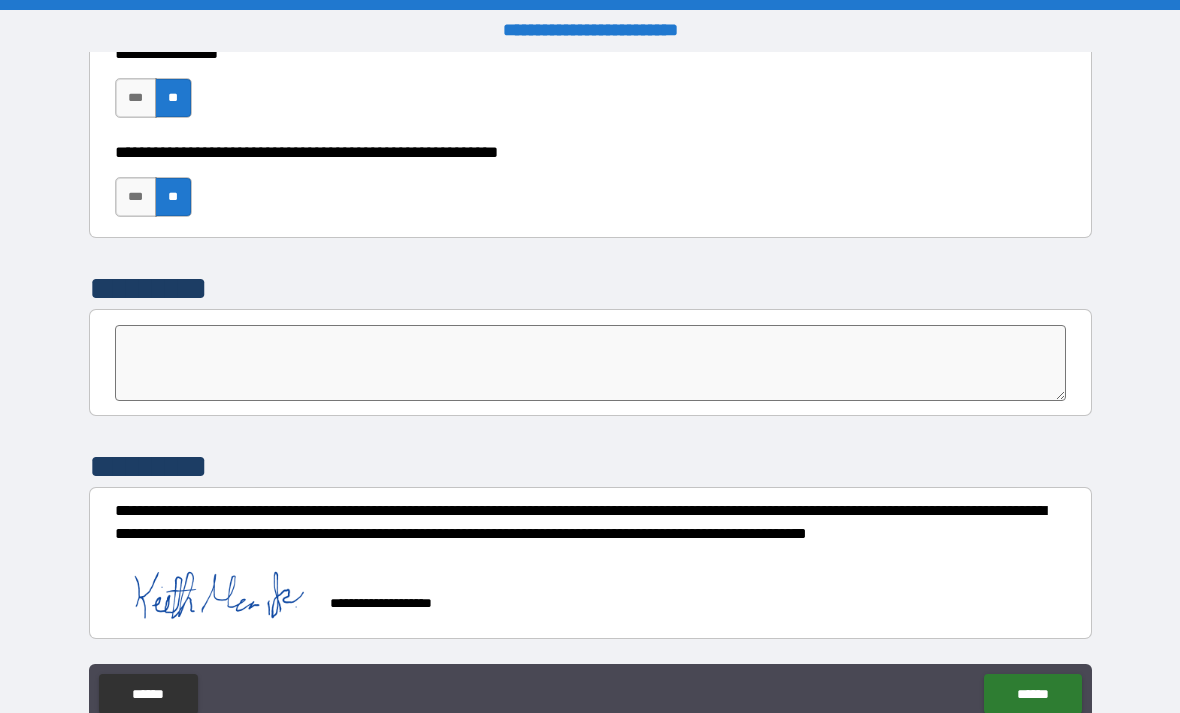 scroll, scrollTop: 6194, scrollLeft: 0, axis: vertical 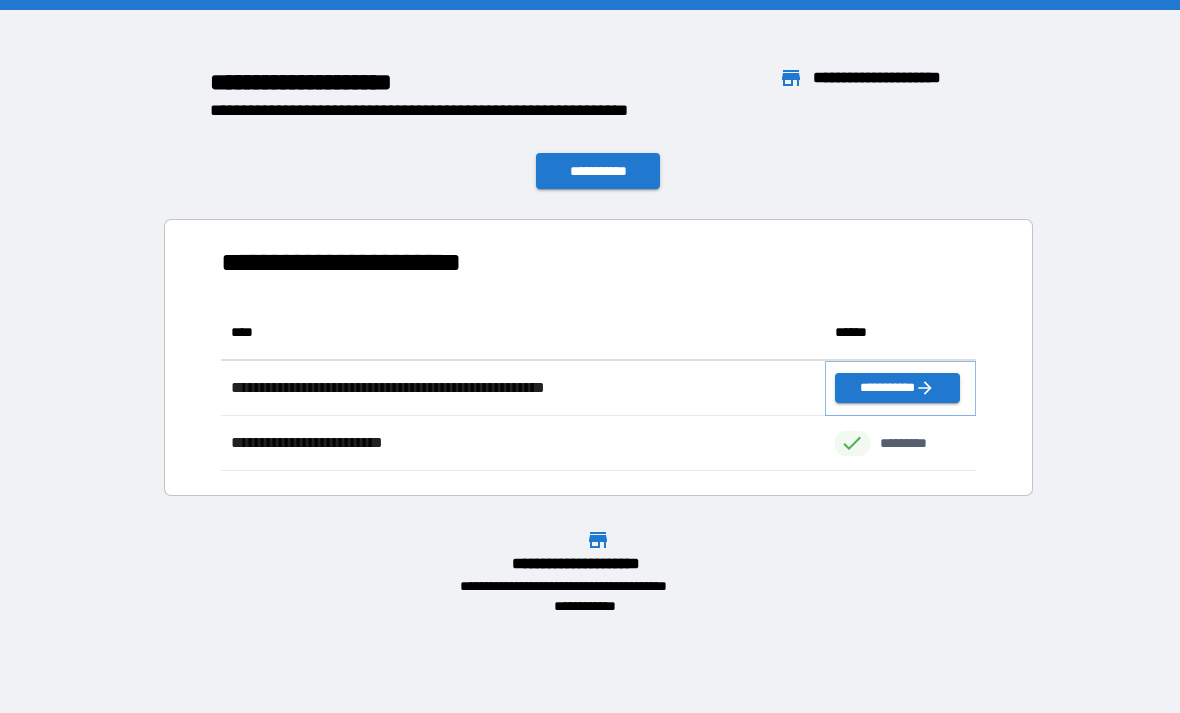 click on "**********" at bounding box center [897, 388] 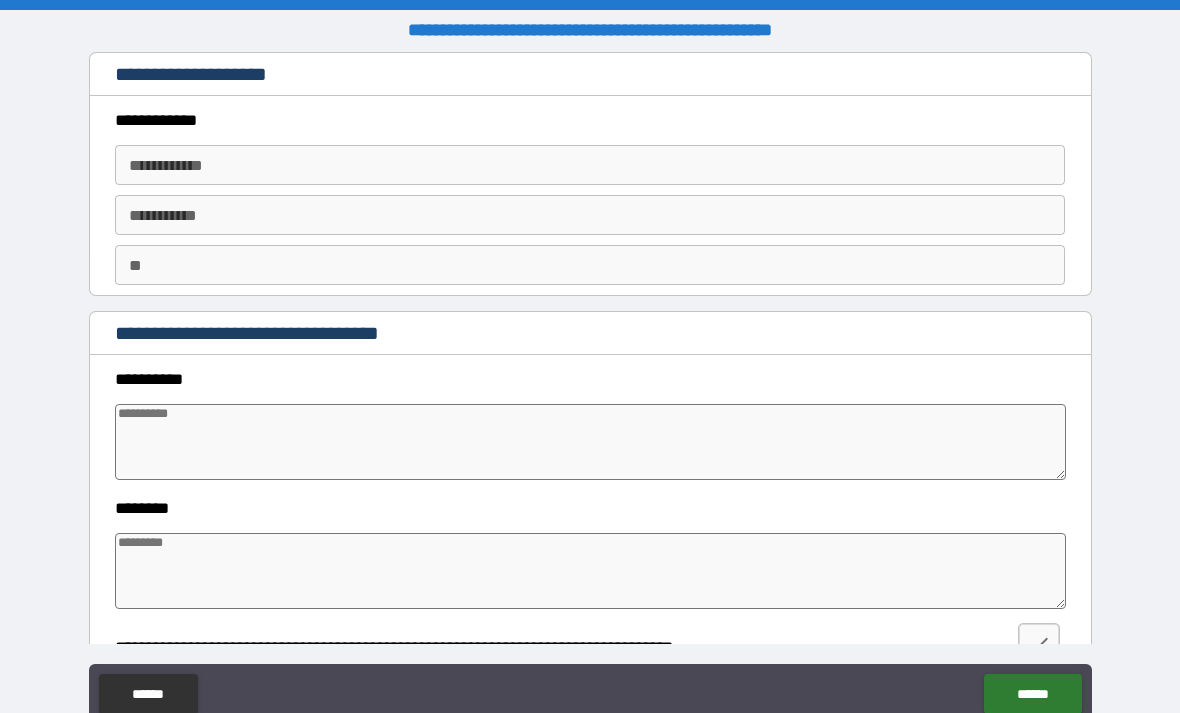type on "*" 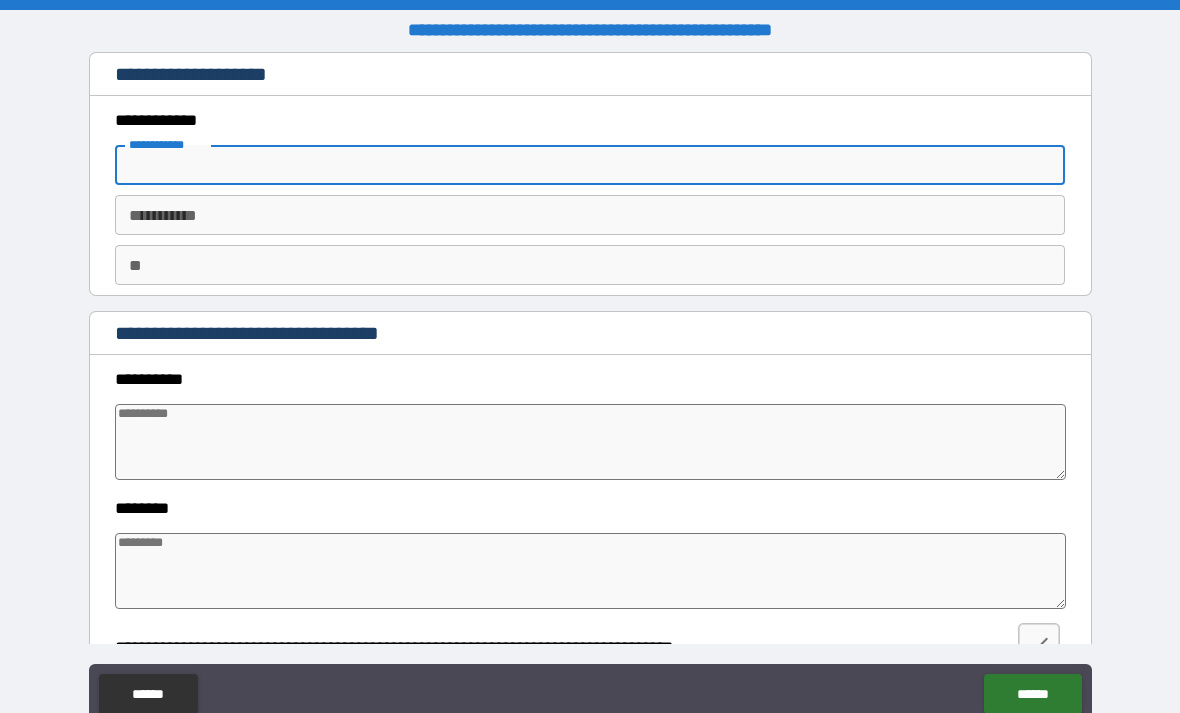 type on "*" 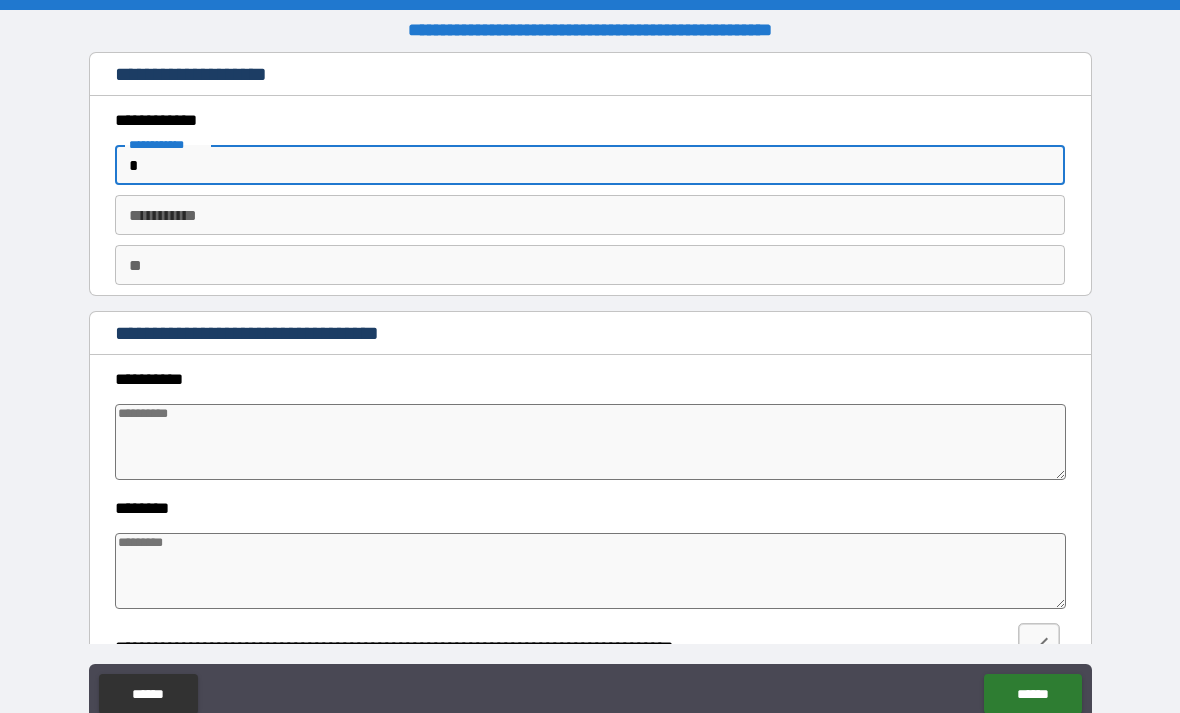 type on "*" 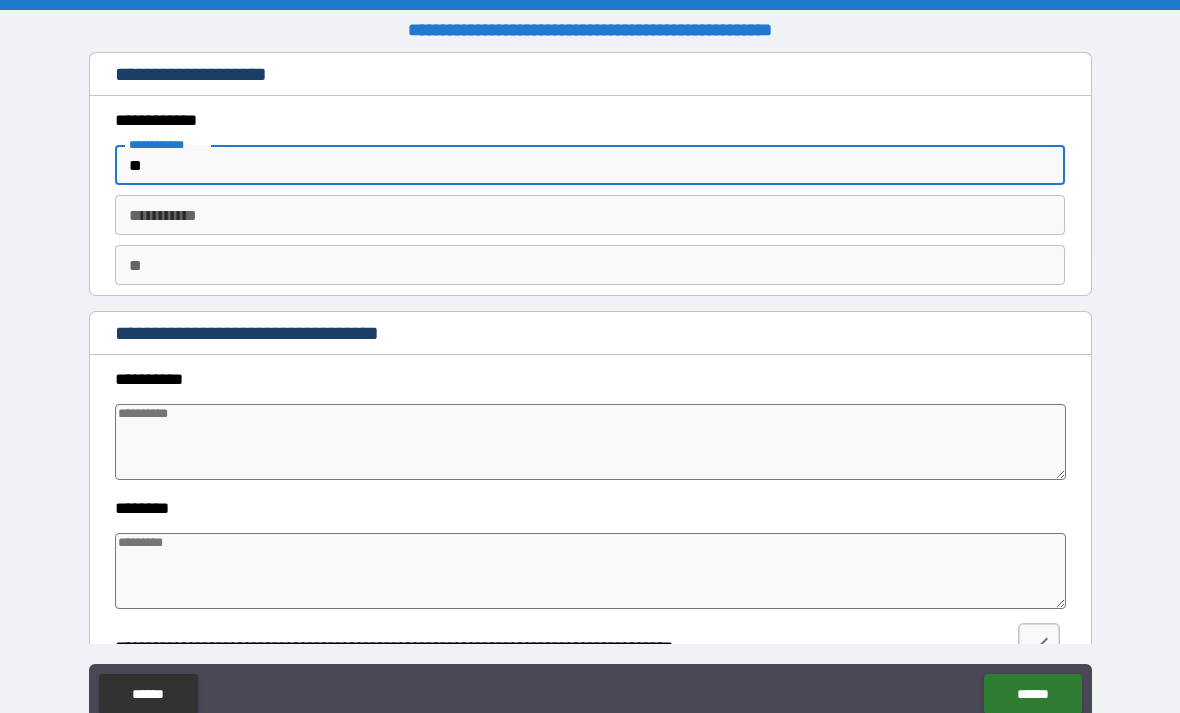 type on "*" 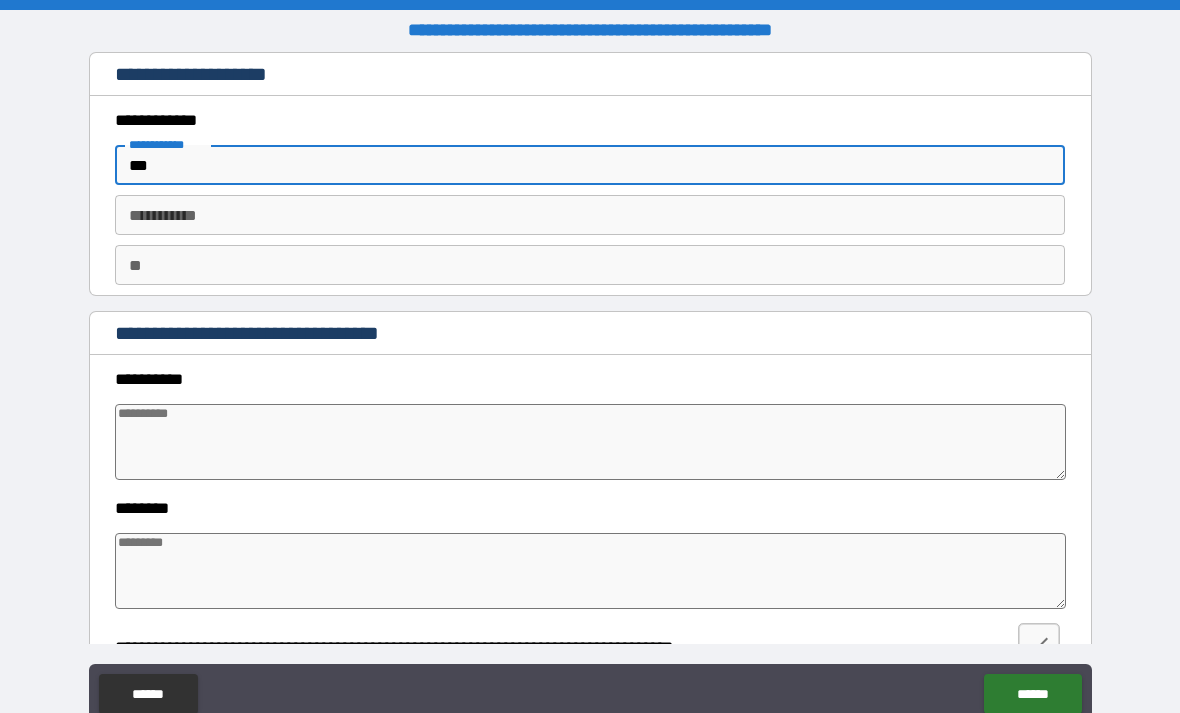 type on "*" 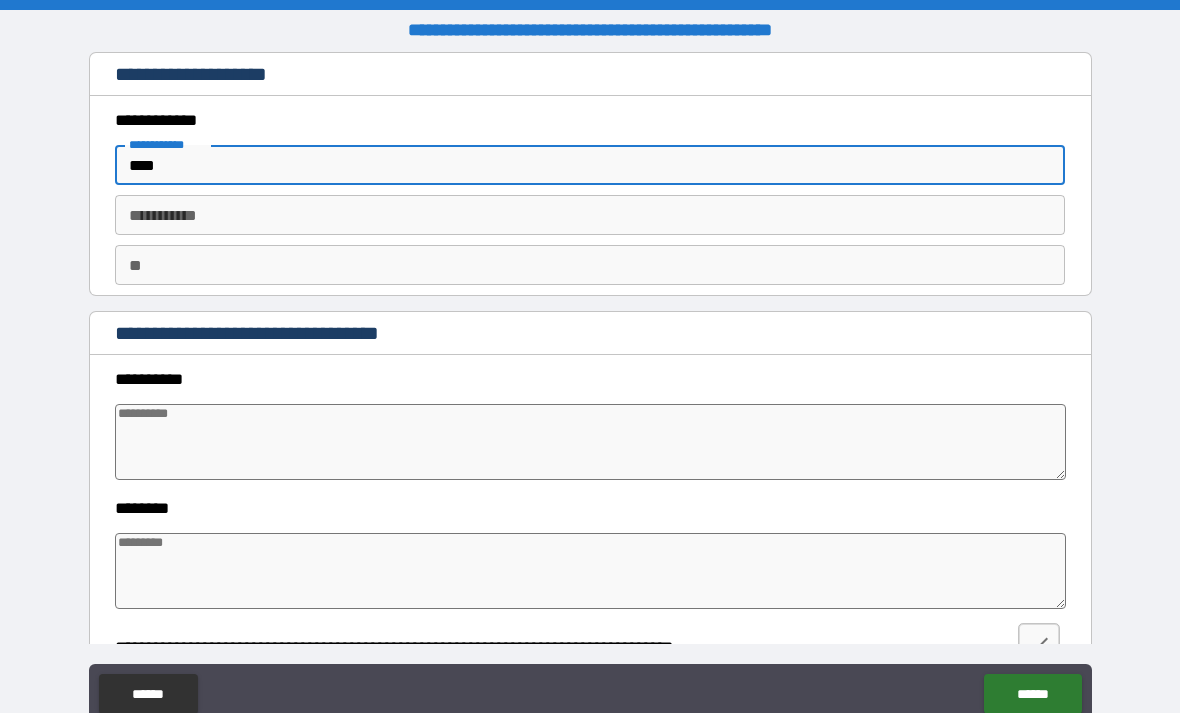 type on "*" 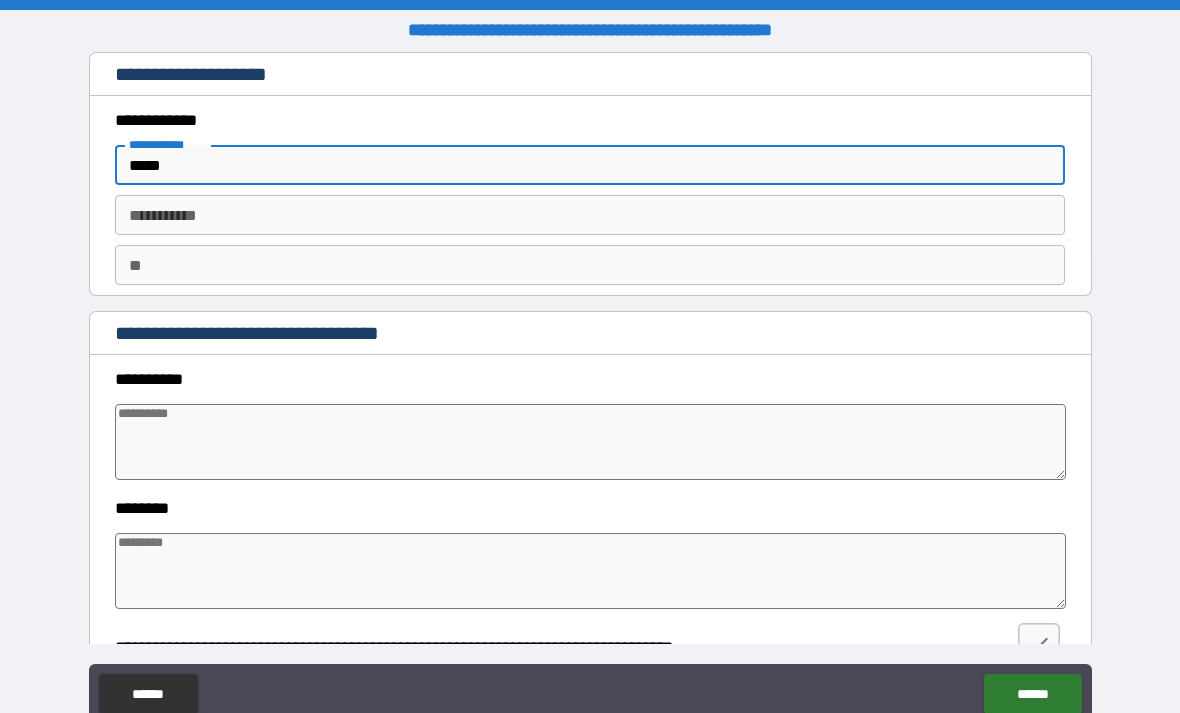 type on "*" 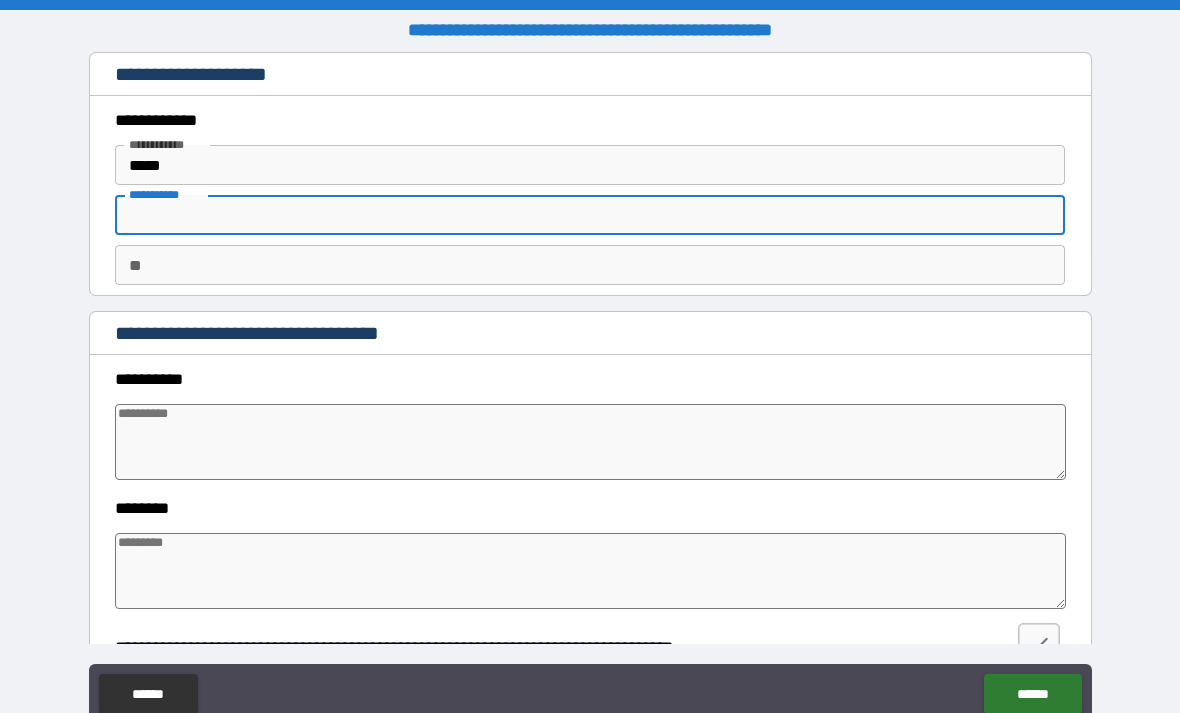 type on "*" 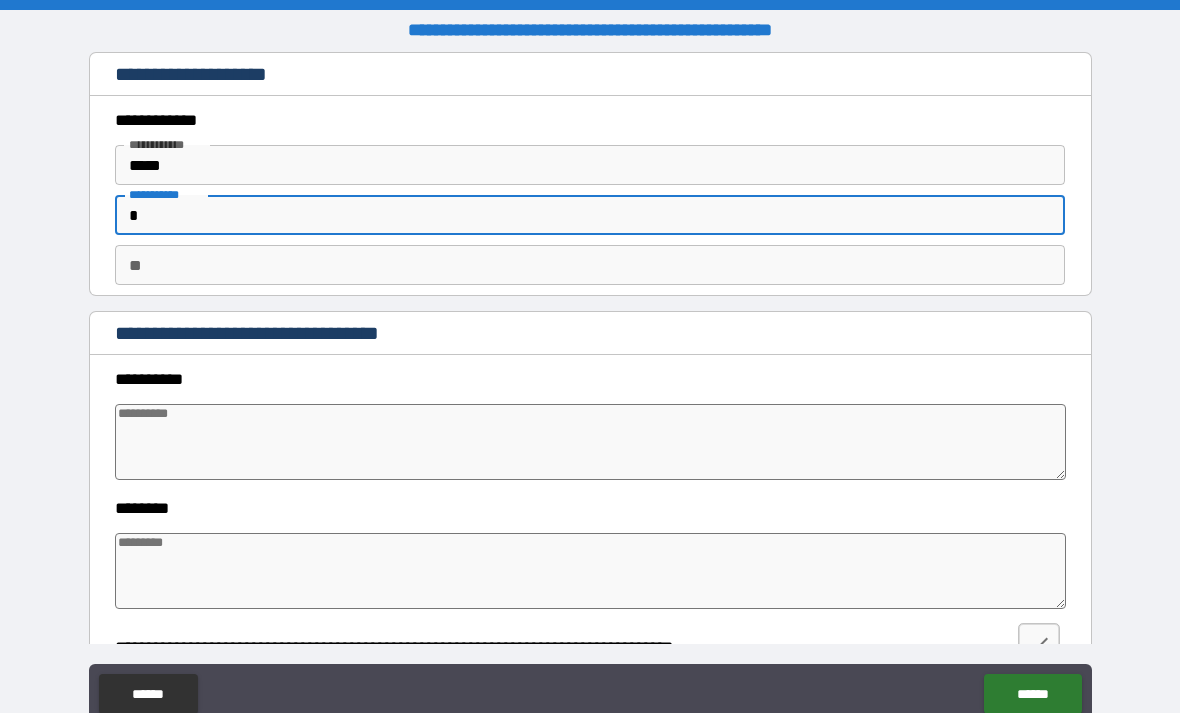 type on "*" 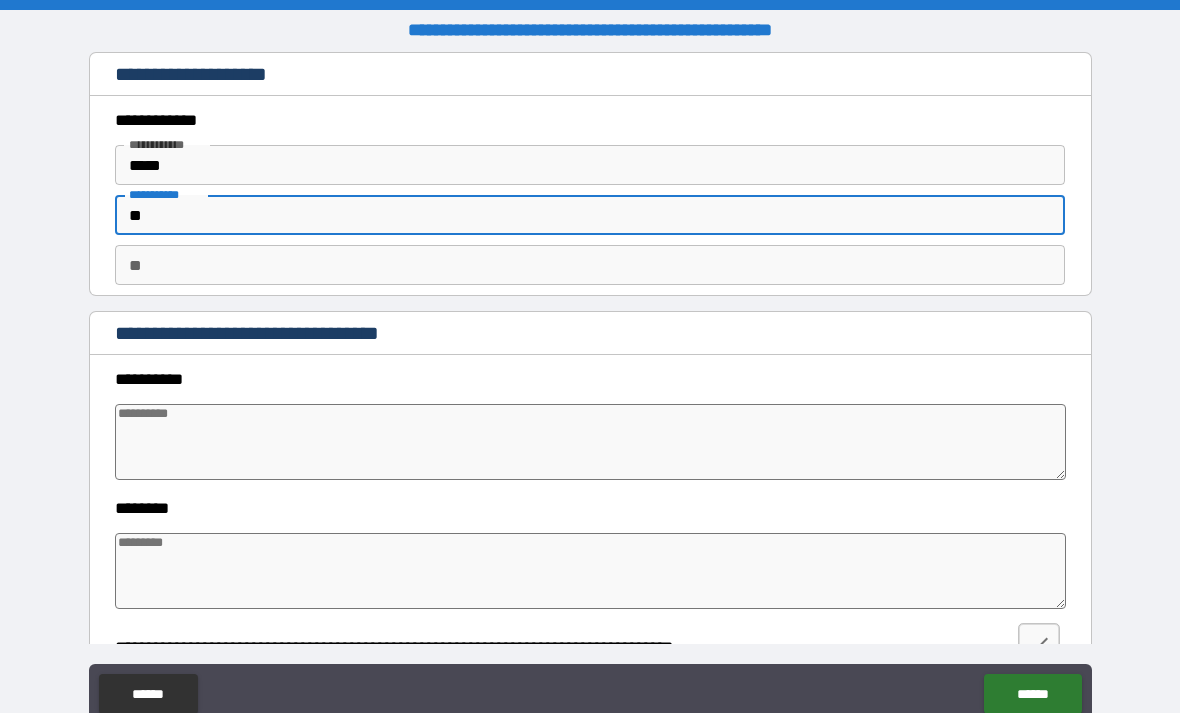 type on "*" 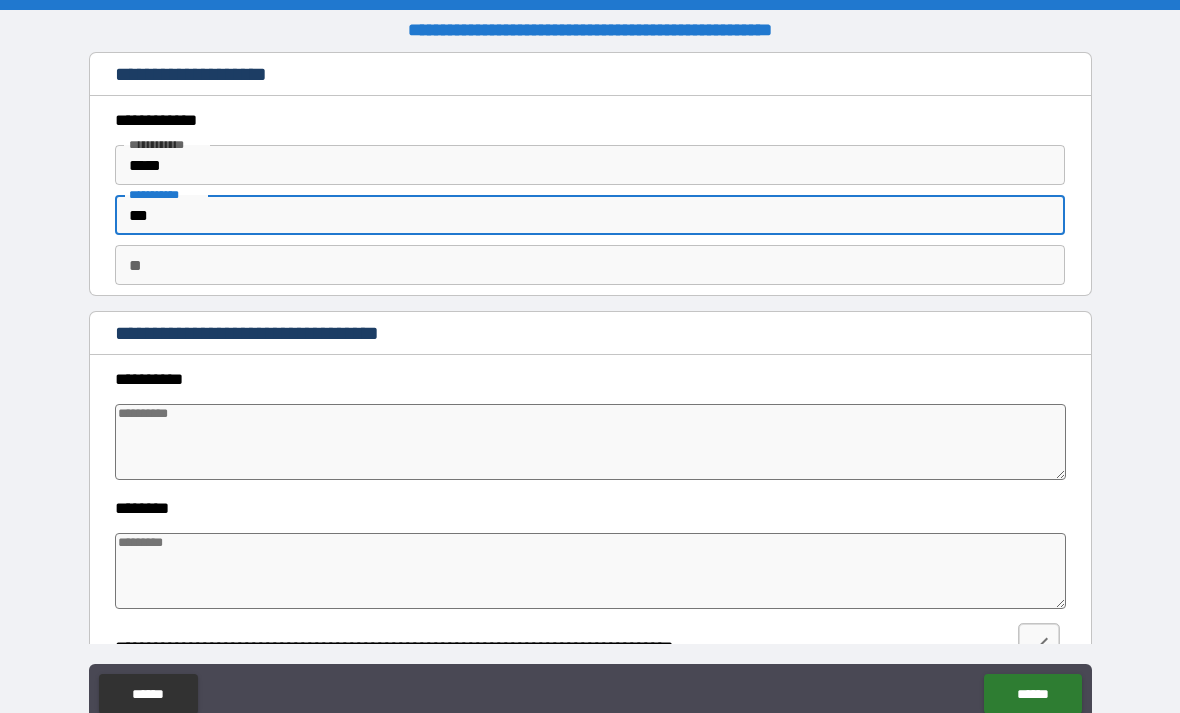 type on "****" 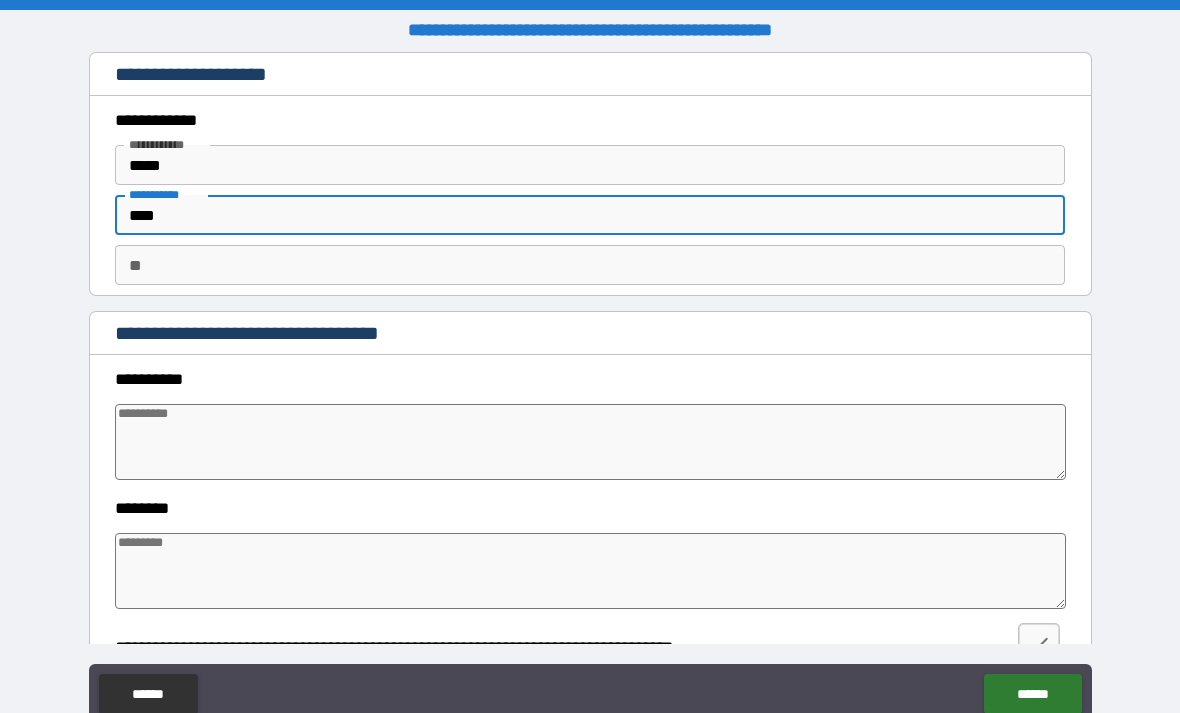 type on "*" 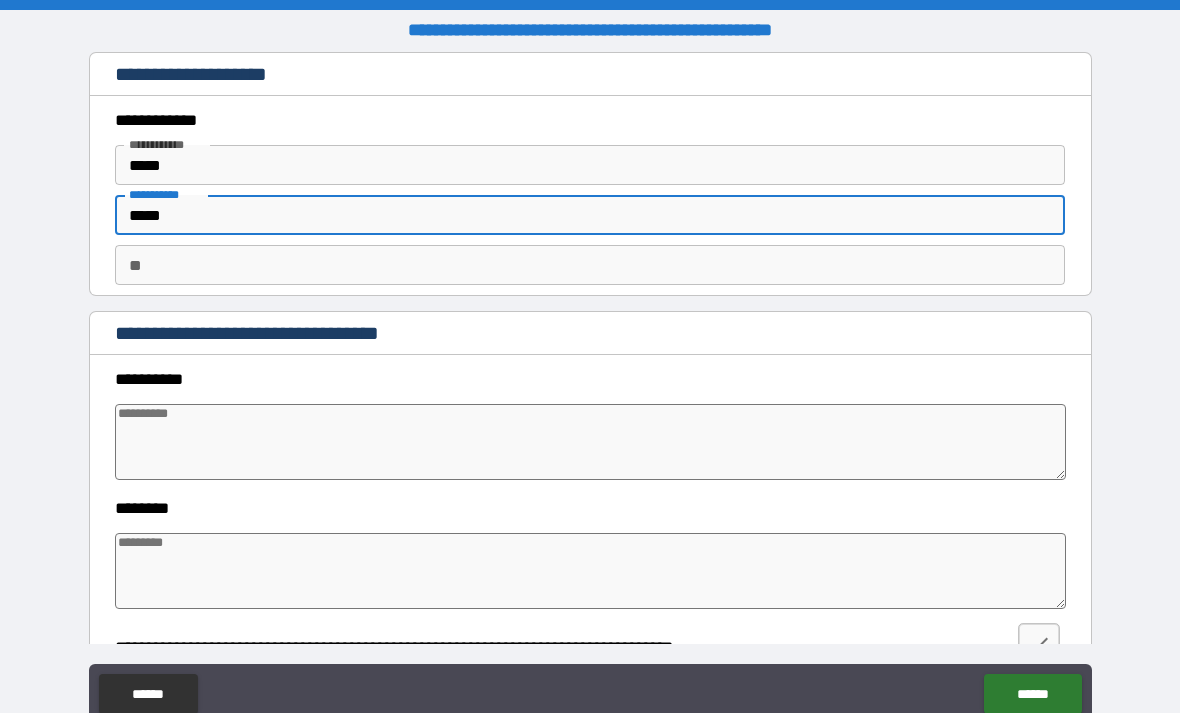 type on "*" 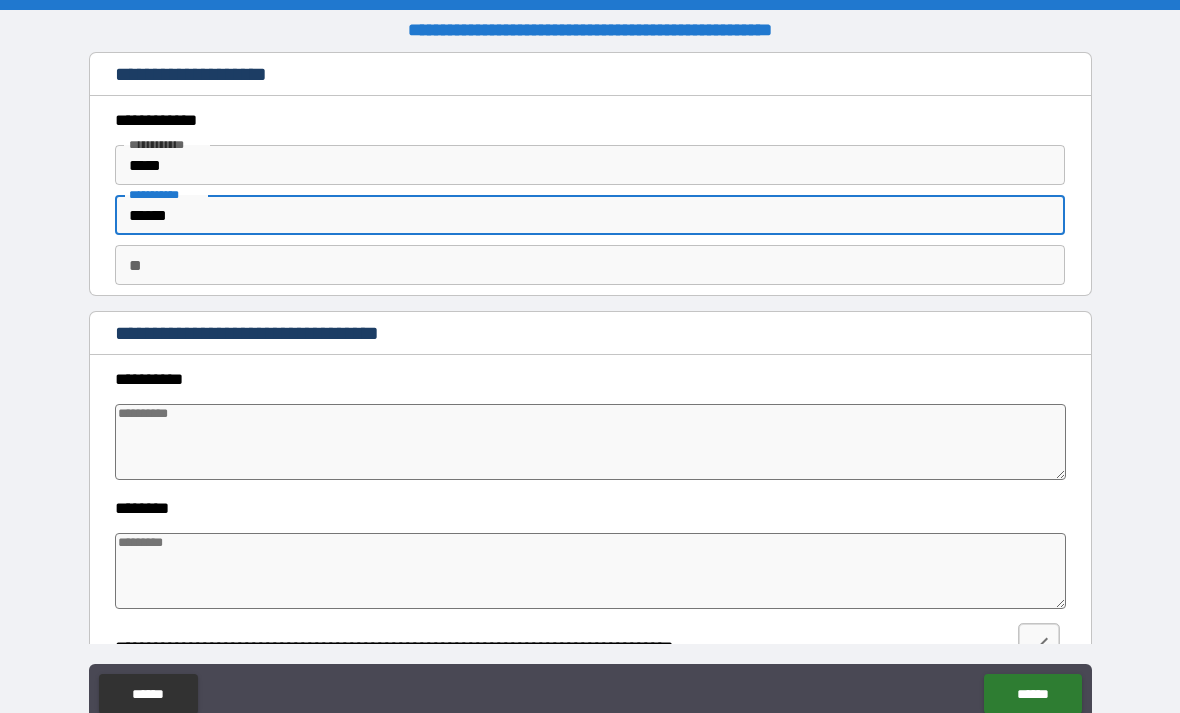type on "*" 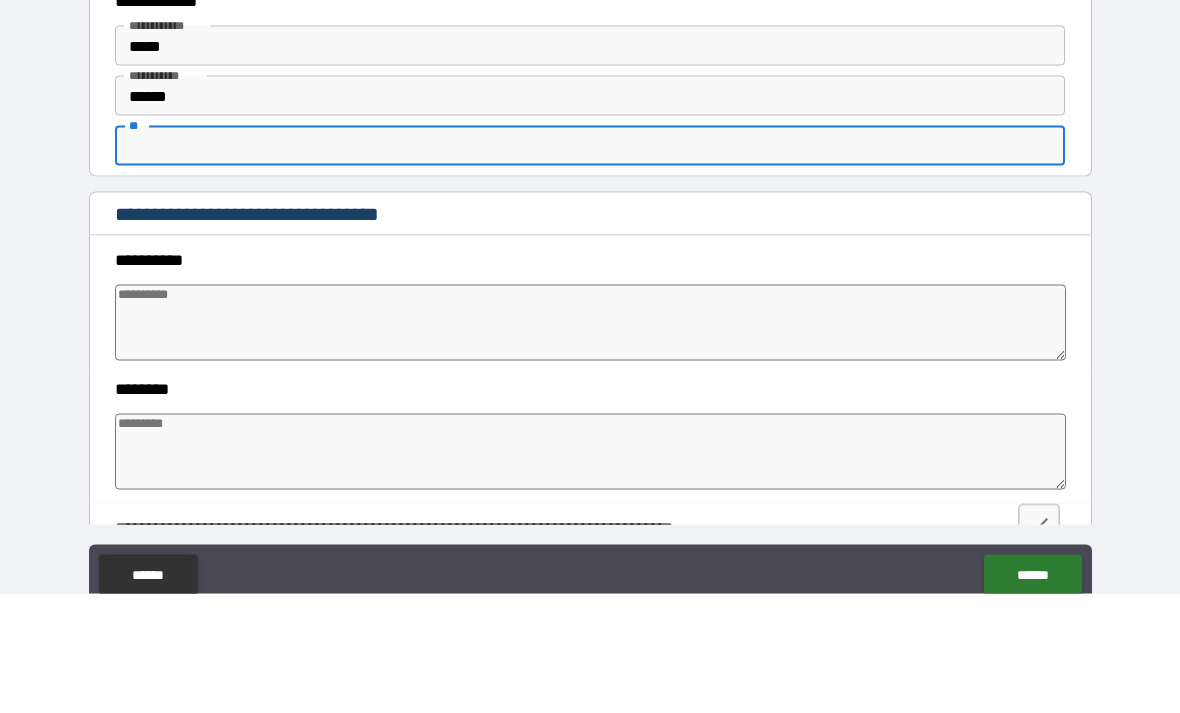 type on "*" 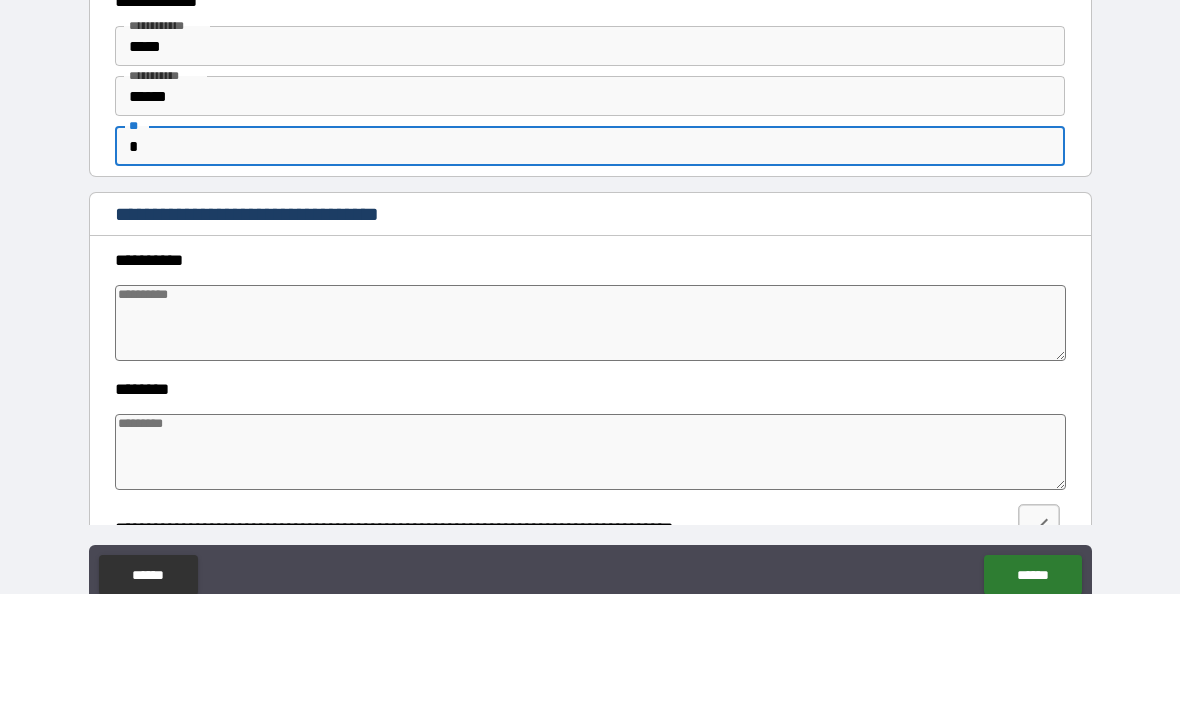 type on "*" 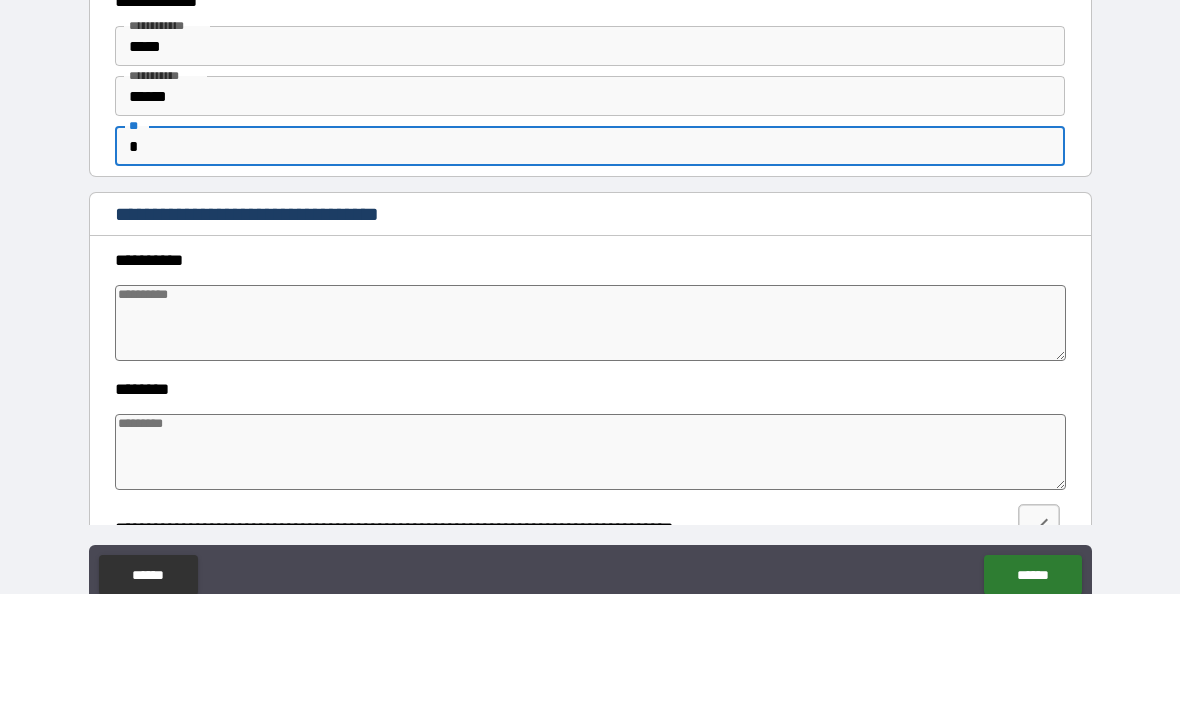 type on "*" 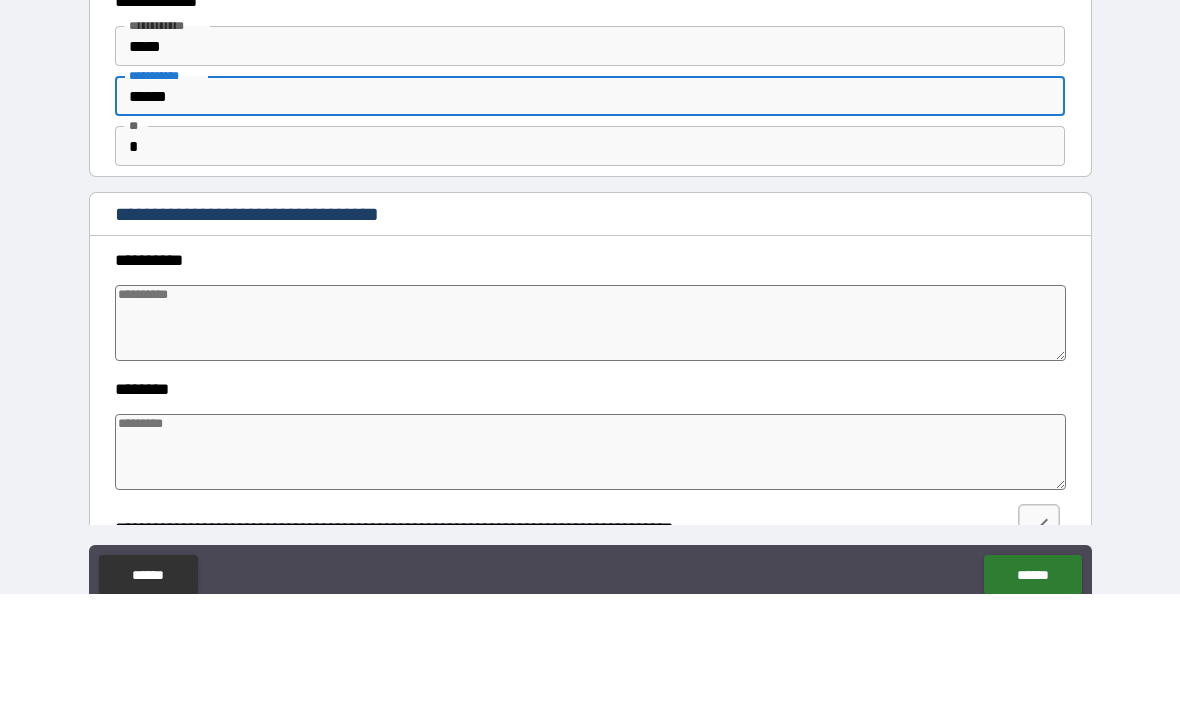 type on "*******" 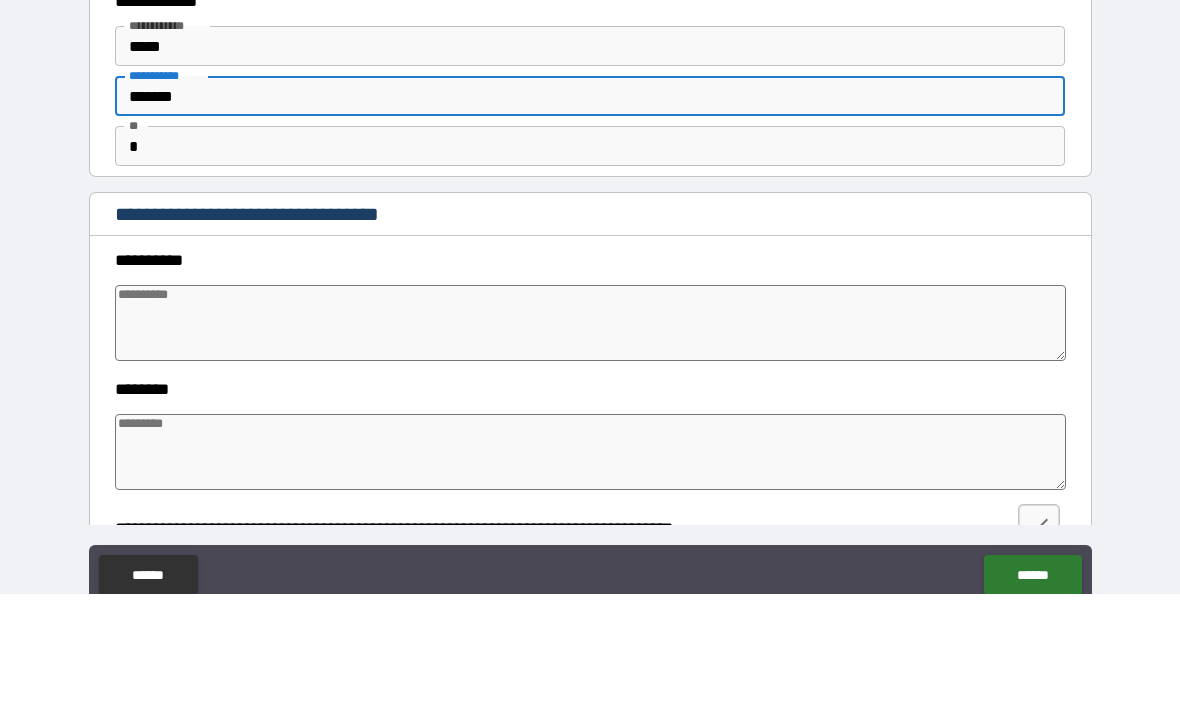 type on "*" 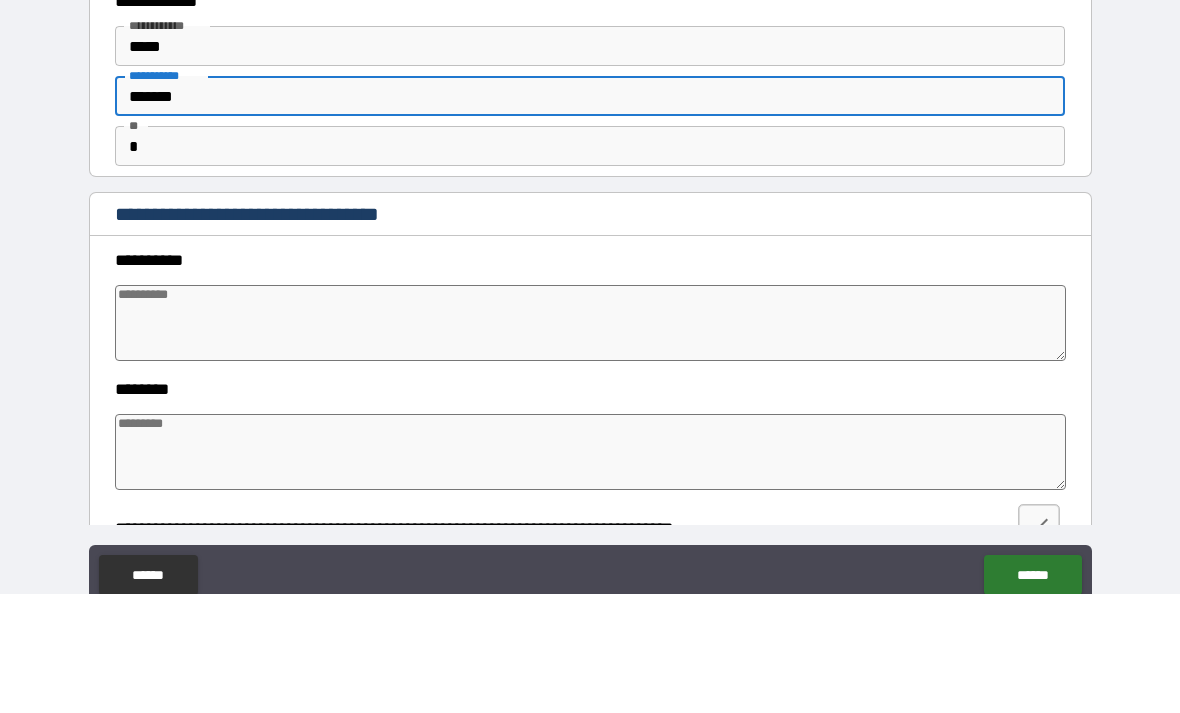 type on "*" 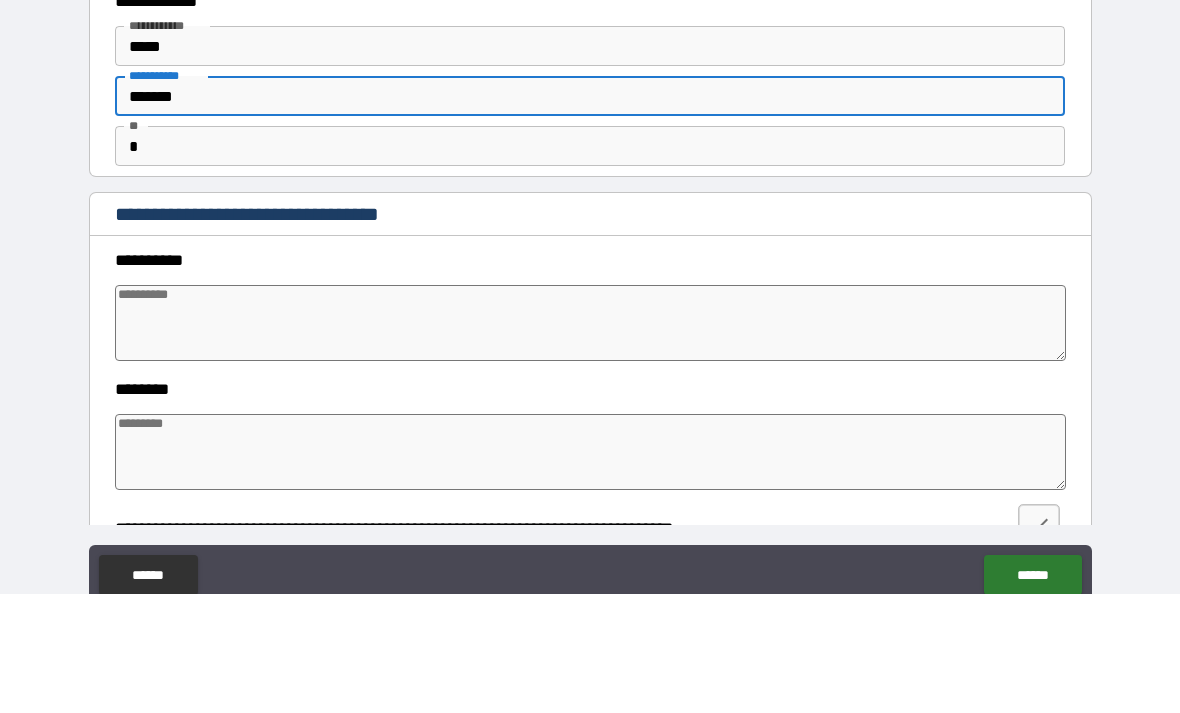 type on "*" 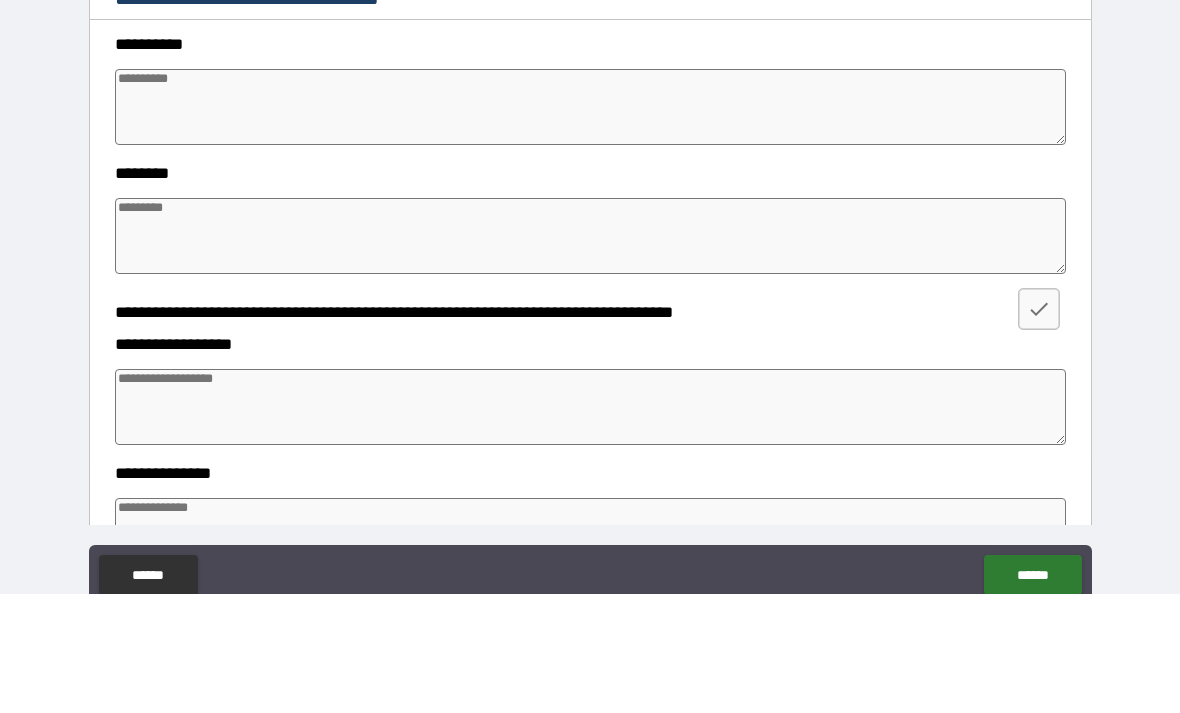 scroll, scrollTop: 228, scrollLeft: 0, axis: vertical 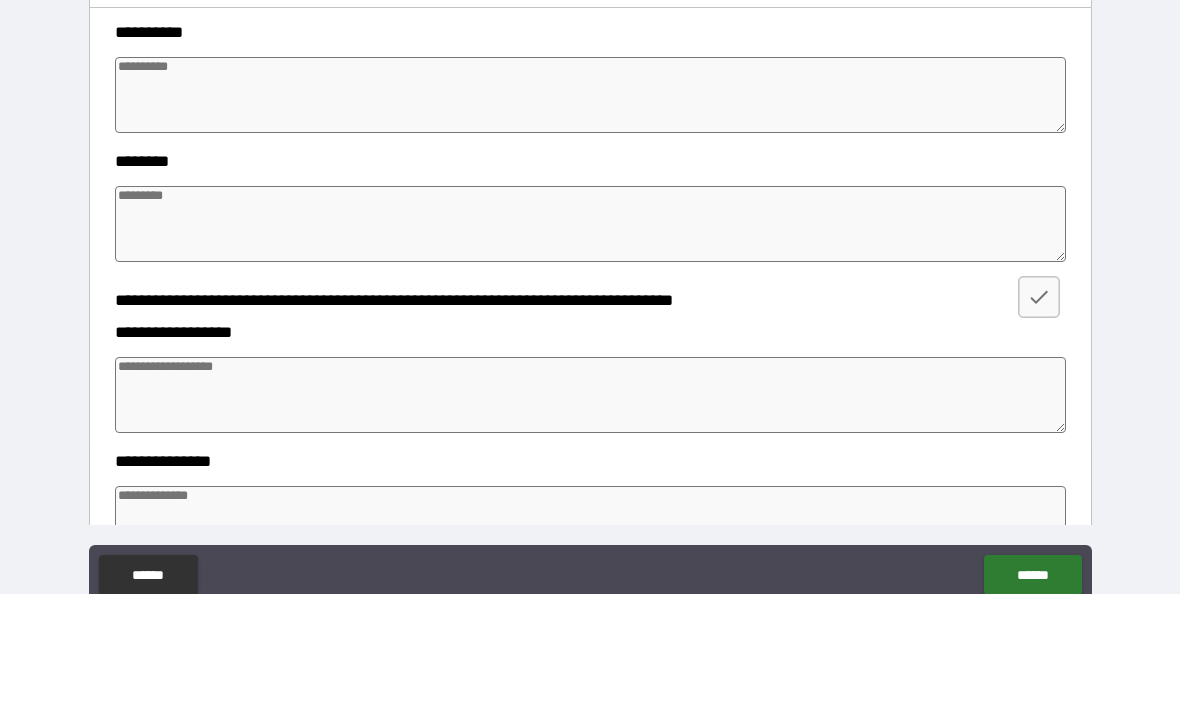 click at bounding box center [591, 214] 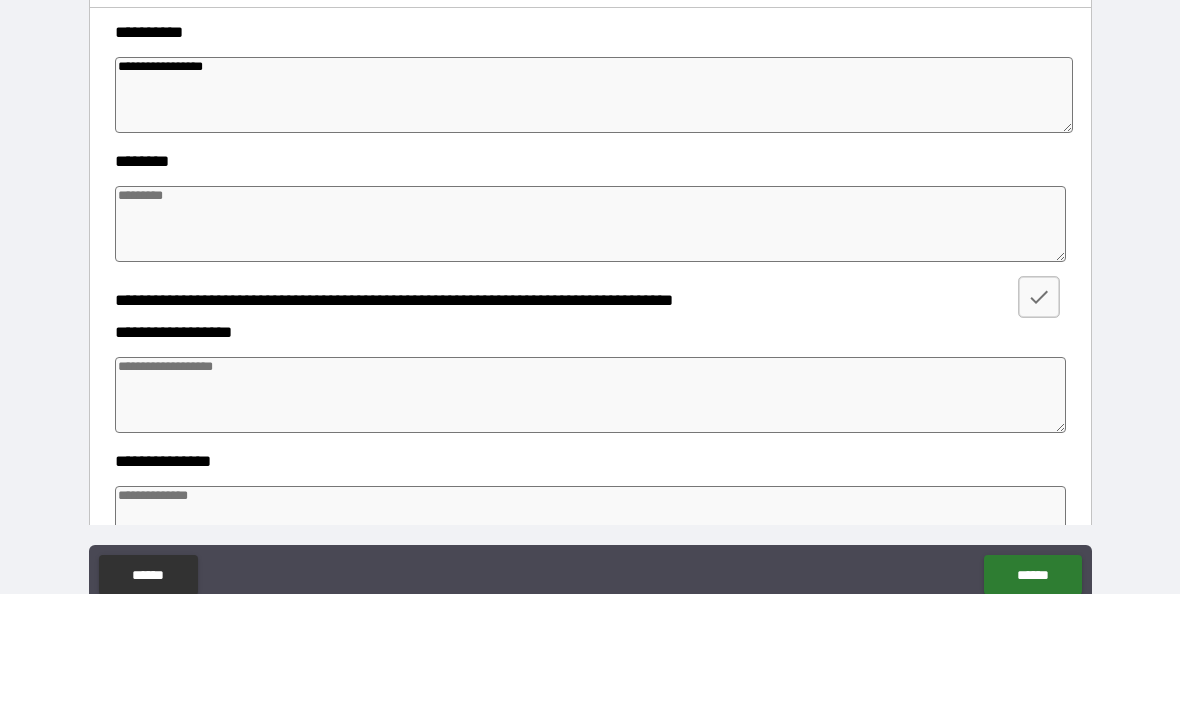click at bounding box center (591, 343) 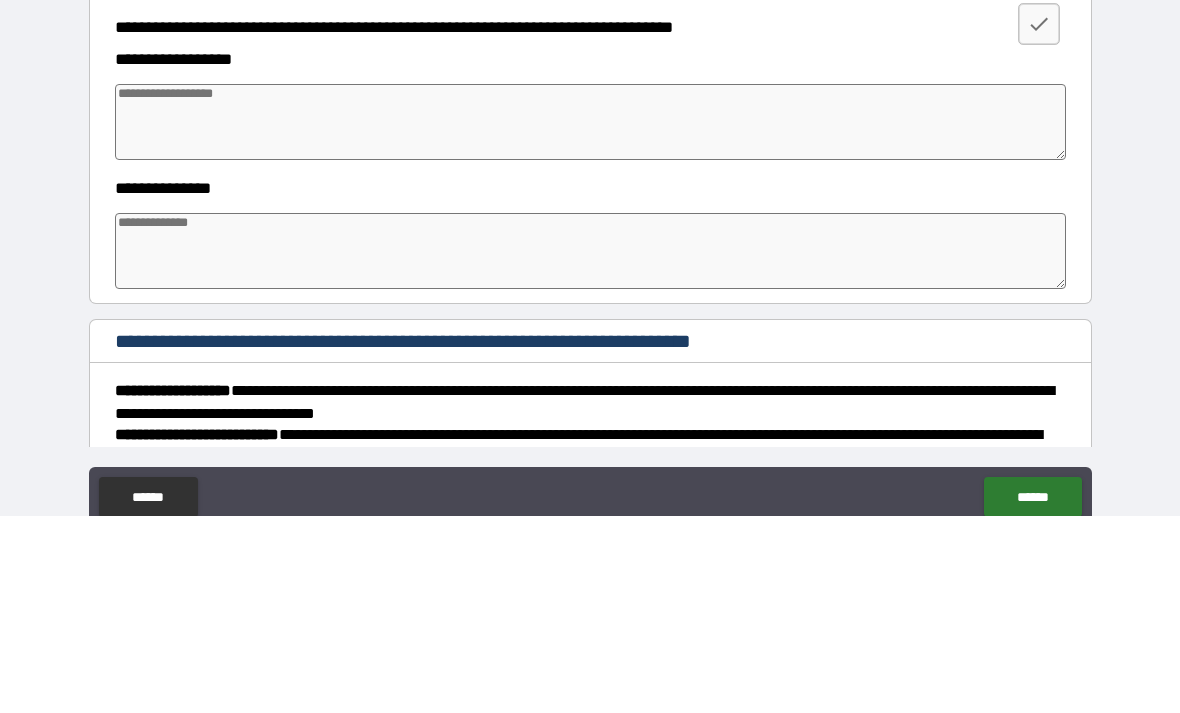 scroll, scrollTop: 371, scrollLeft: 0, axis: vertical 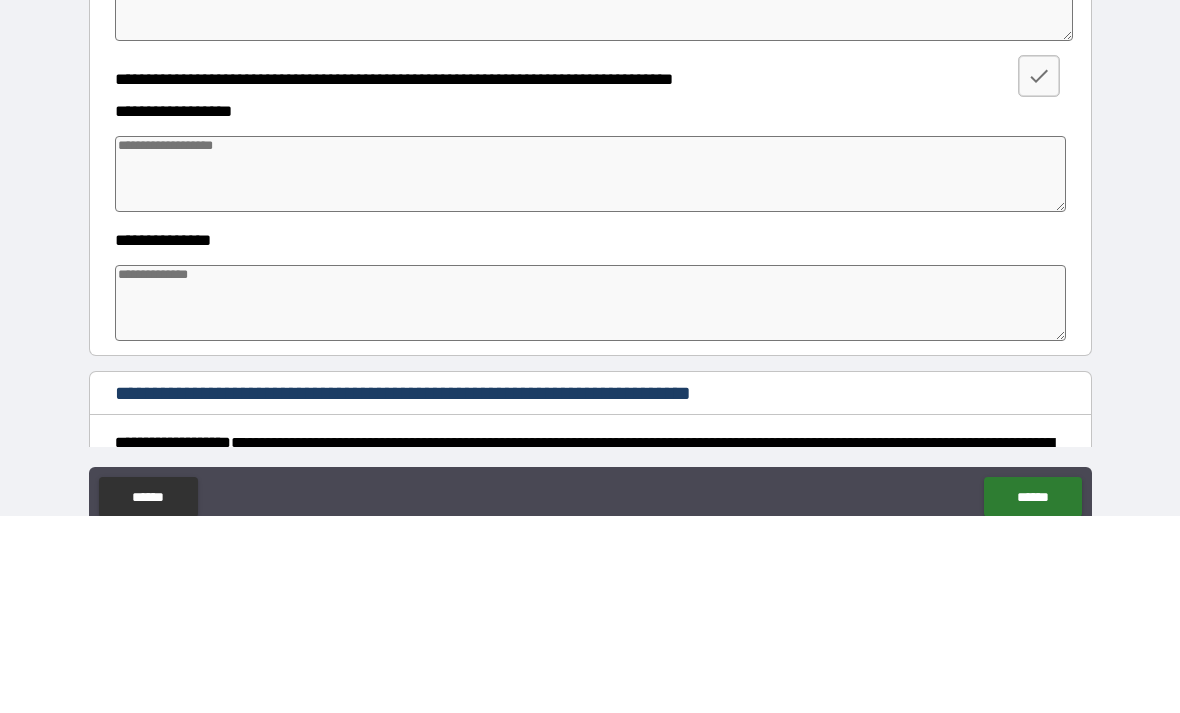 click at bounding box center [591, 371] 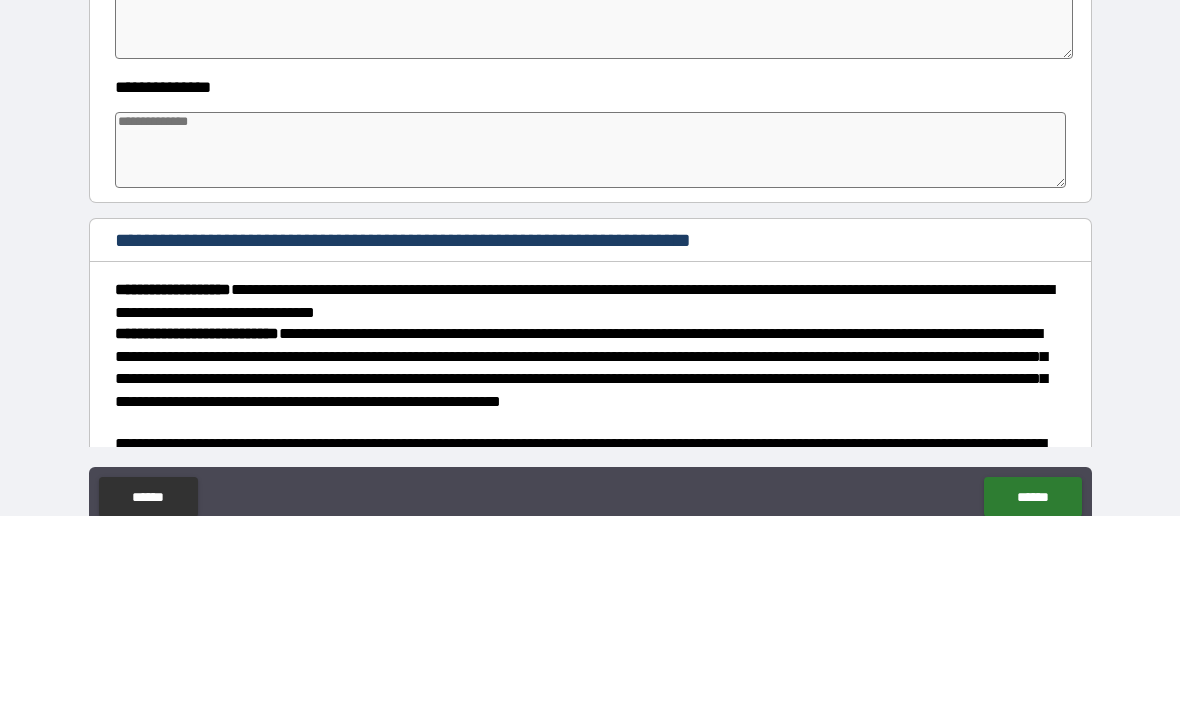 scroll, scrollTop: 532, scrollLeft: 0, axis: vertical 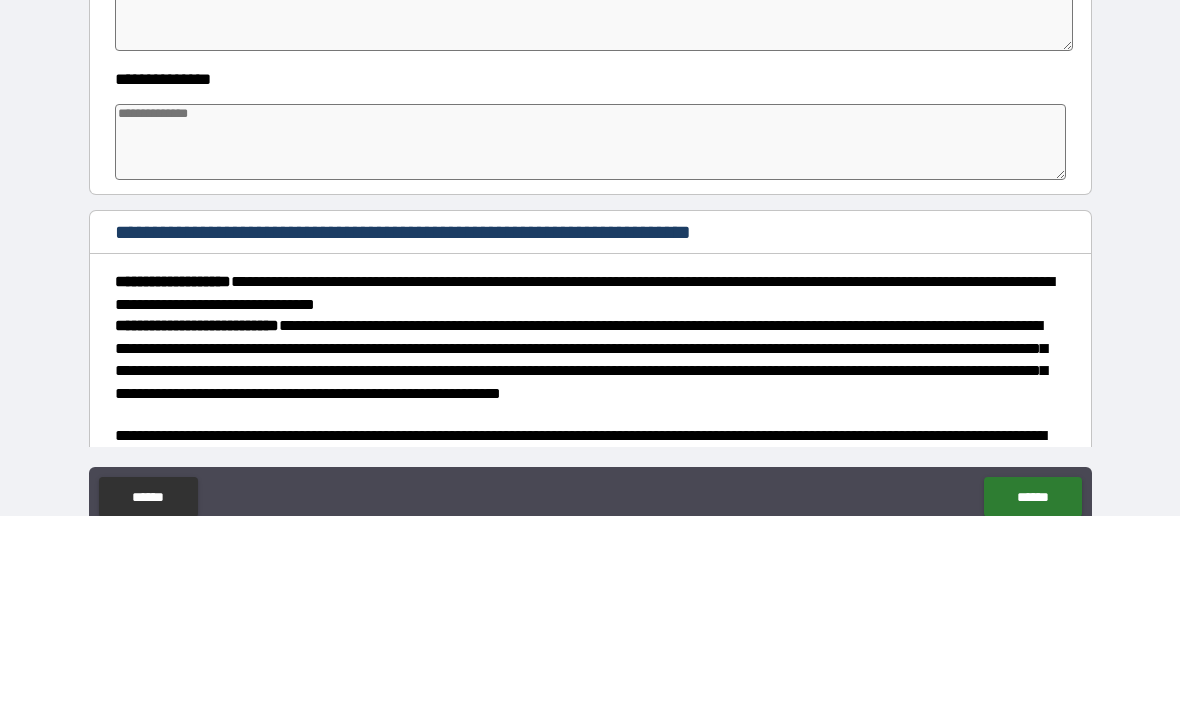 click at bounding box center (591, 339) 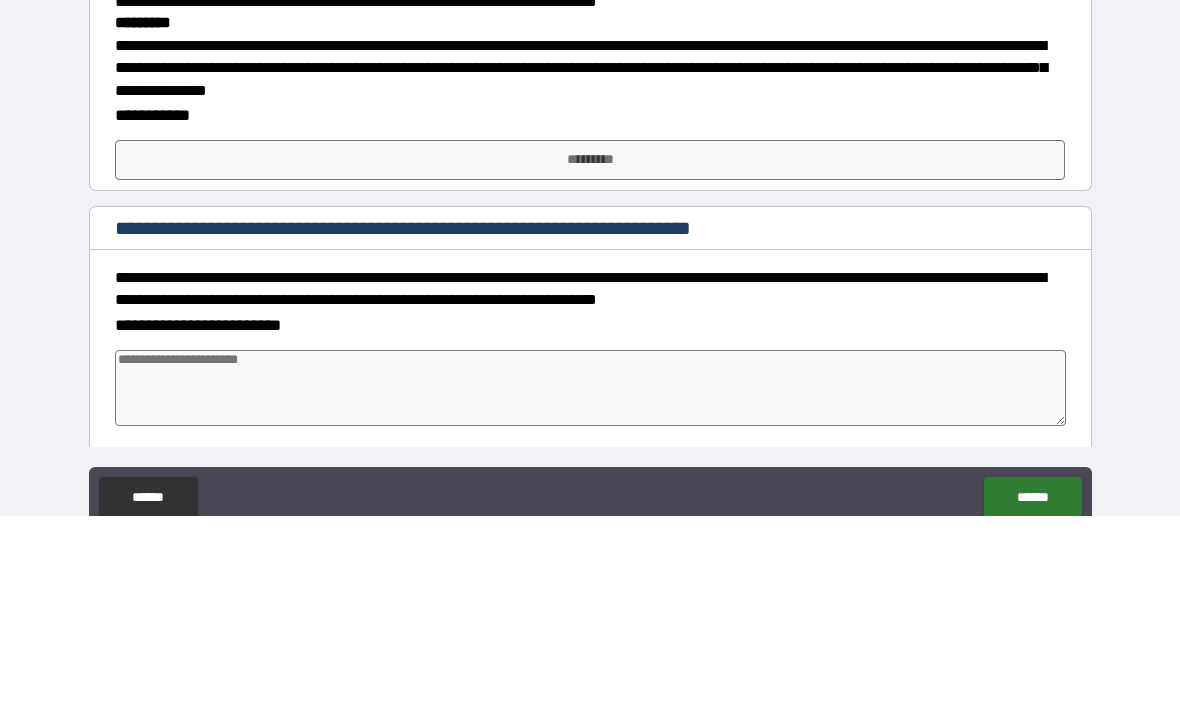 scroll, scrollTop: 1122, scrollLeft: 0, axis: vertical 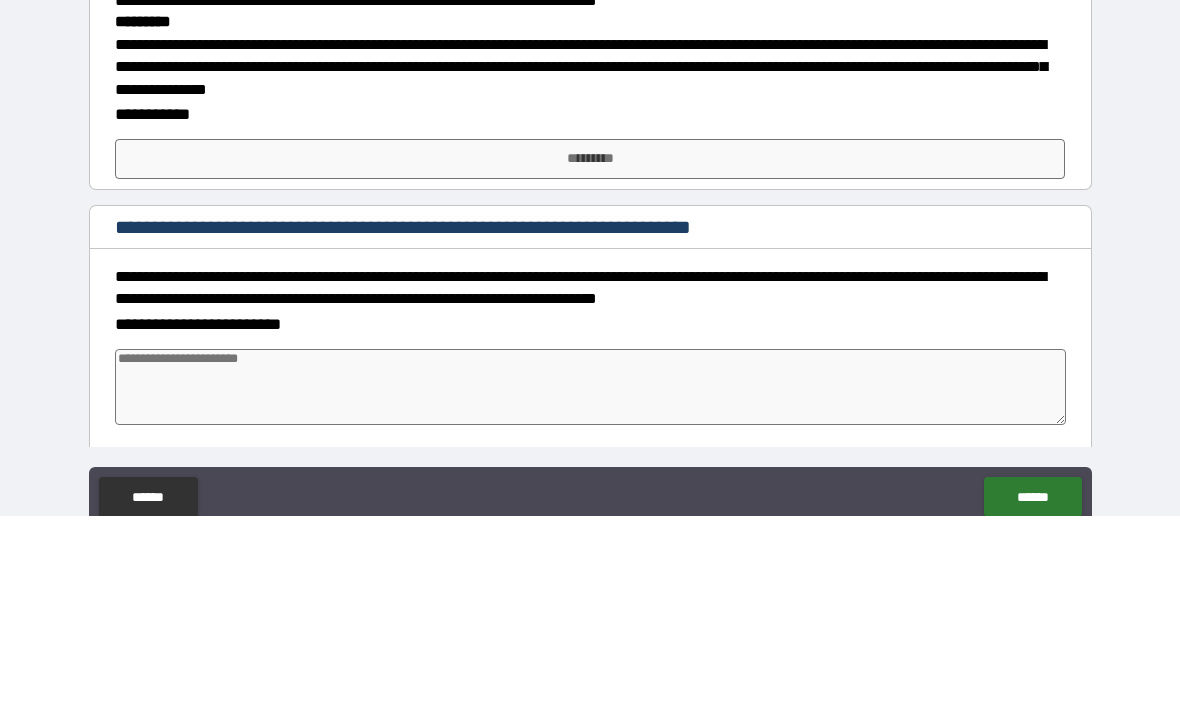 click on "*********" at bounding box center [590, 356] 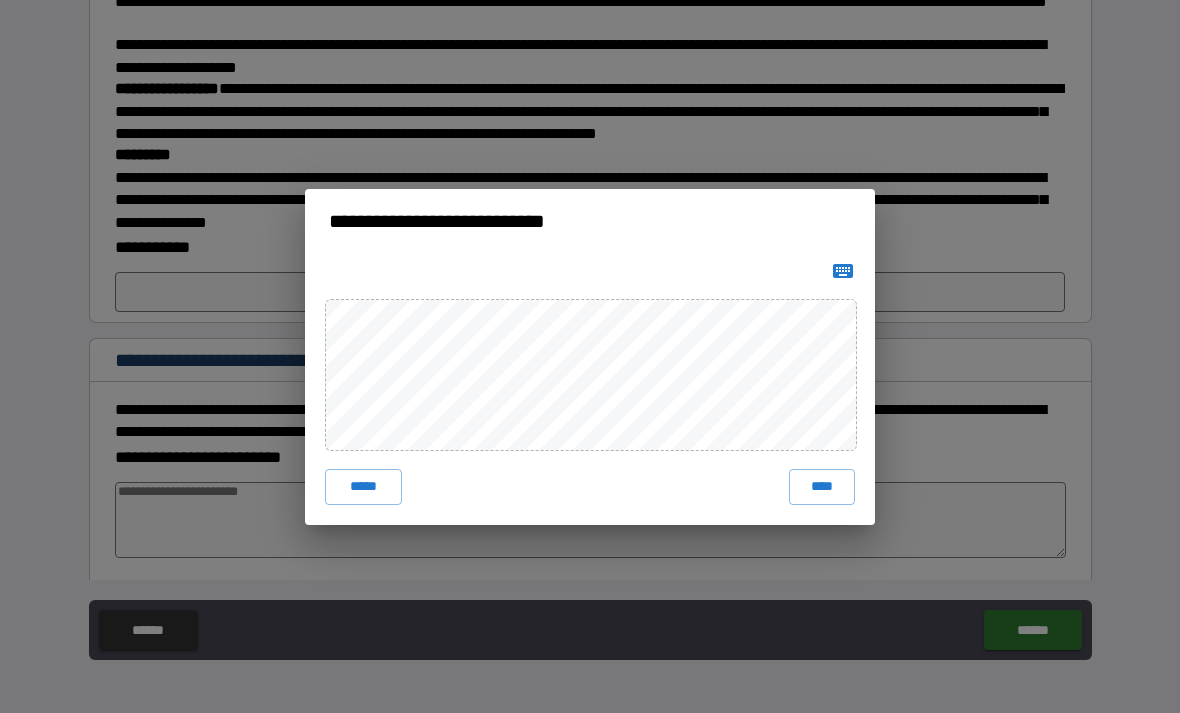 click on "****" at bounding box center (822, 487) 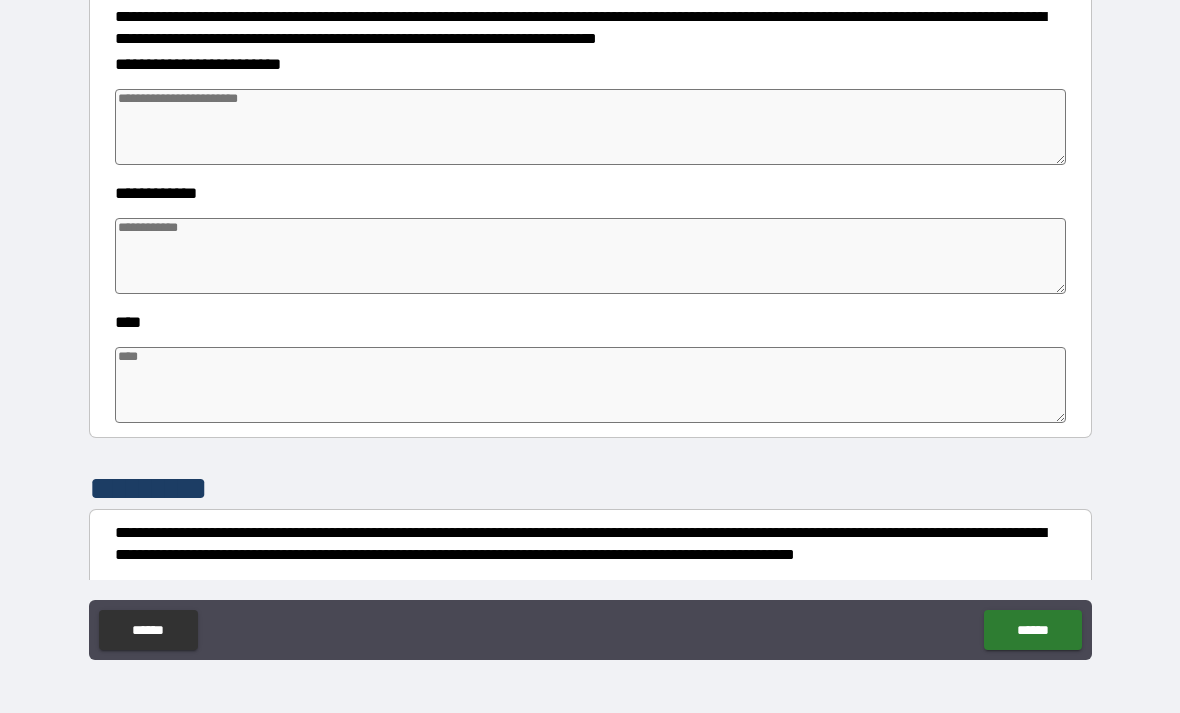 scroll, scrollTop: 1450, scrollLeft: 0, axis: vertical 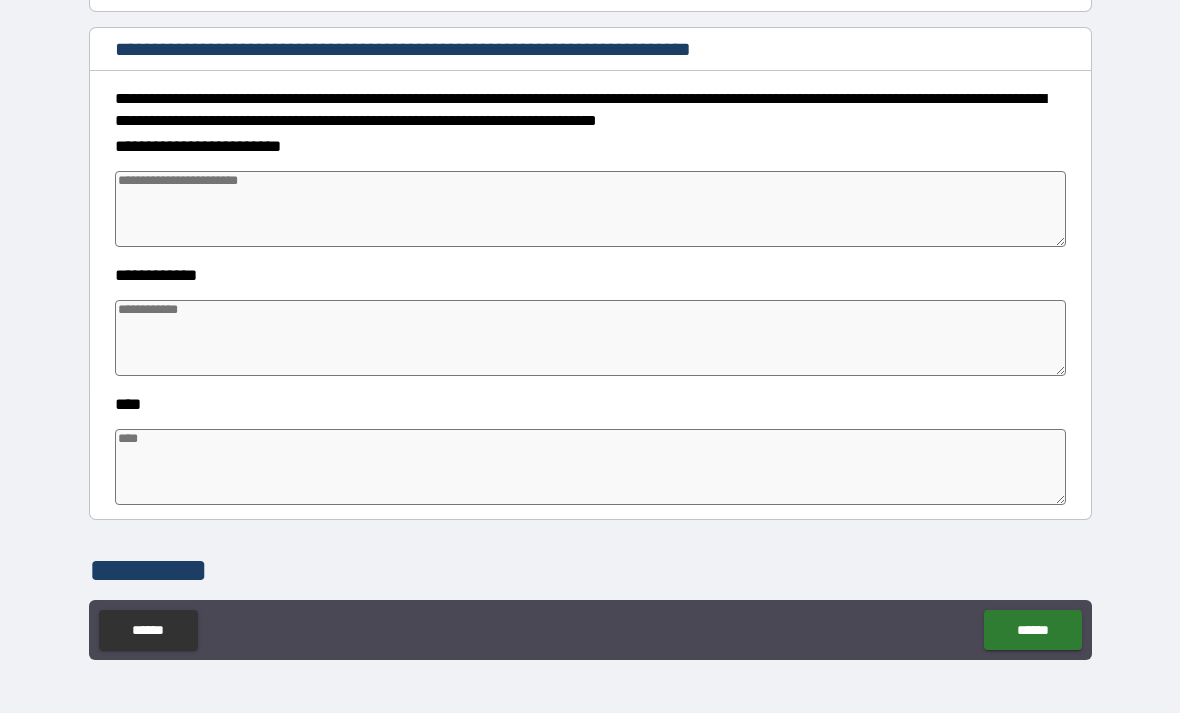 click at bounding box center (591, 209) 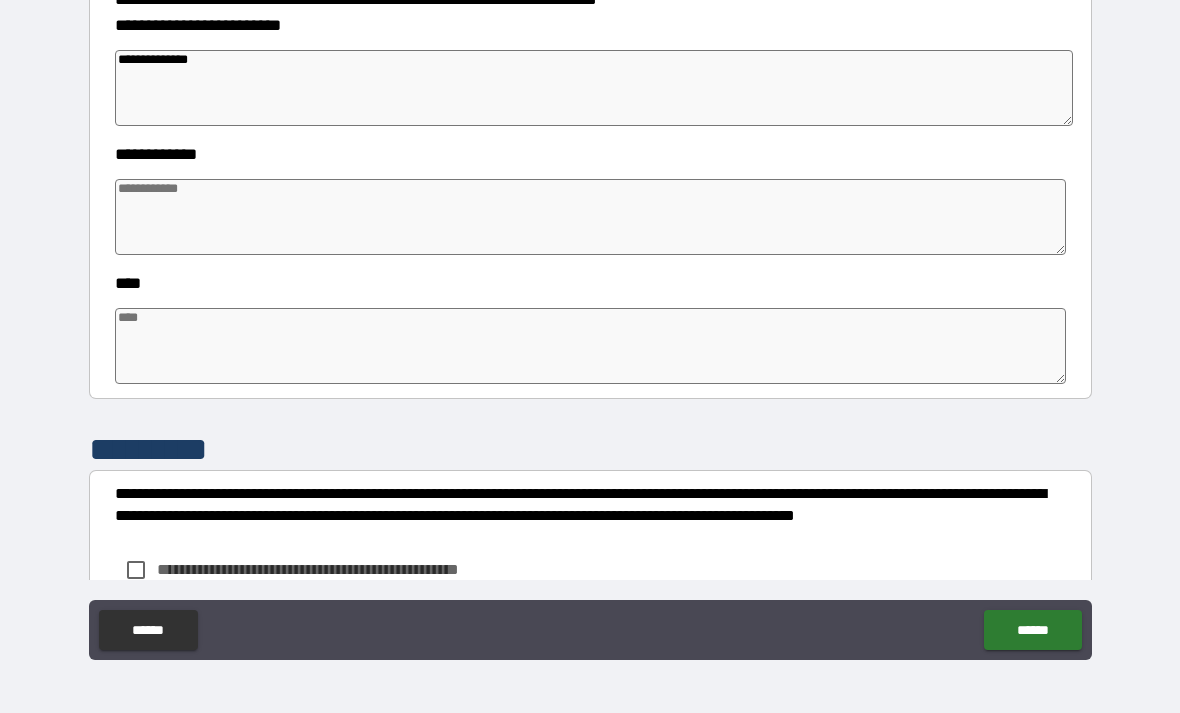 scroll, scrollTop: 1575, scrollLeft: 0, axis: vertical 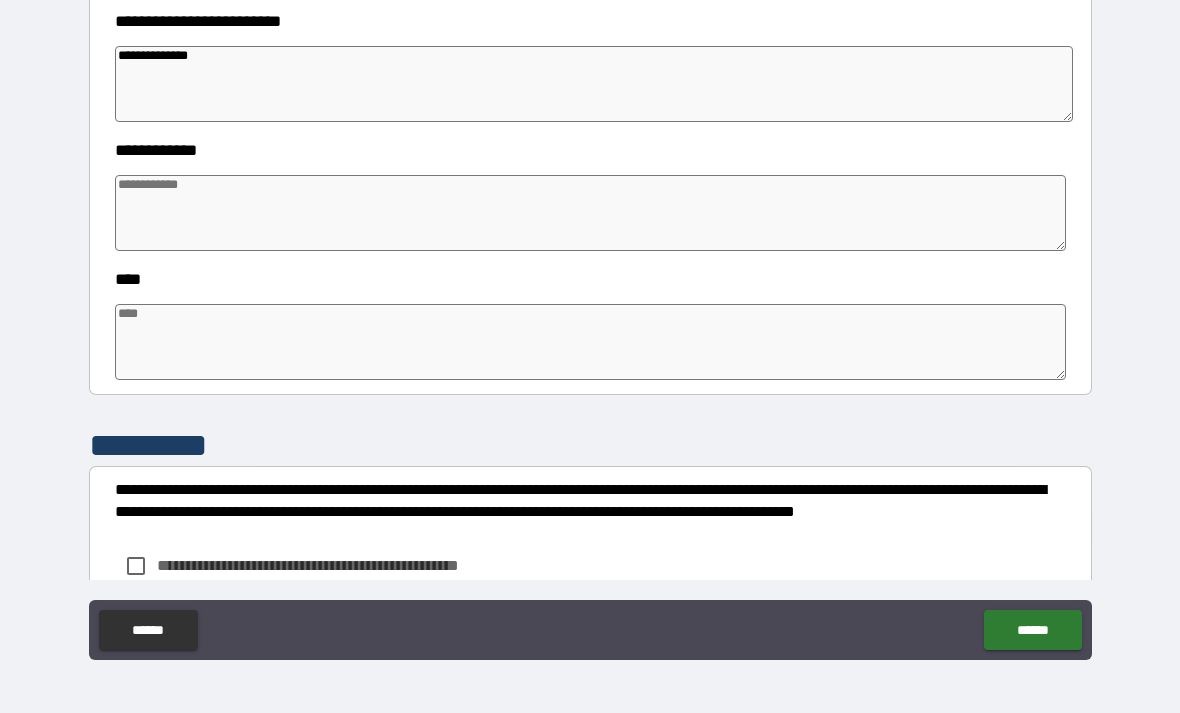 click at bounding box center [591, 213] 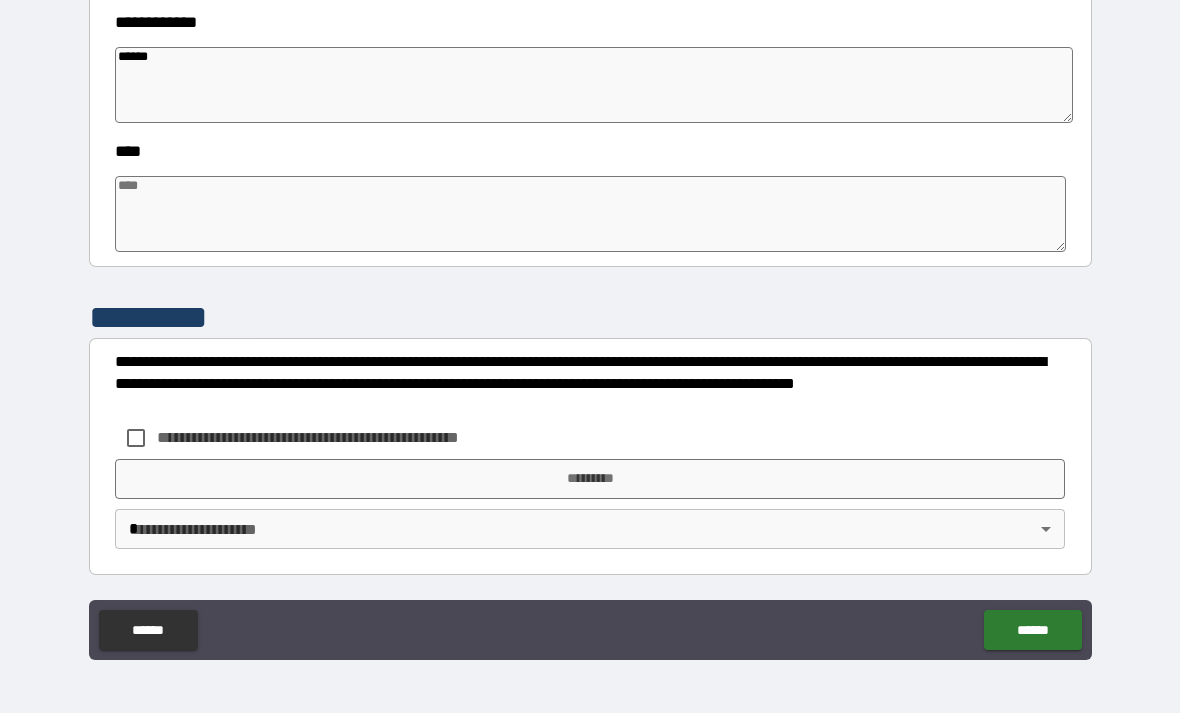 scroll, scrollTop: 1702, scrollLeft: 0, axis: vertical 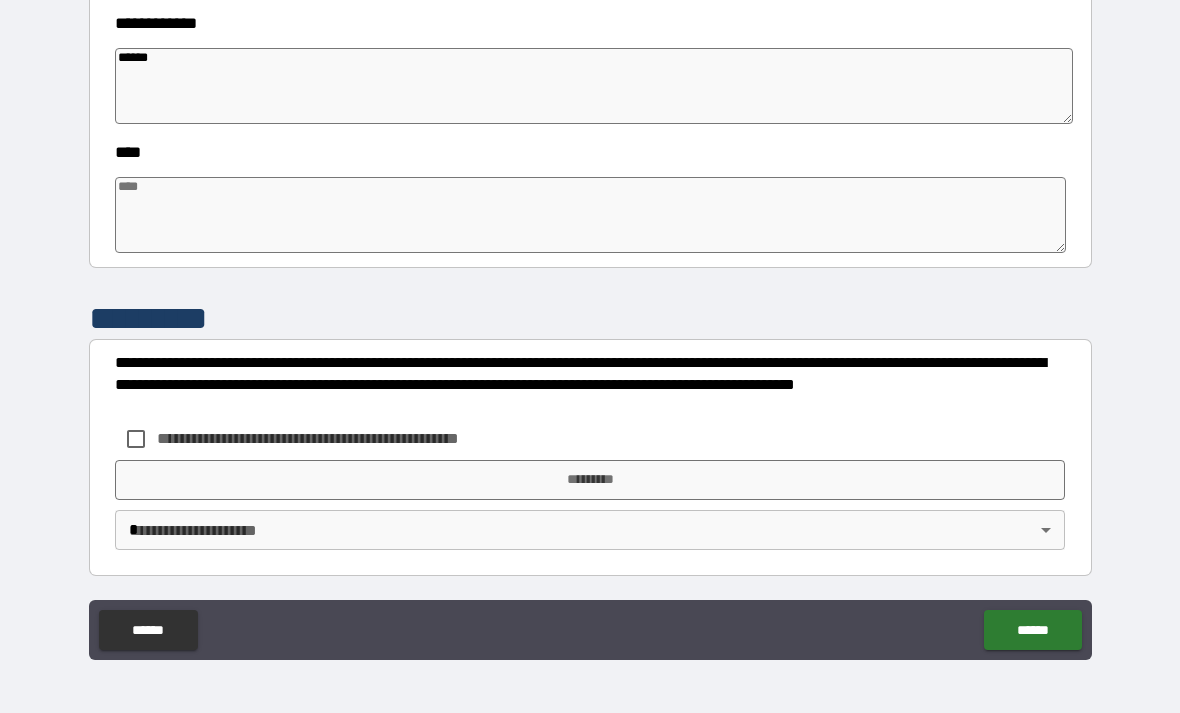 click at bounding box center [591, 215] 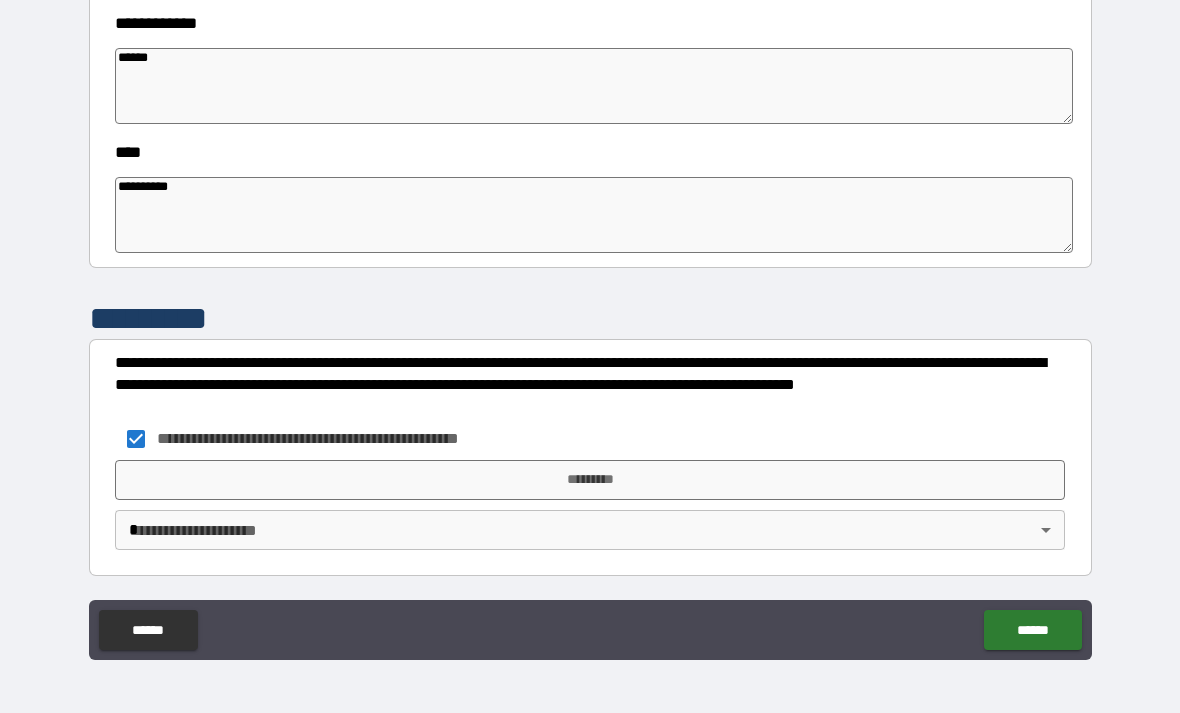 click on "*********" at bounding box center (590, 480) 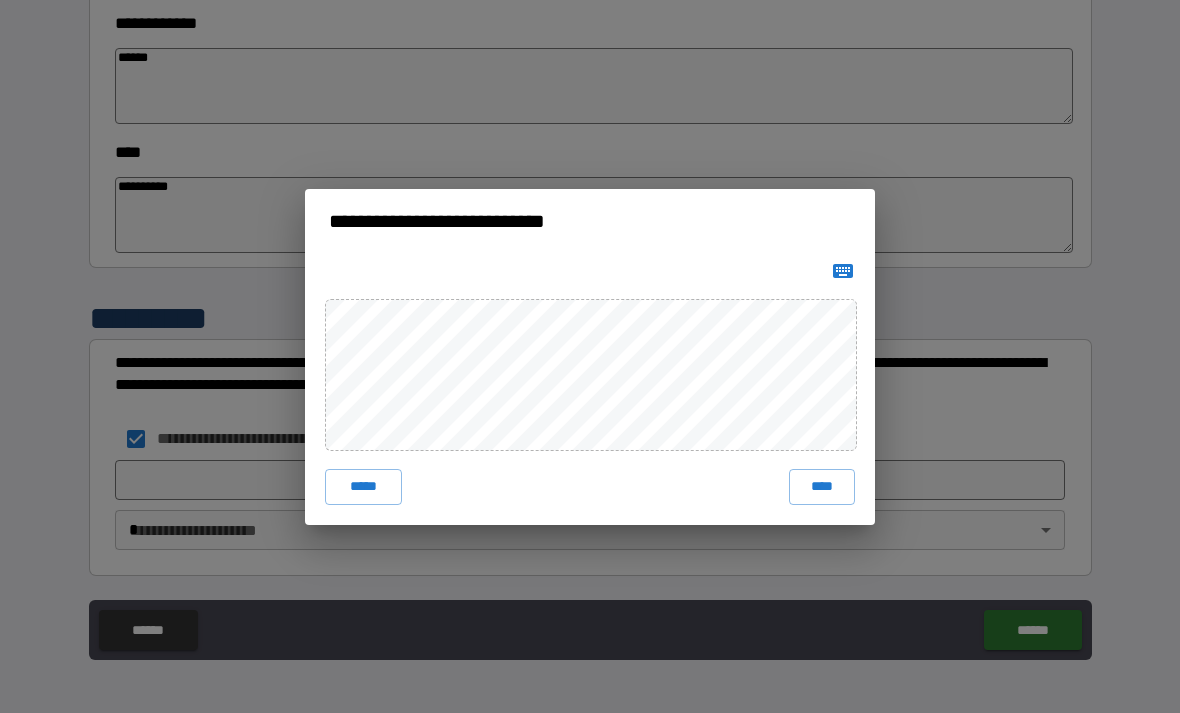 click on "****" at bounding box center [822, 487] 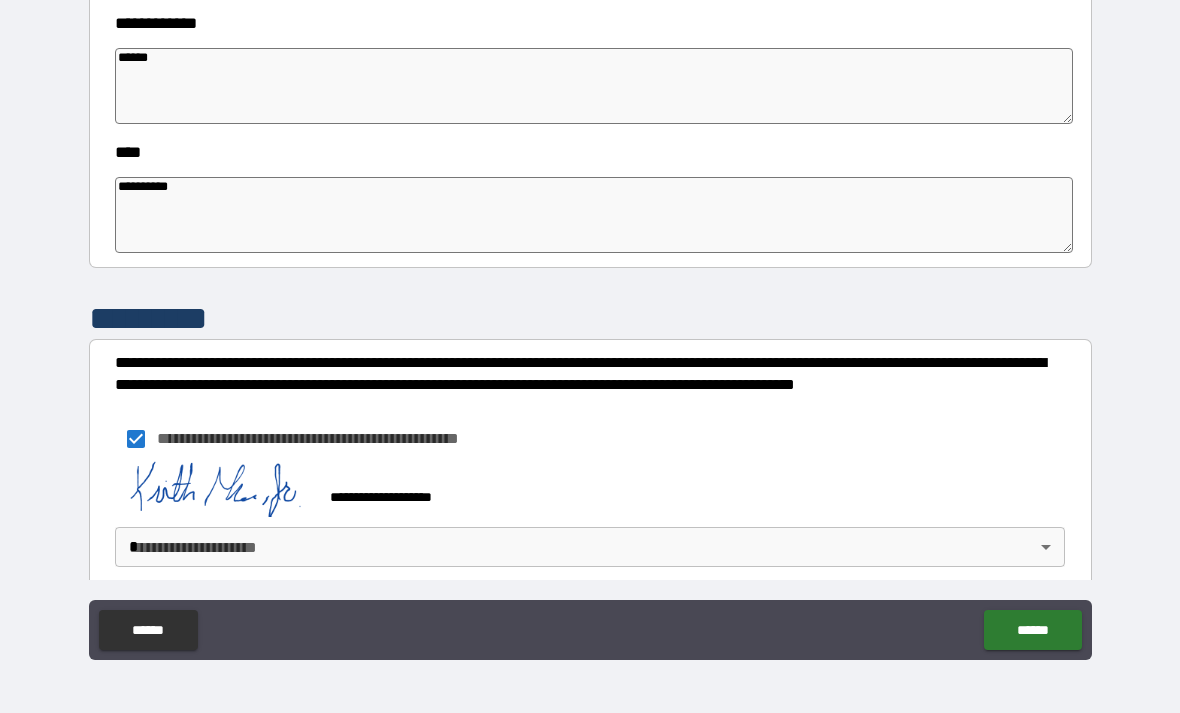scroll, scrollTop: 1692, scrollLeft: 0, axis: vertical 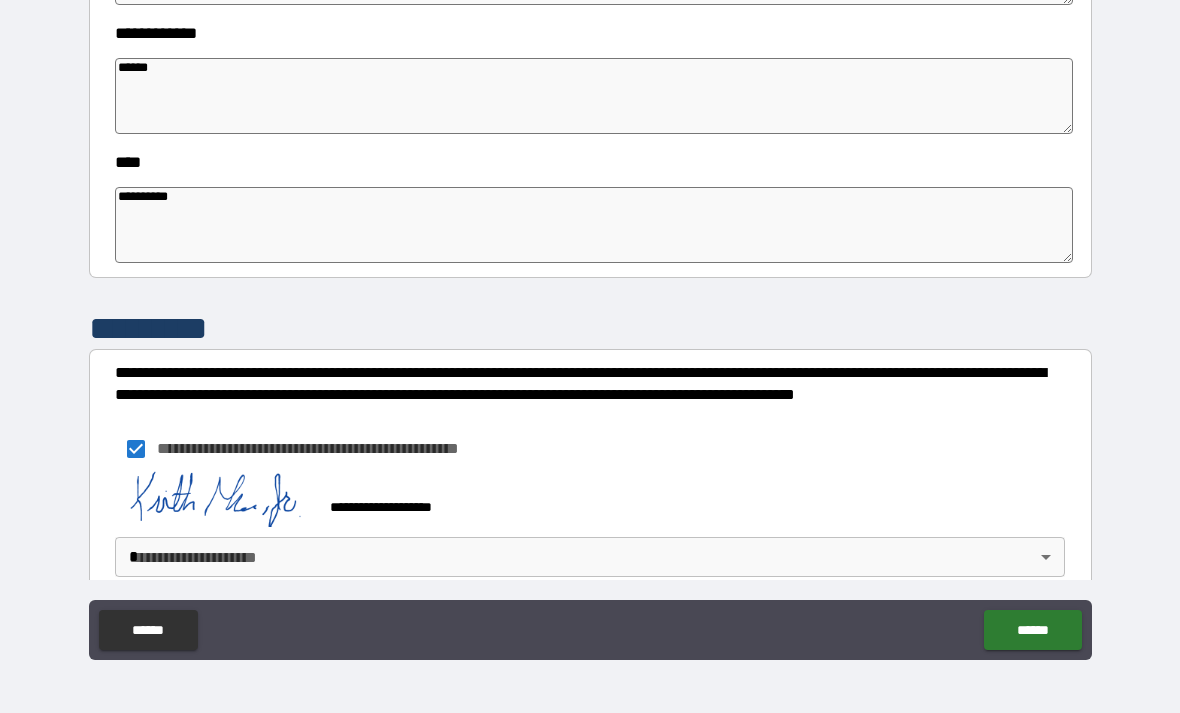 click on "**********" at bounding box center (590, 324) 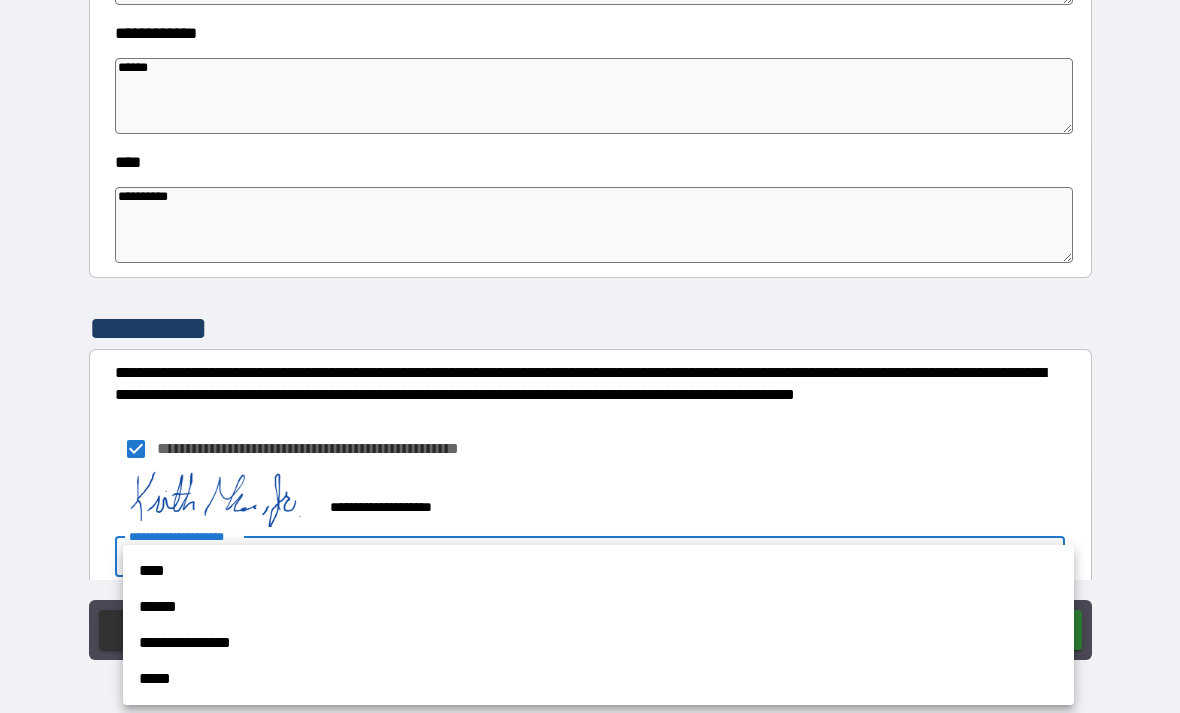 click on "****" at bounding box center (598, 571) 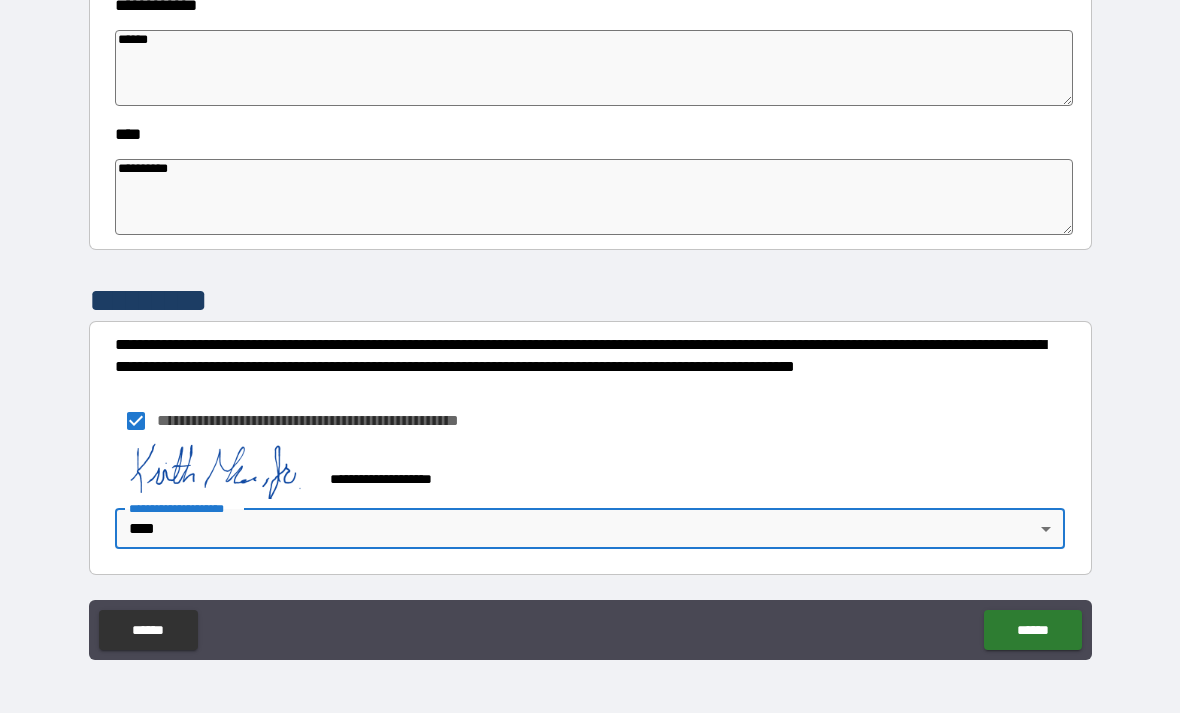 scroll, scrollTop: 1719, scrollLeft: 0, axis: vertical 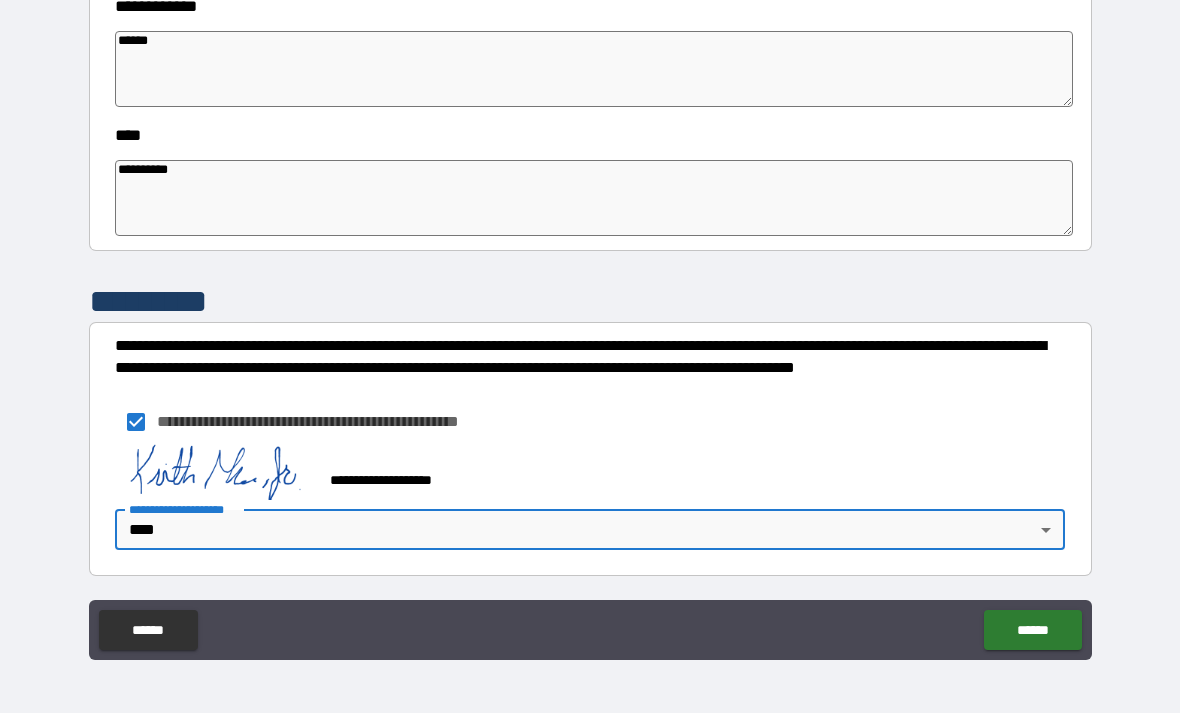 click on "******" at bounding box center (1032, 630) 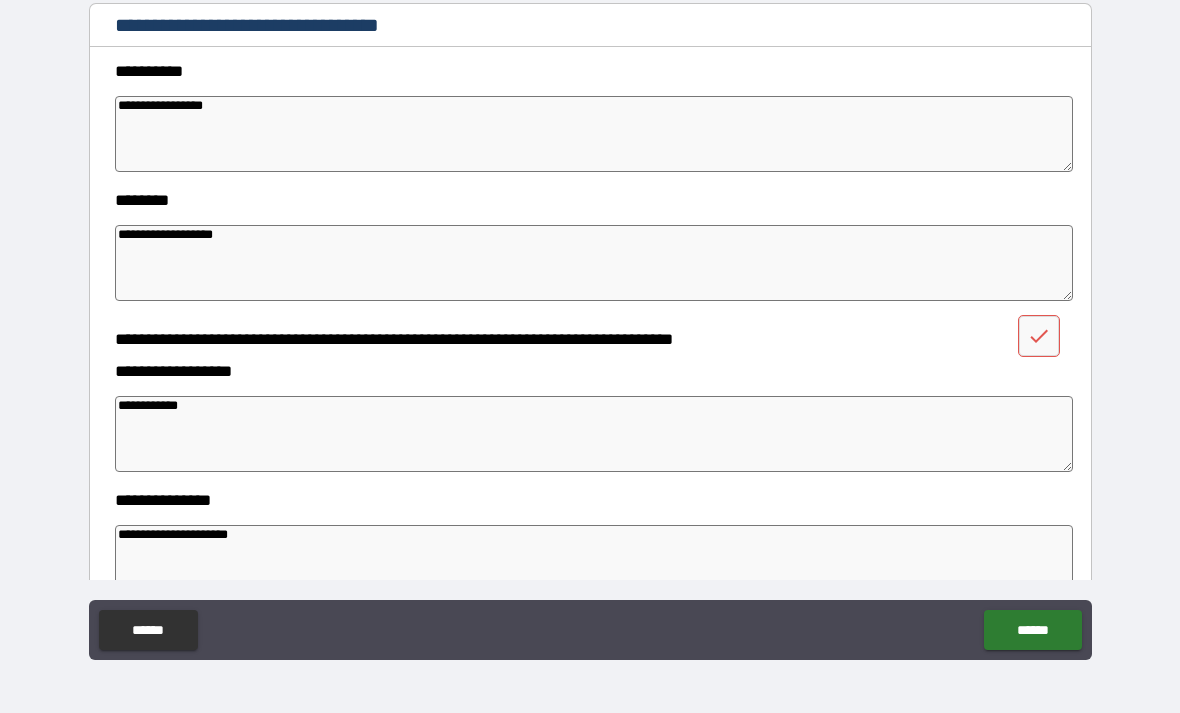 scroll, scrollTop: 260, scrollLeft: 0, axis: vertical 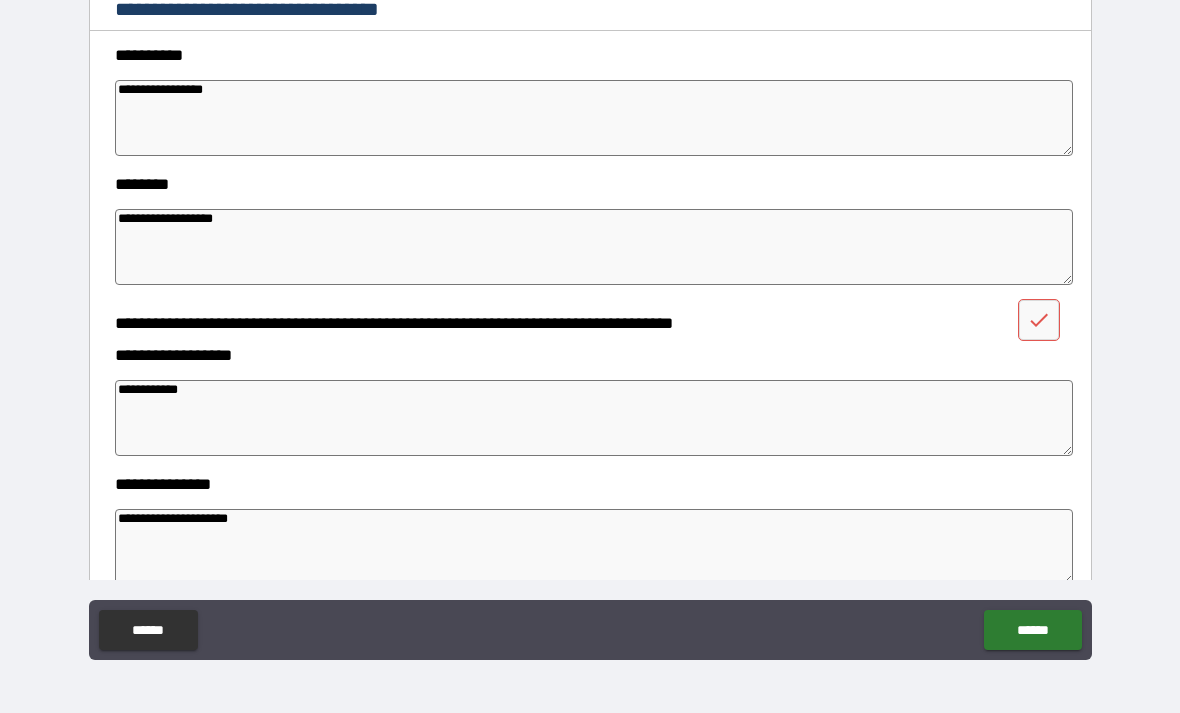 click at bounding box center [1039, 320] 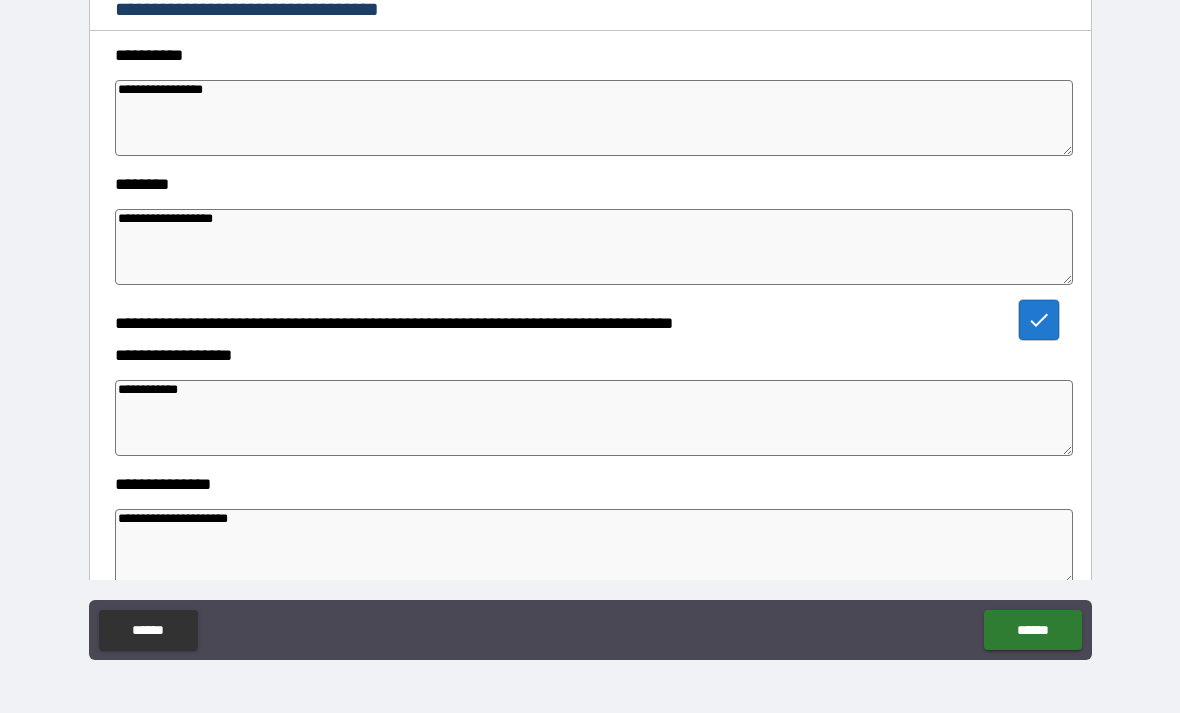 click on "**********" at bounding box center (594, 247) 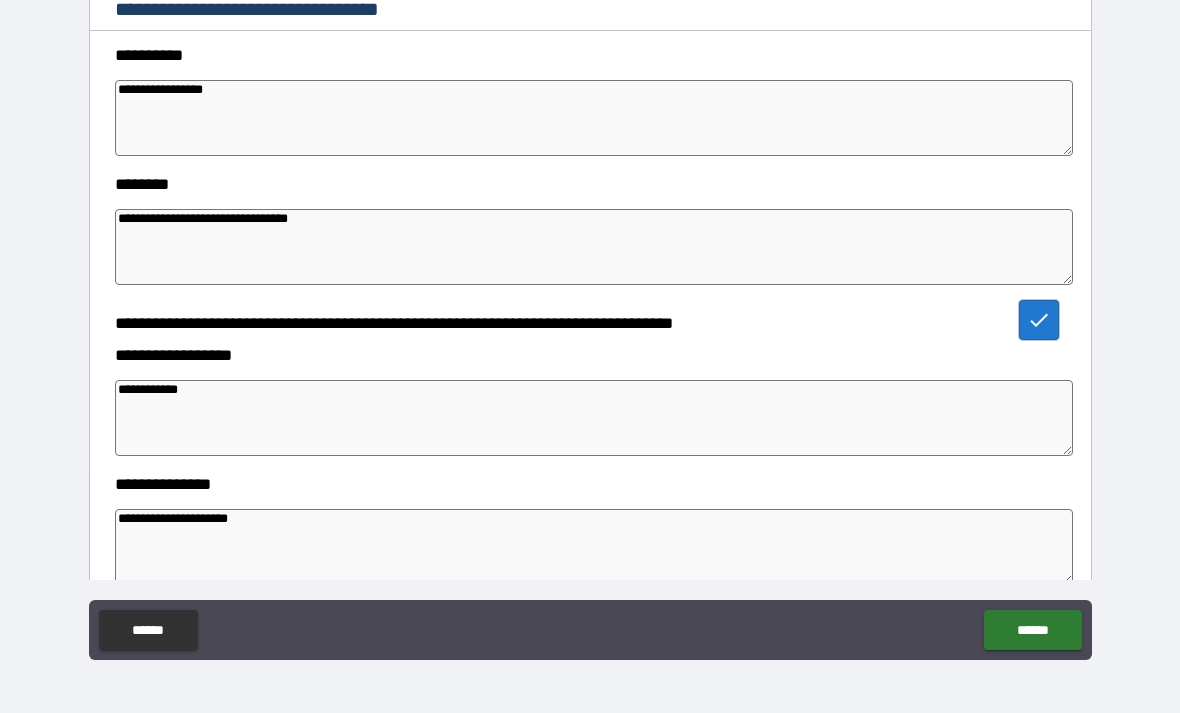click on "**********" at bounding box center [590, 327] 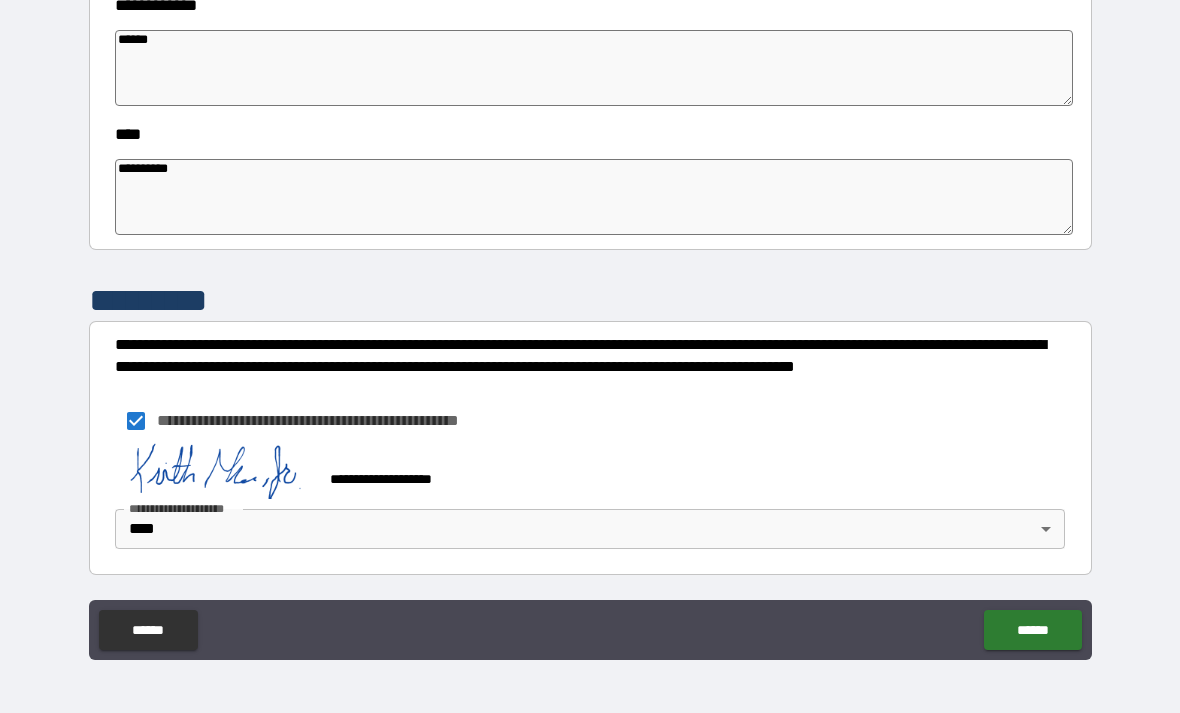 scroll, scrollTop: 1719, scrollLeft: 0, axis: vertical 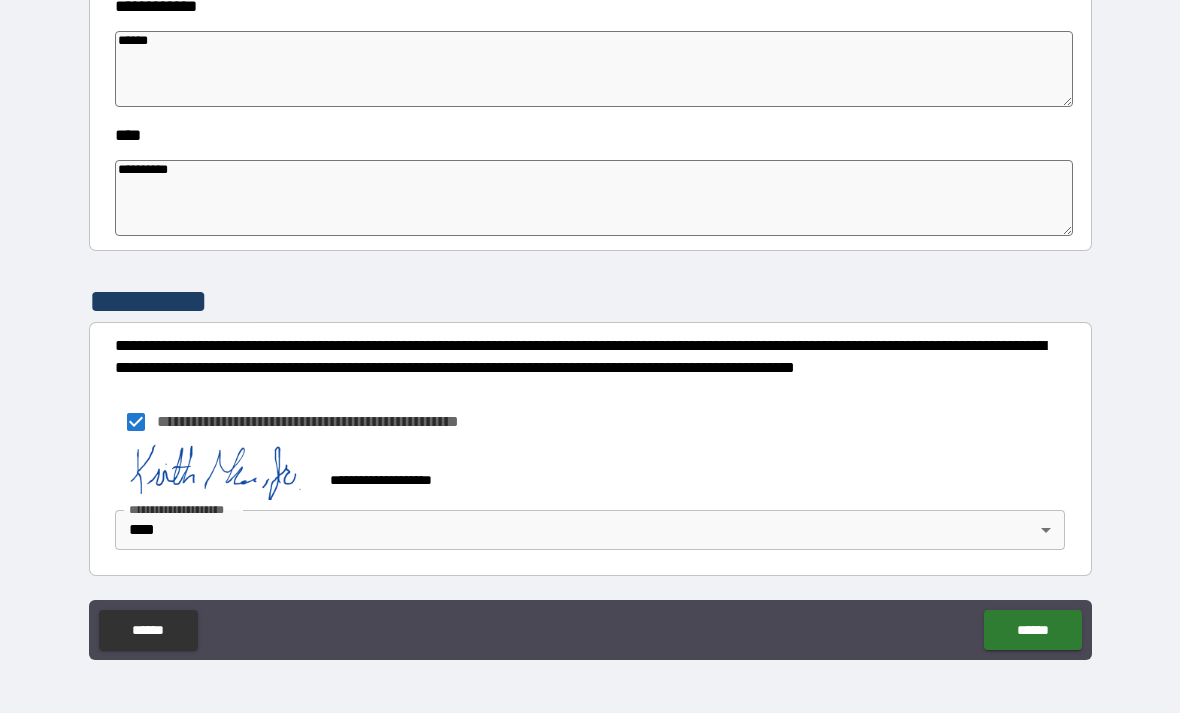 click on "******" at bounding box center (1032, 630) 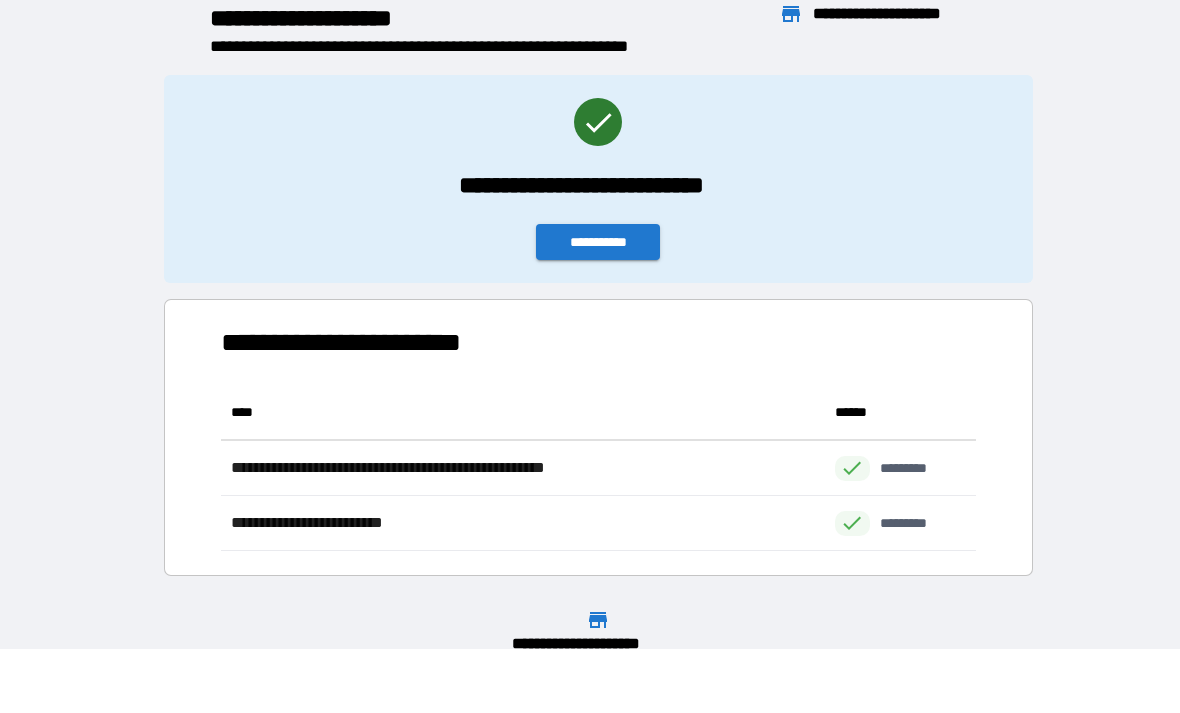 scroll, scrollTop: 166, scrollLeft: 755, axis: both 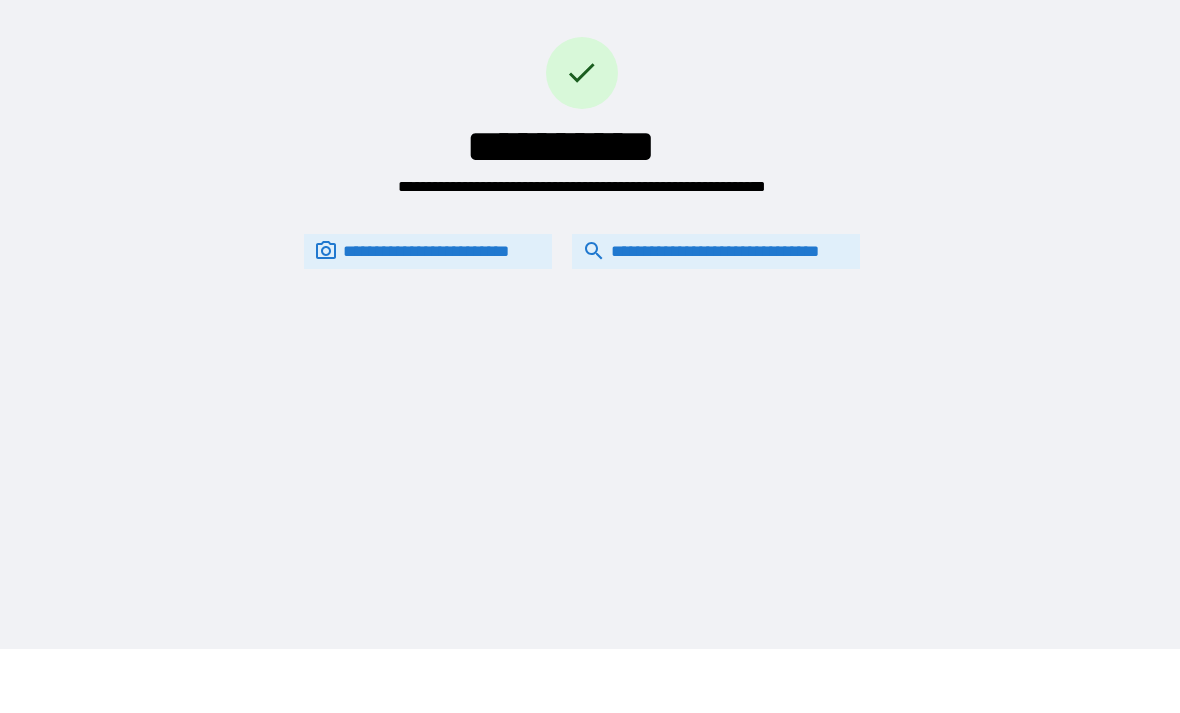 click on "**********" at bounding box center [716, 251] 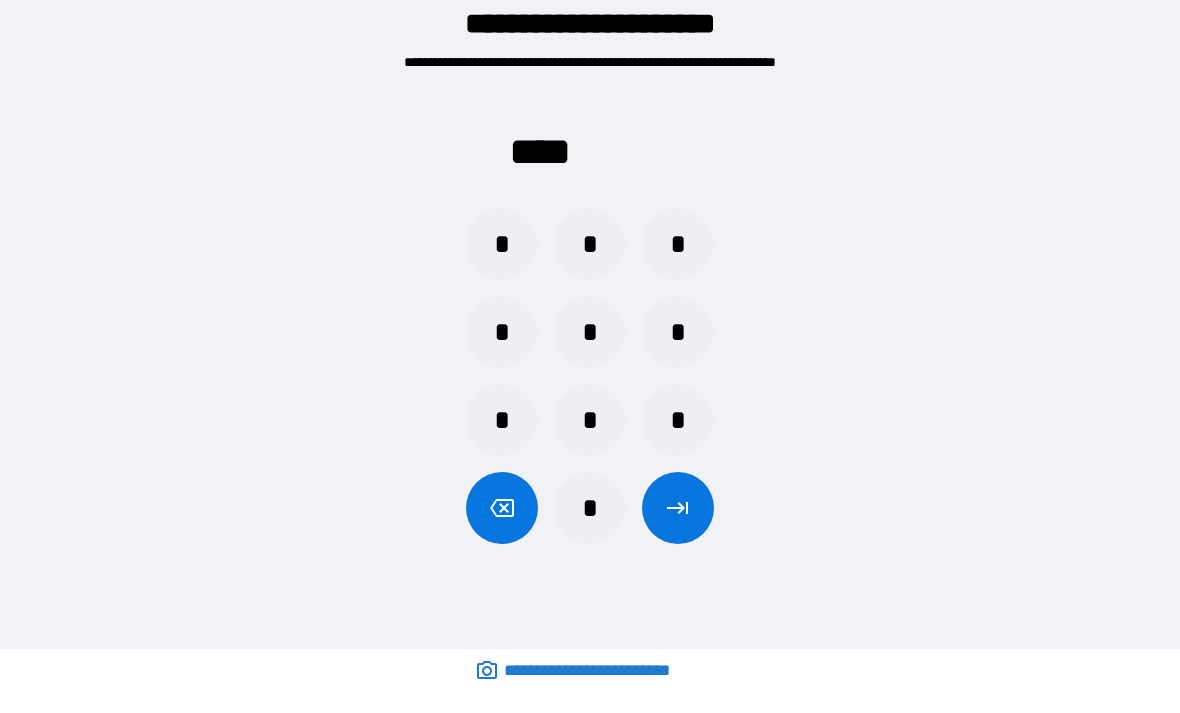 click on "*" at bounding box center [678, 244] 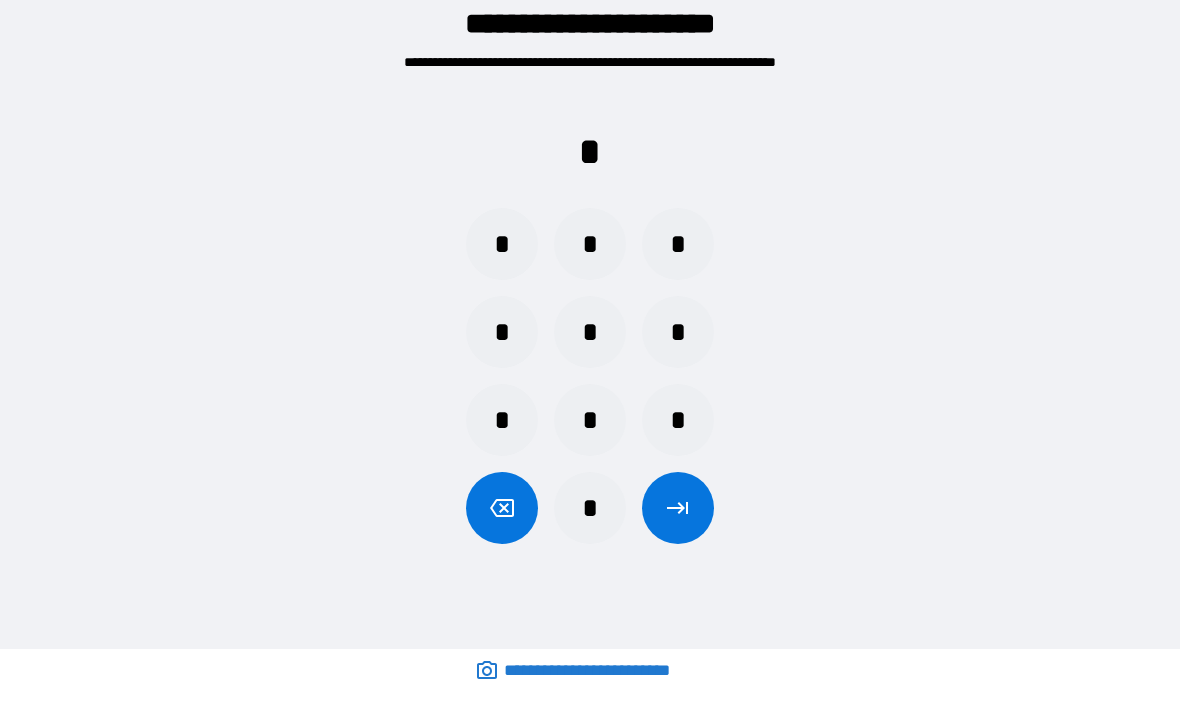 click on "*" at bounding box center (502, 244) 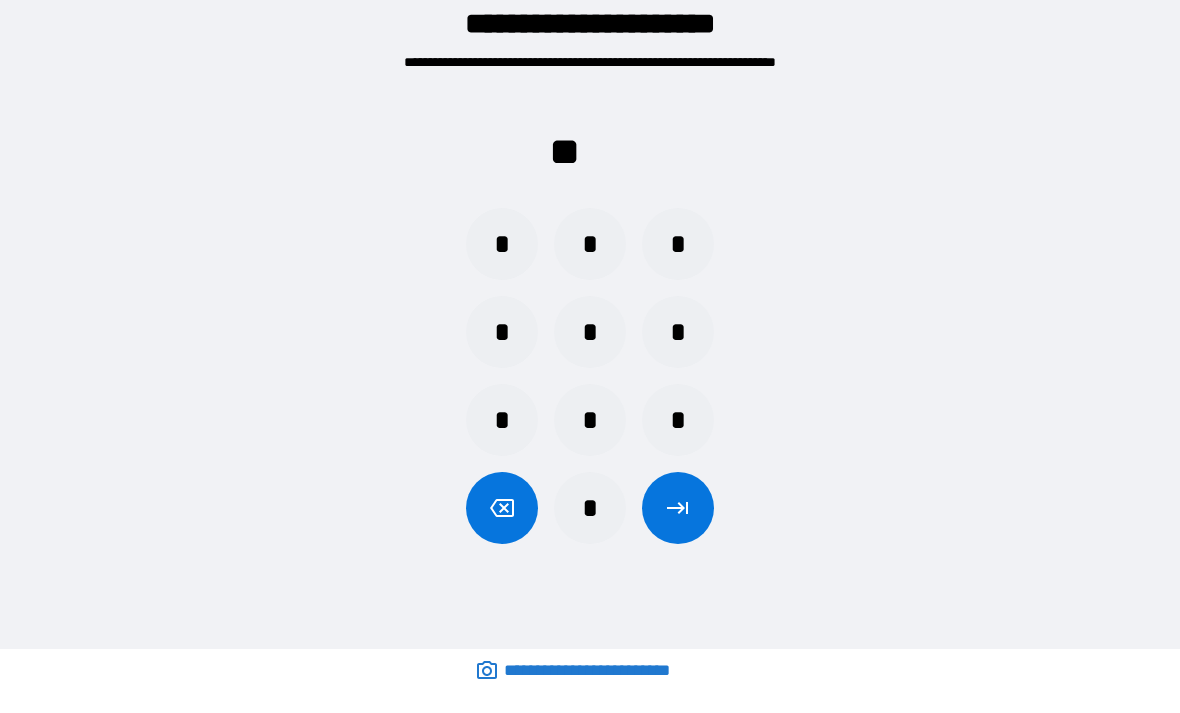 click on "*" at bounding box center [502, 332] 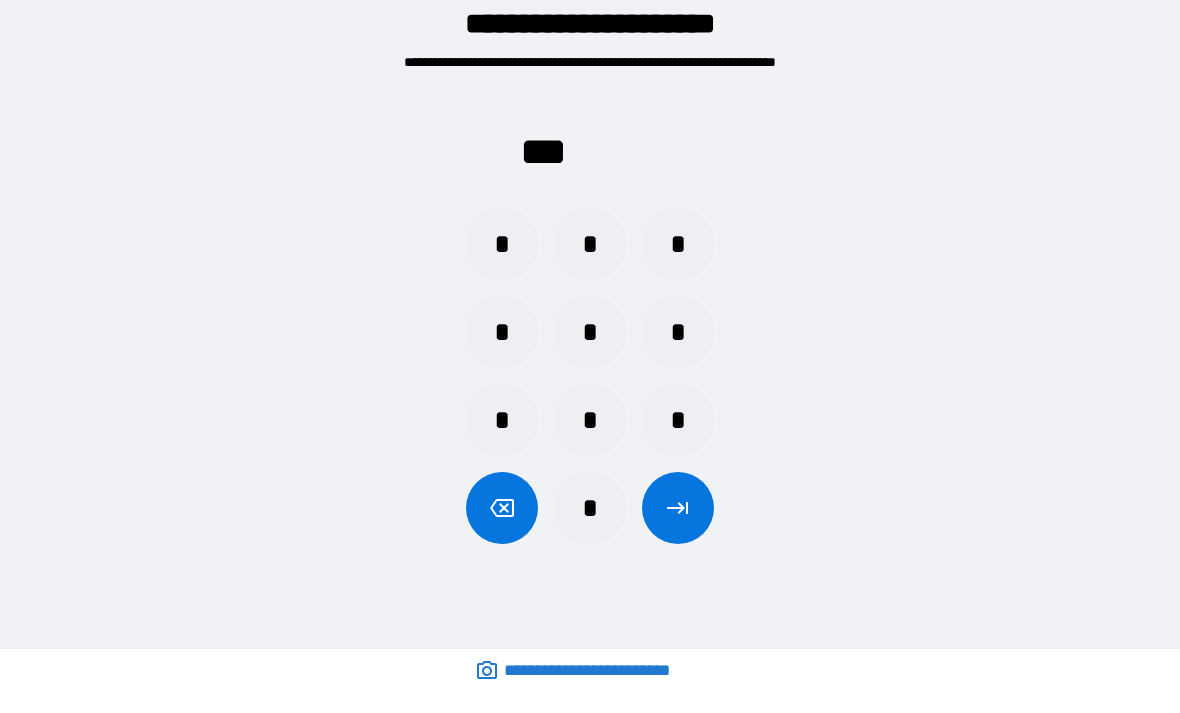 click on "*" at bounding box center [502, 244] 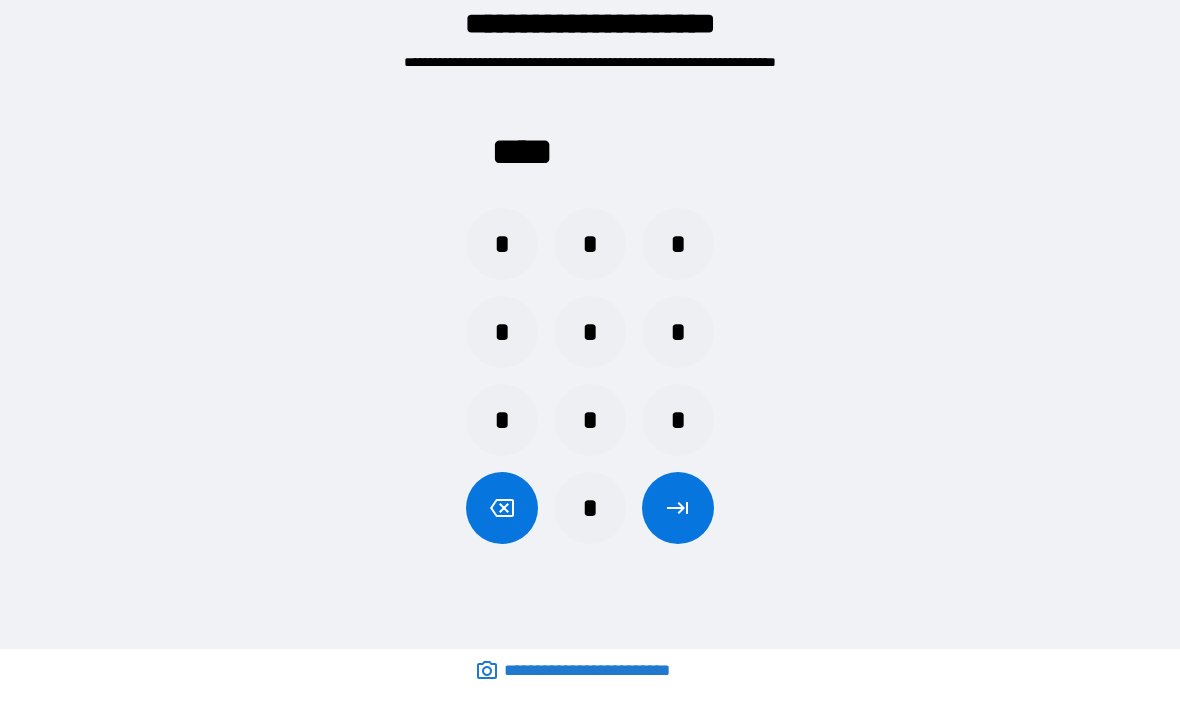 click at bounding box center (678, 508) 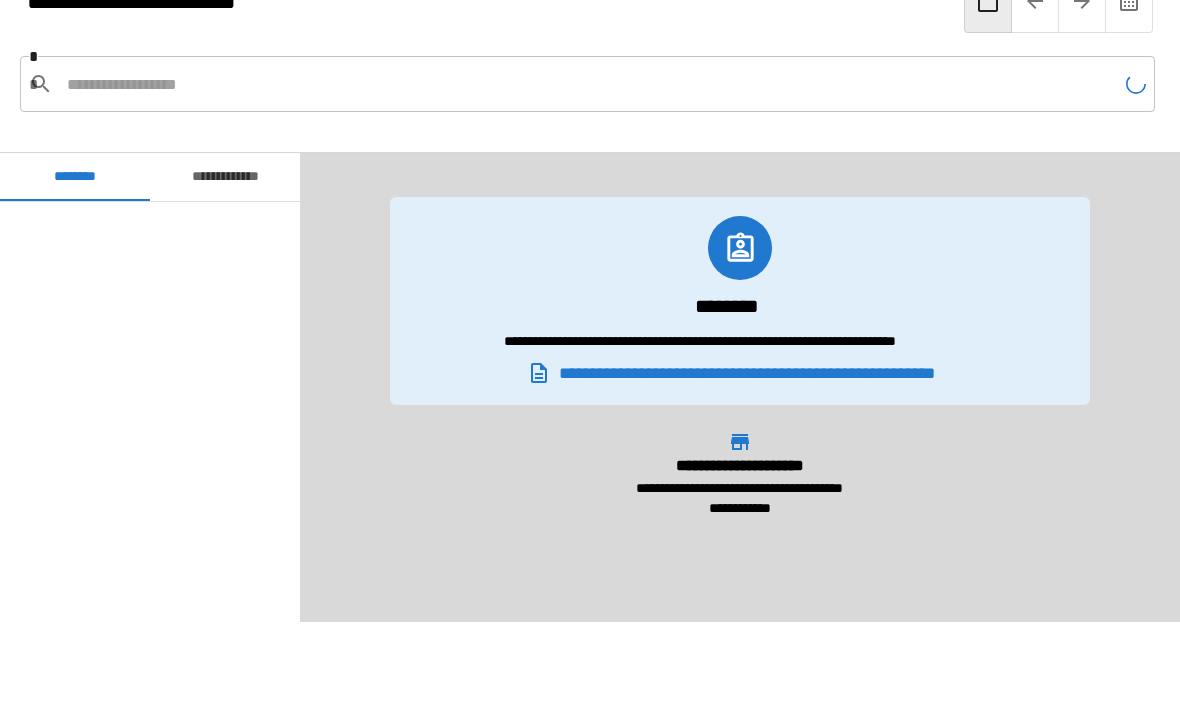 scroll, scrollTop: 1045, scrollLeft: 0, axis: vertical 